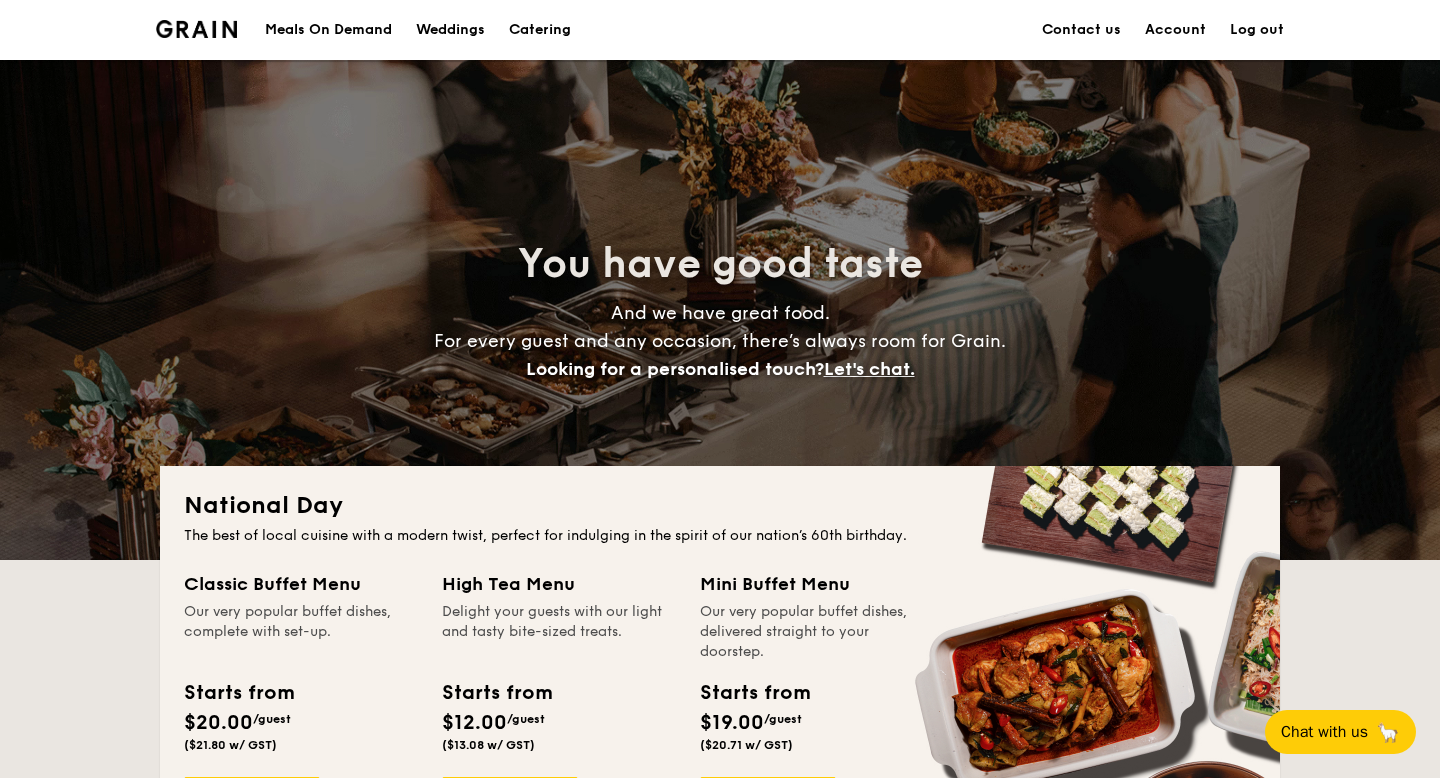 scroll, scrollTop: 749, scrollLeft: 0, axis: vertical 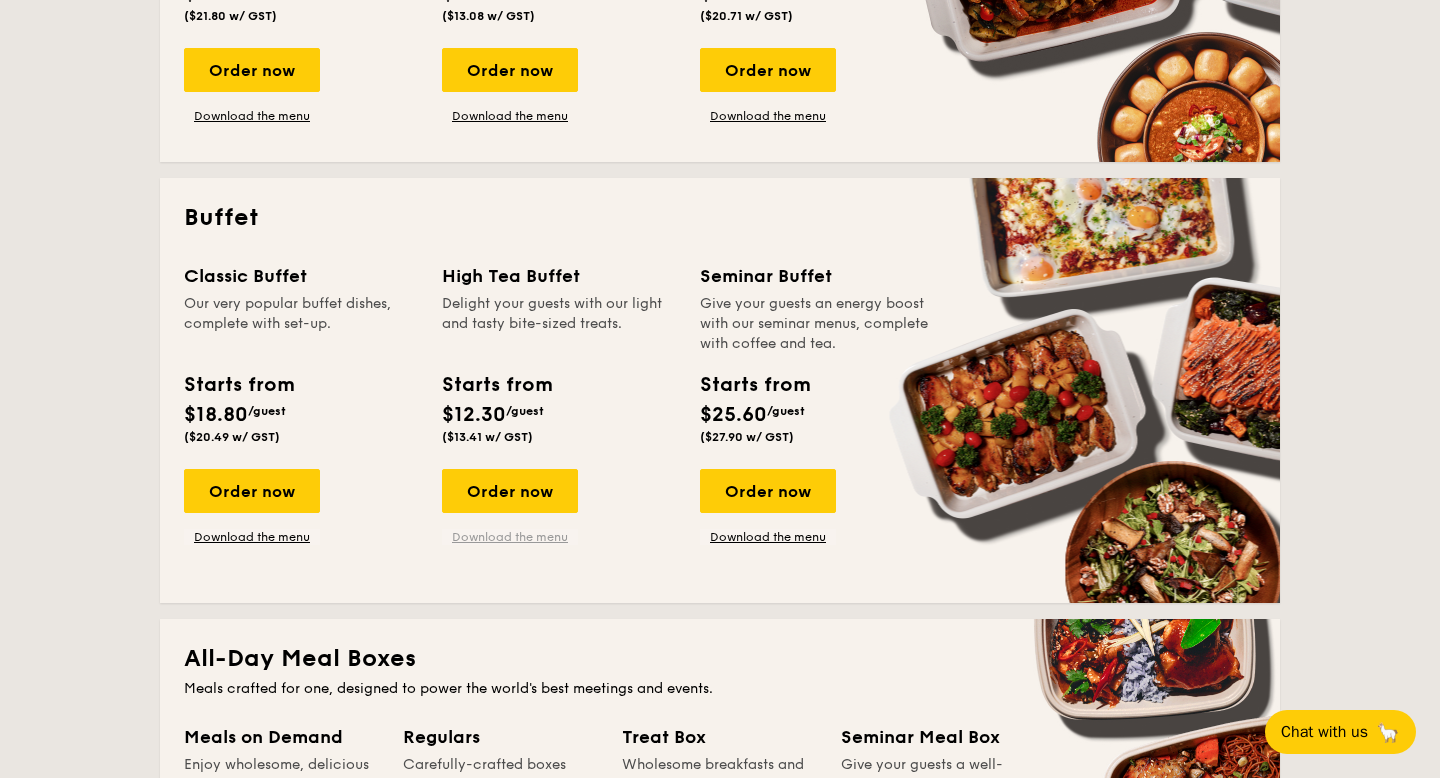 click on "Download the menu" at bounding box center [510, 537] 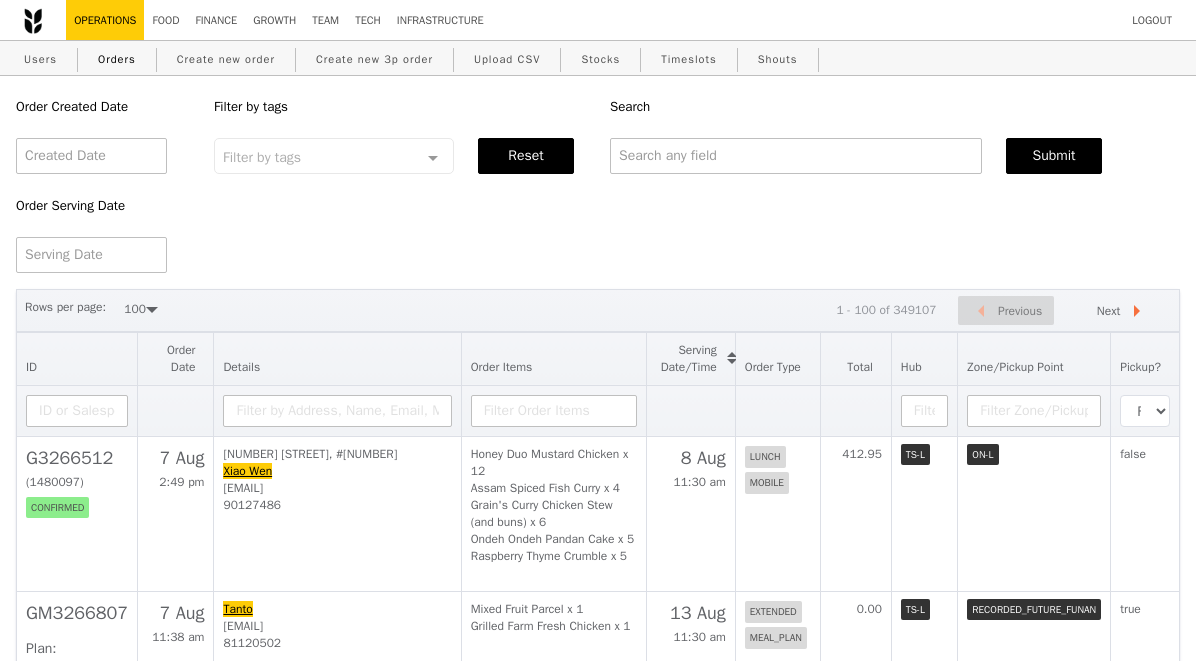 select on "100" 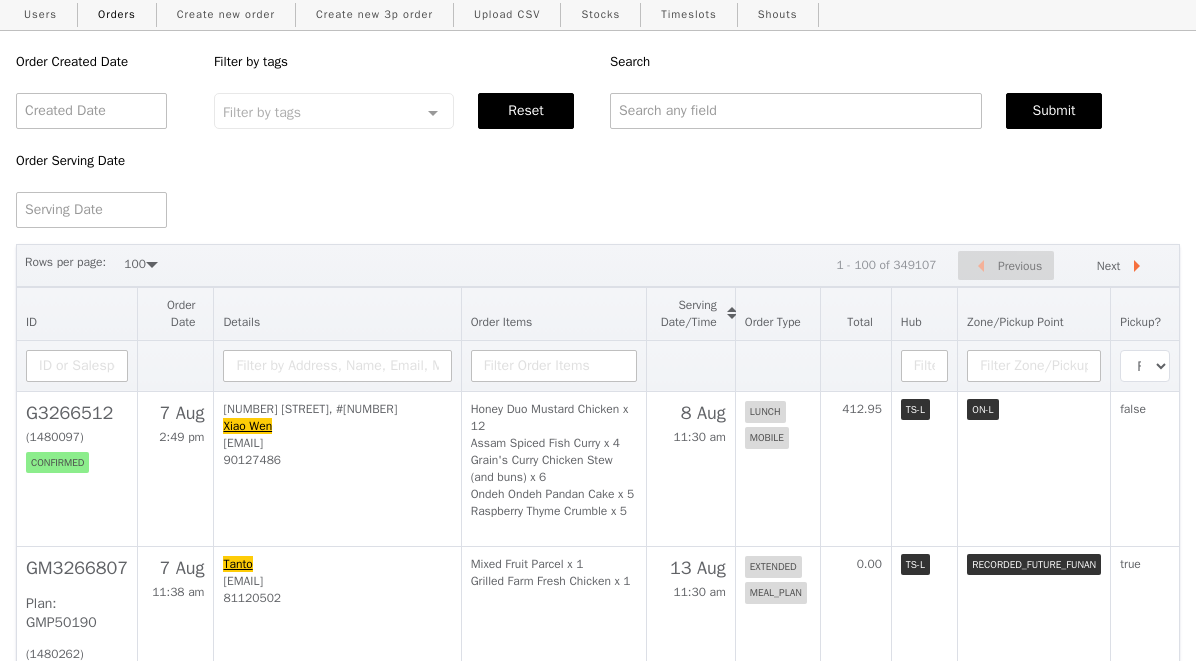 scroll, scrollTop: 606, scrollLeft: 0, axis: vertical 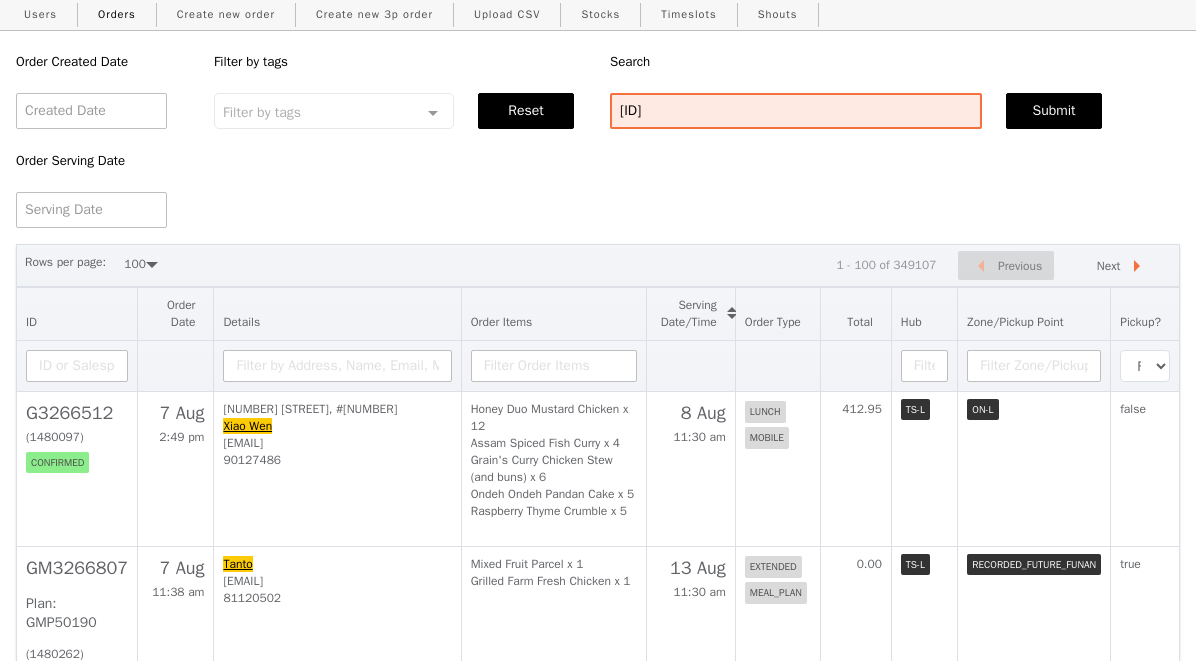 type on "[ID]" 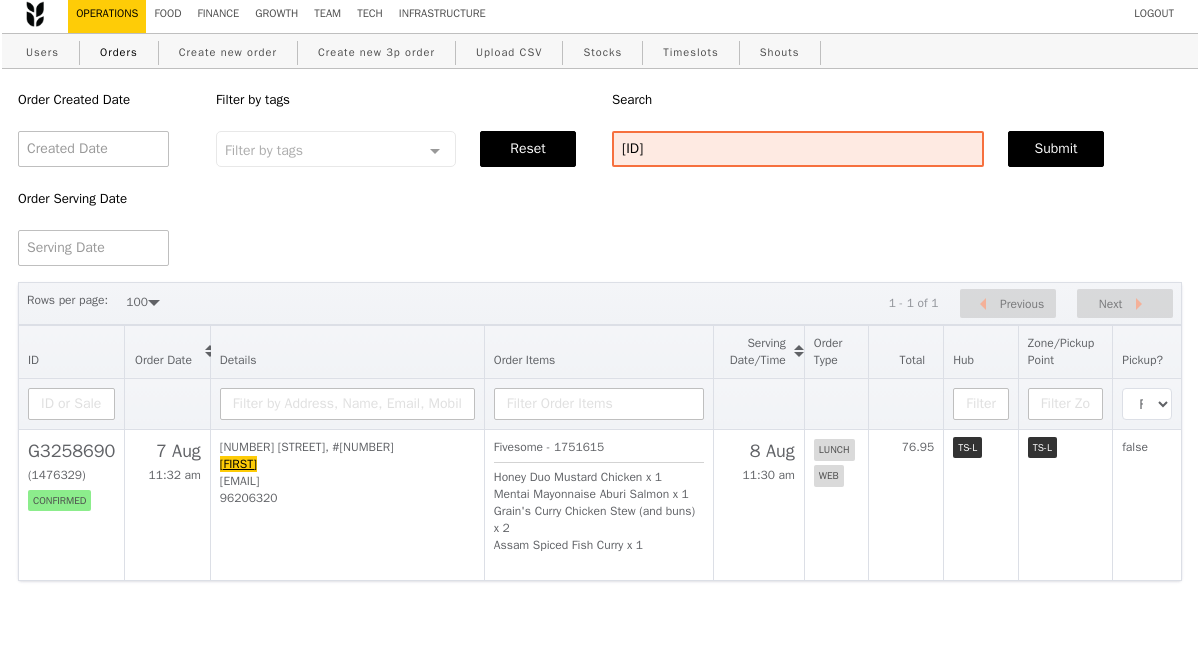 scroll, scrollTop: 0, scrollLeft: 0, axis: both 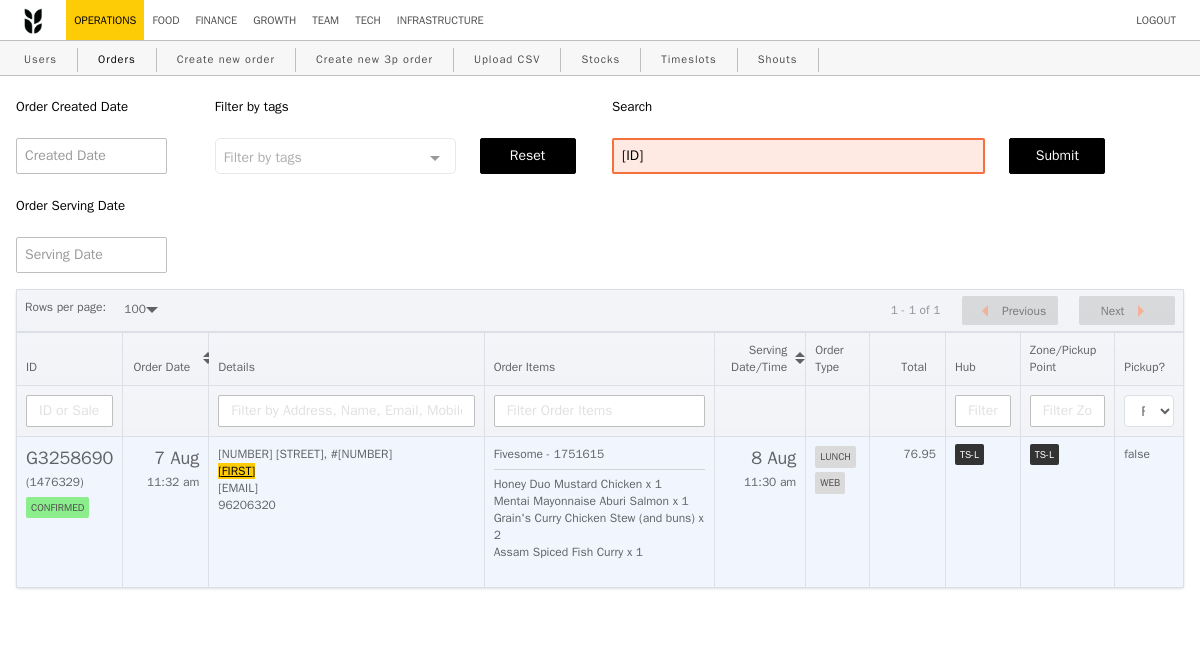 click on "G3258690" at bounding box center [69, 458] 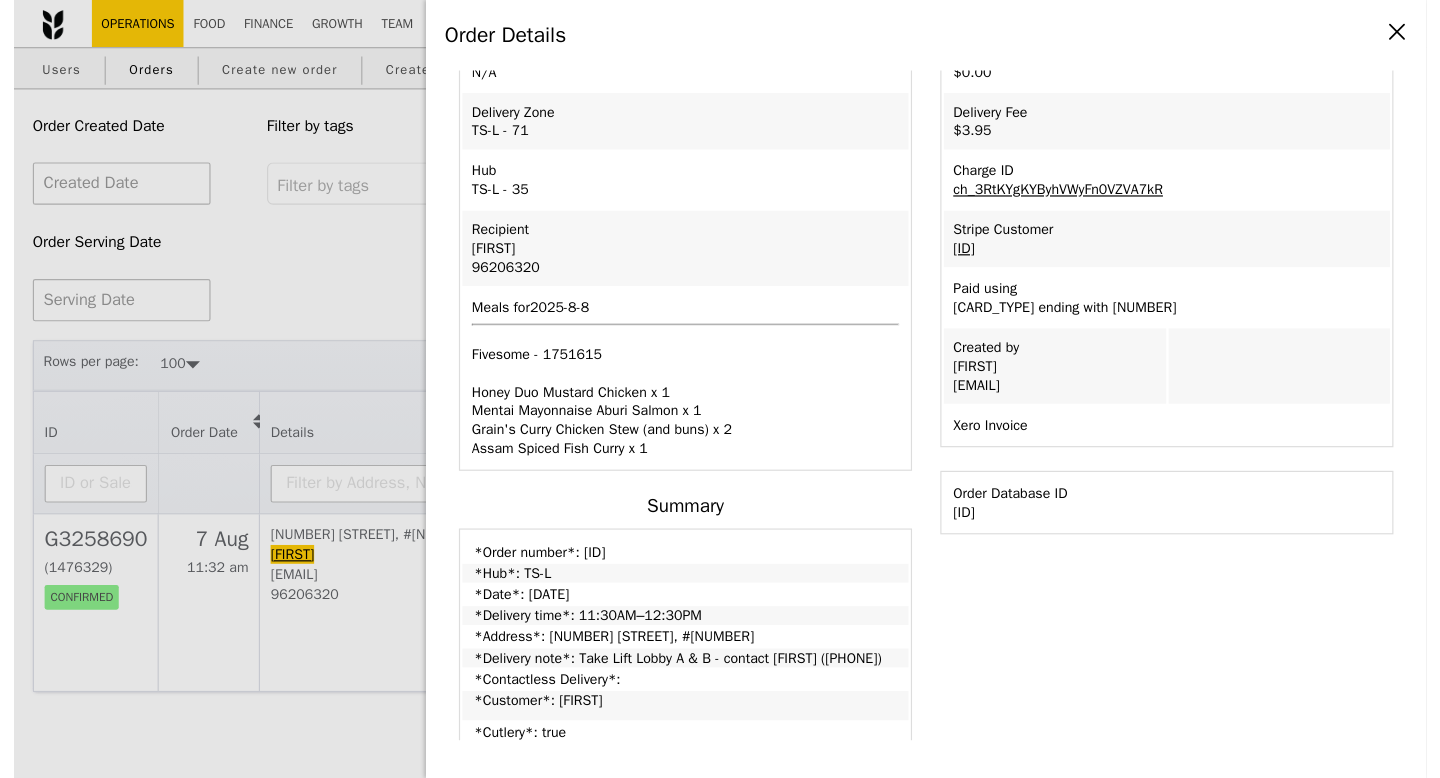 scroll, scrollTop: 0, scrollLeft: 0, axis: both 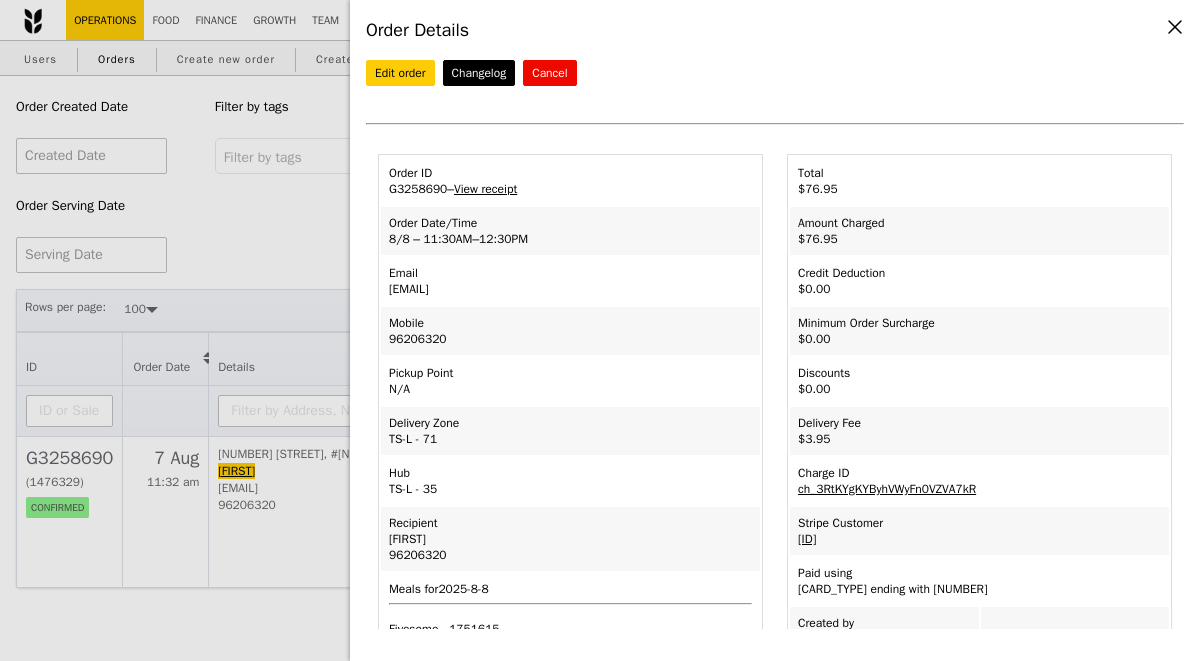 click on "Order Details
Edit order
Changelog
Cancel
Order ID
G3258690
–
View receipt
Order Date/Time
8/8 – 11:30AM–12:30PM
Email
corin.tan@coherent.com
Mobile
96206320
Pickup Point
N/A
Delivery Zone
TS-L - 71
Hub
Fivesome - 1751615" at bounding box center (600, 330) 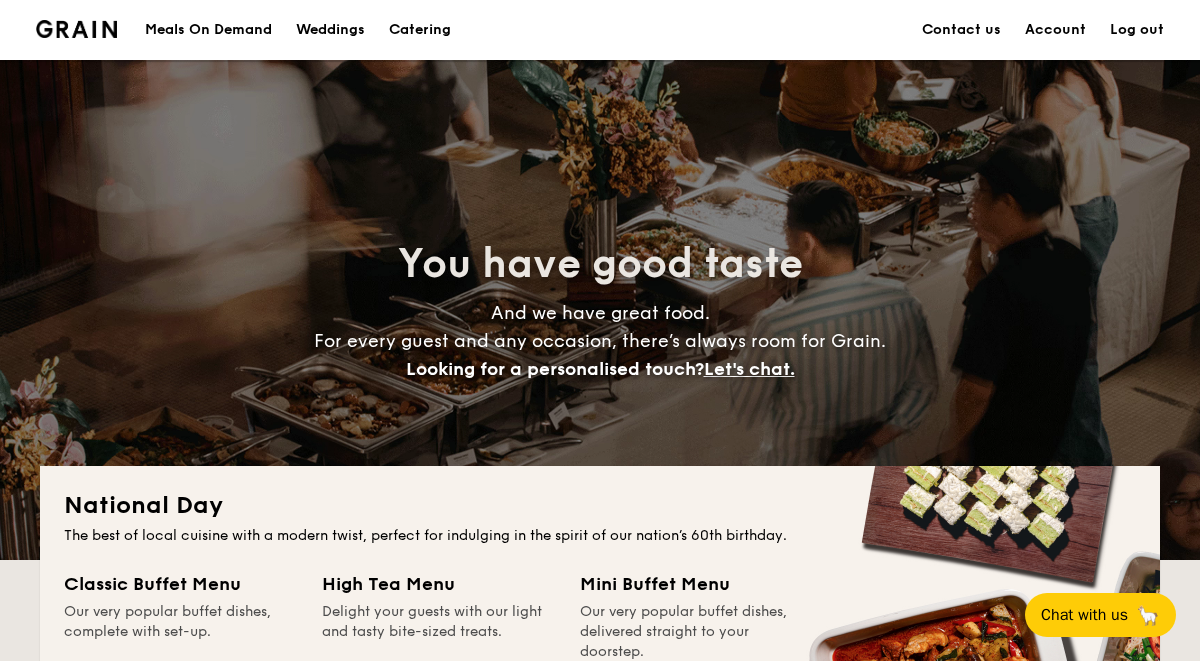scroll, scrollTop: 709, scrollLeft: 0, axis: vertical 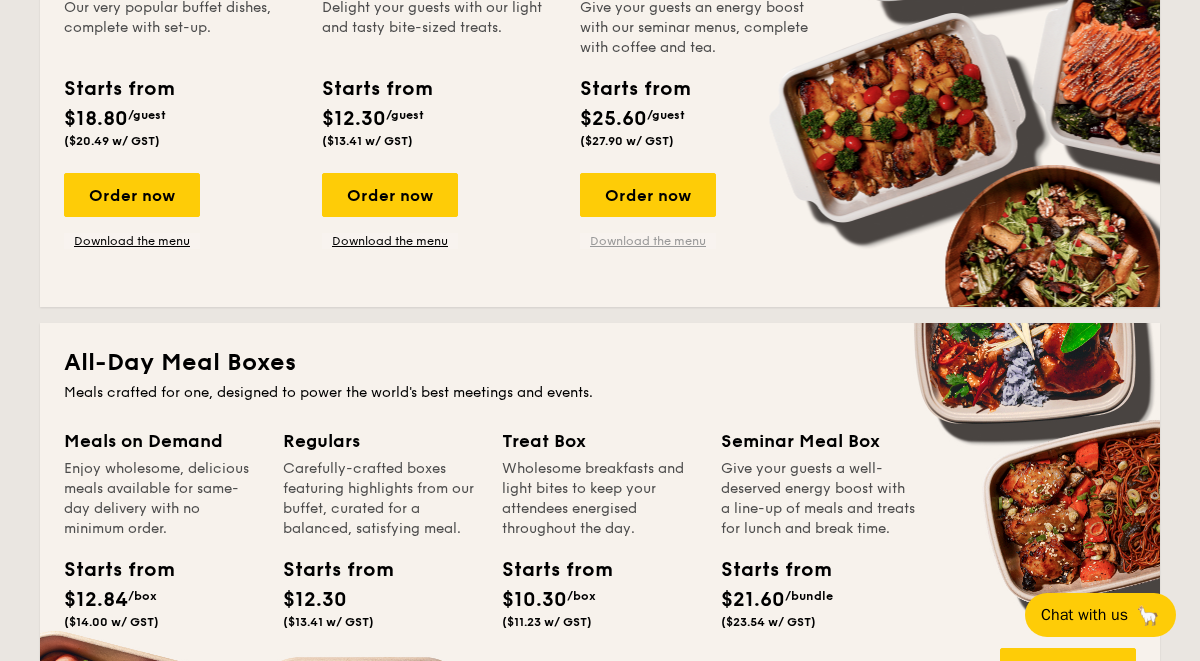 click on "Download the menu" at bounding box center (648, 241) 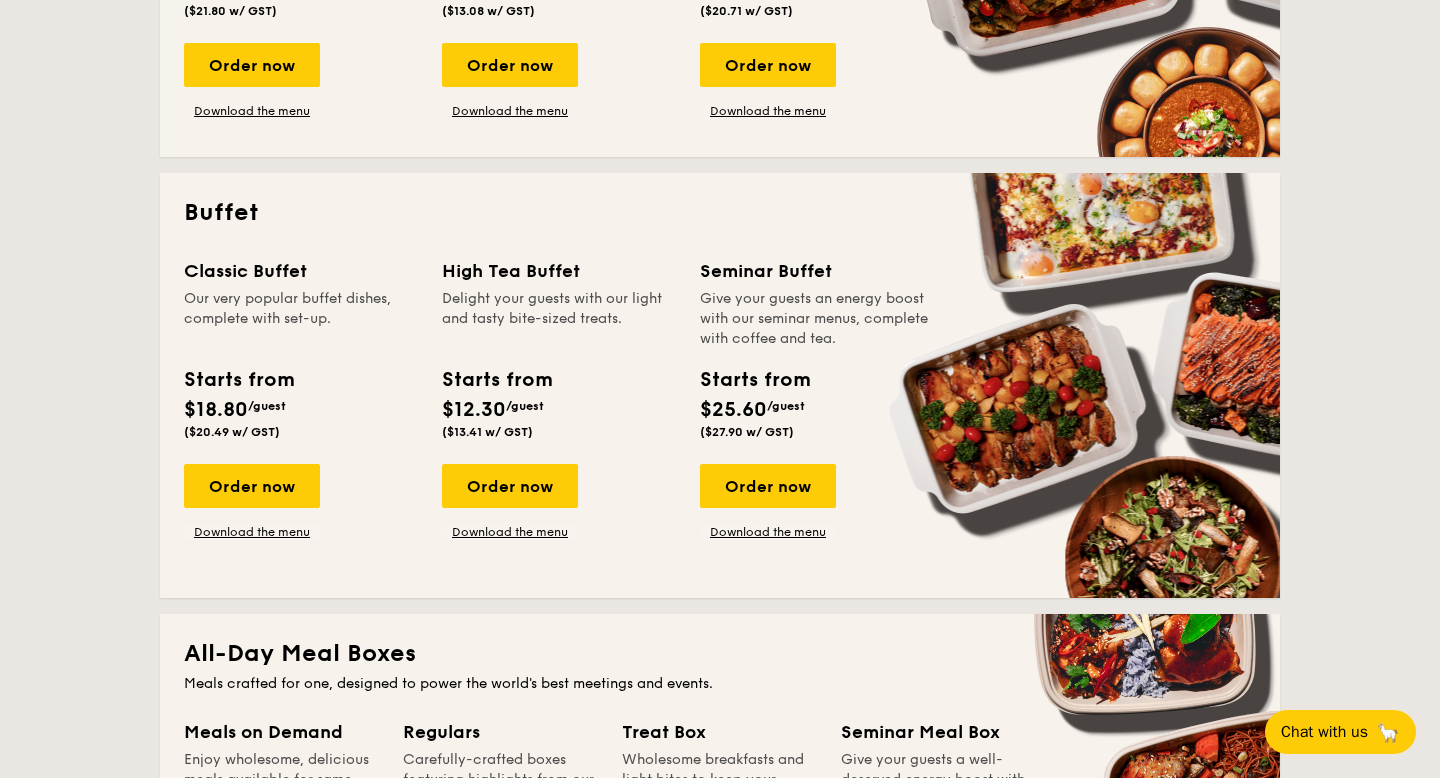 scroll, scrollTop: 754, scrollLeft: 0, axis: vertical 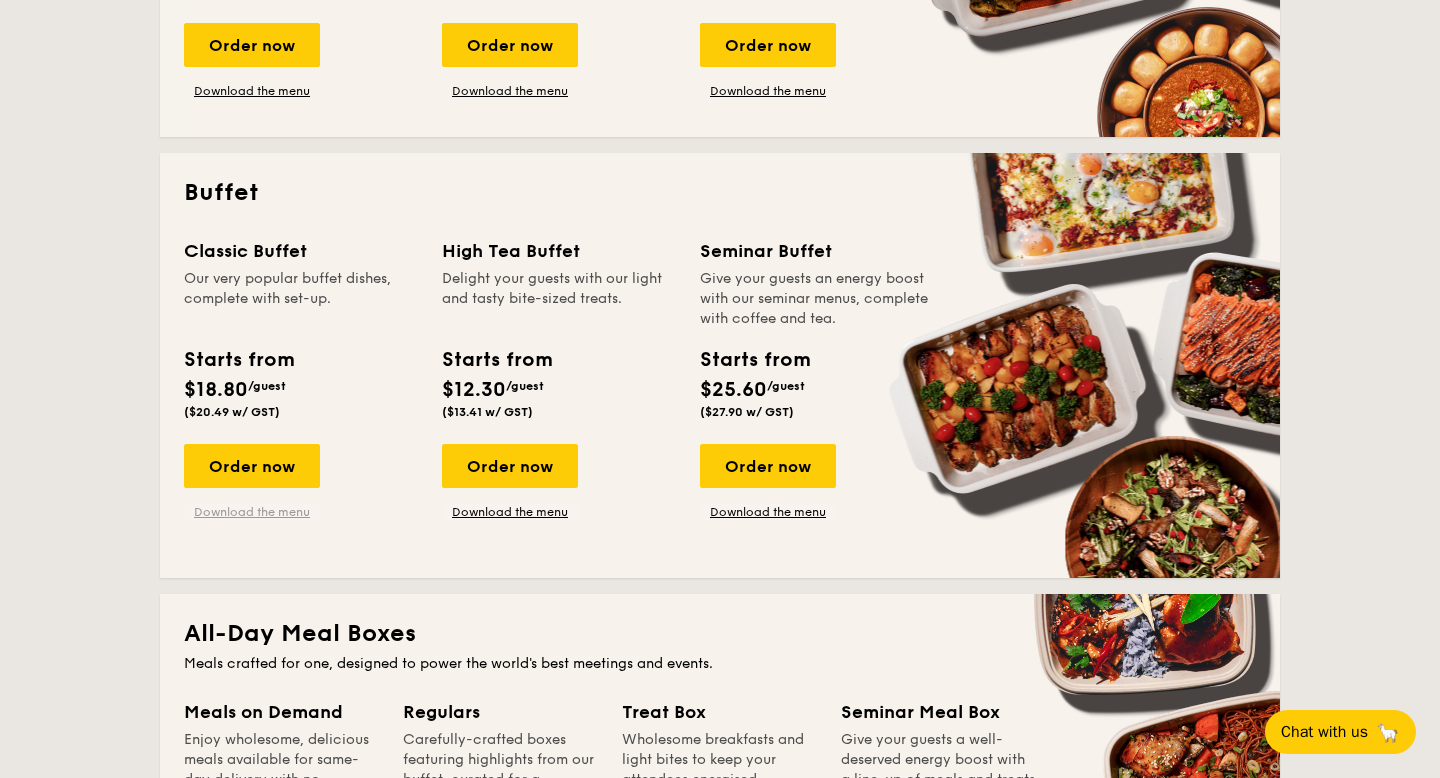click on "Download the menu" at bounding box center [252, 512] 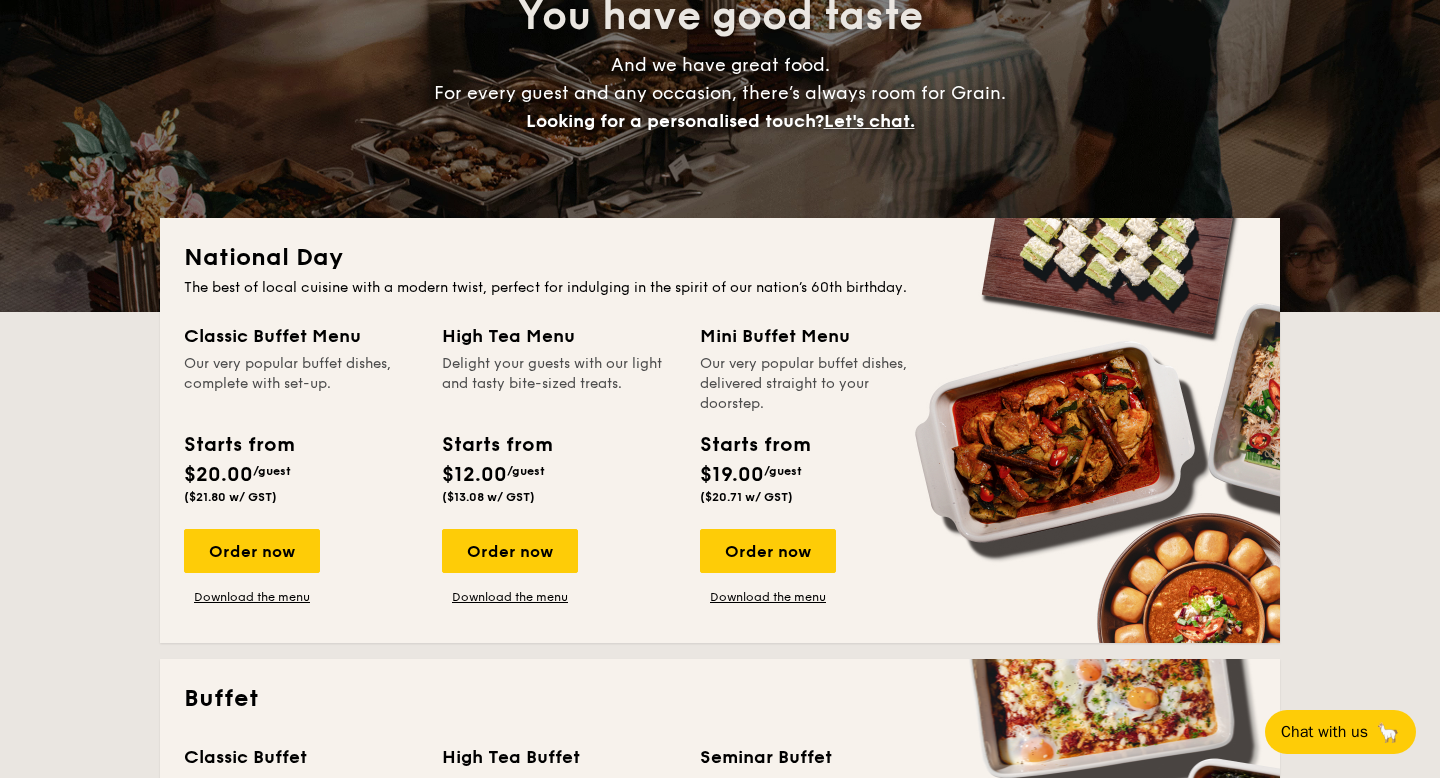 scroll, scrollTop: 0, scrollLeft: 0, axis: both 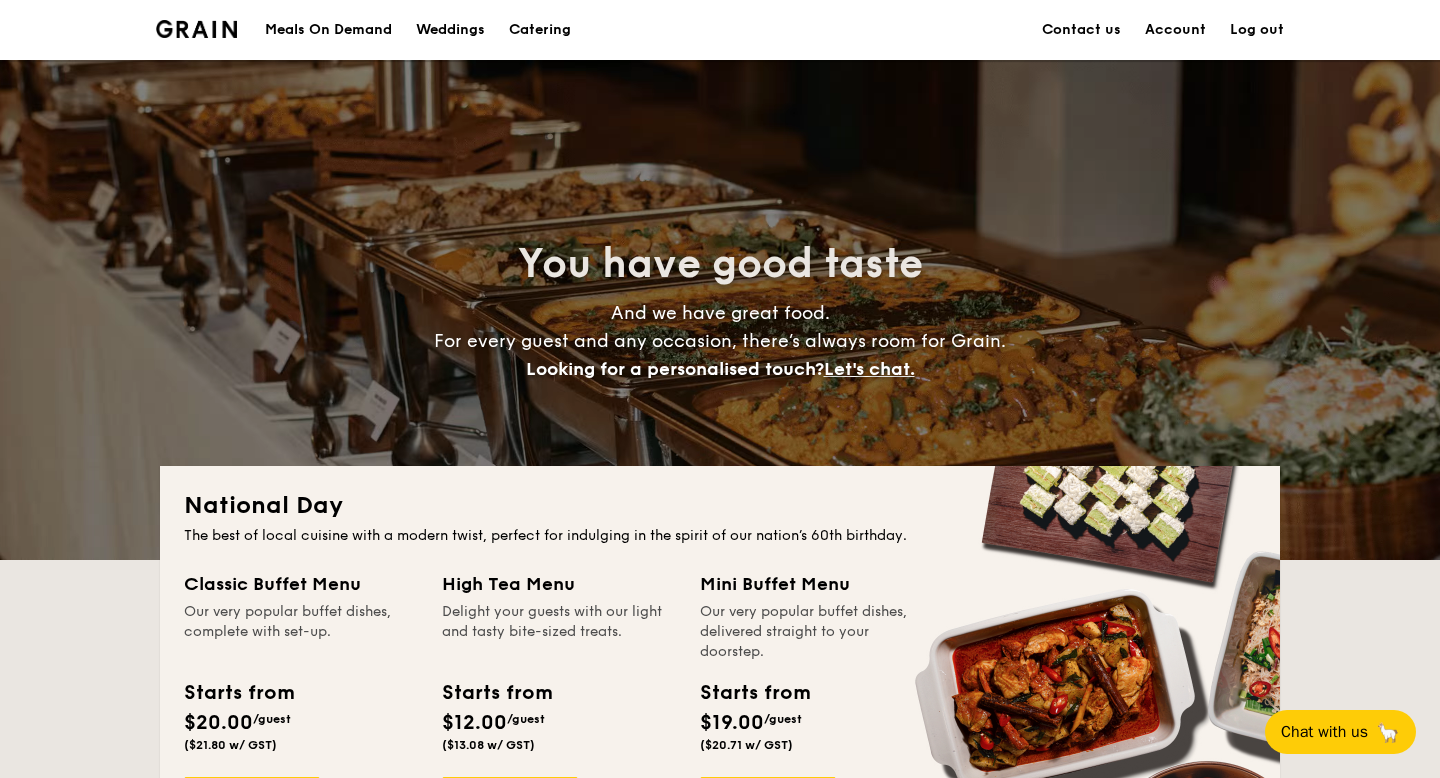 click on "Meals On Demand" at bounding box center (328, 30) 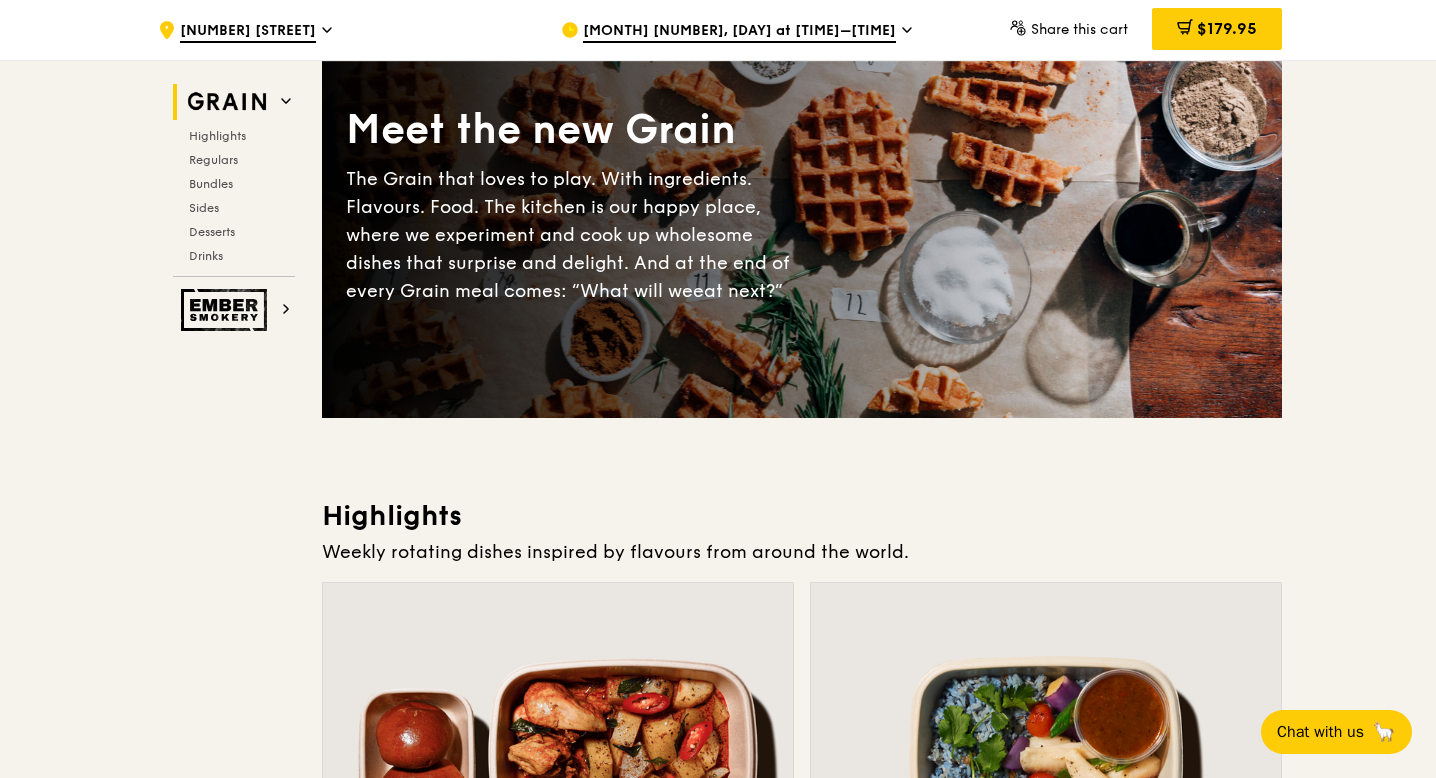 scroll, scrollTop: 146, scrollLeft: 0, axis: vertical 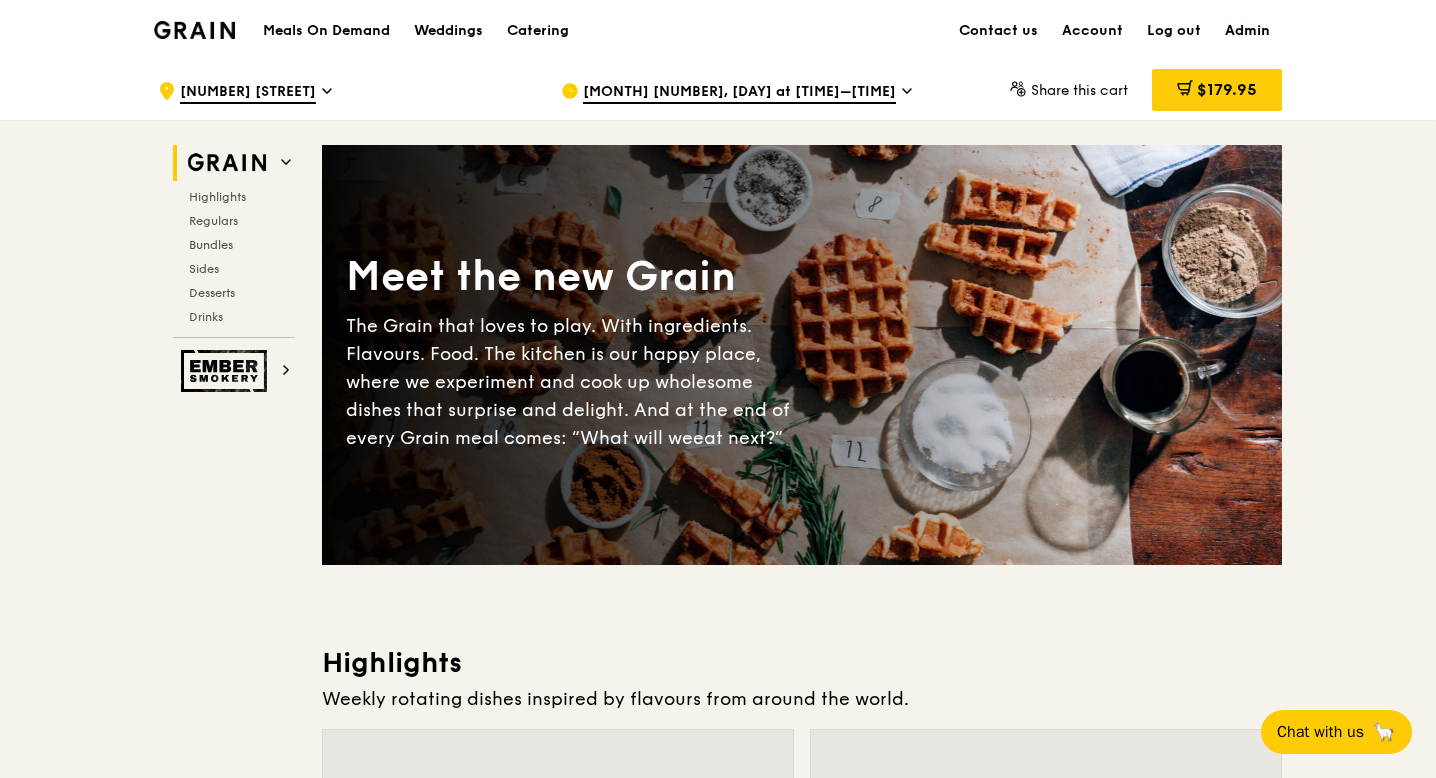 click on "Admin" at bounding box center [1247, 31] 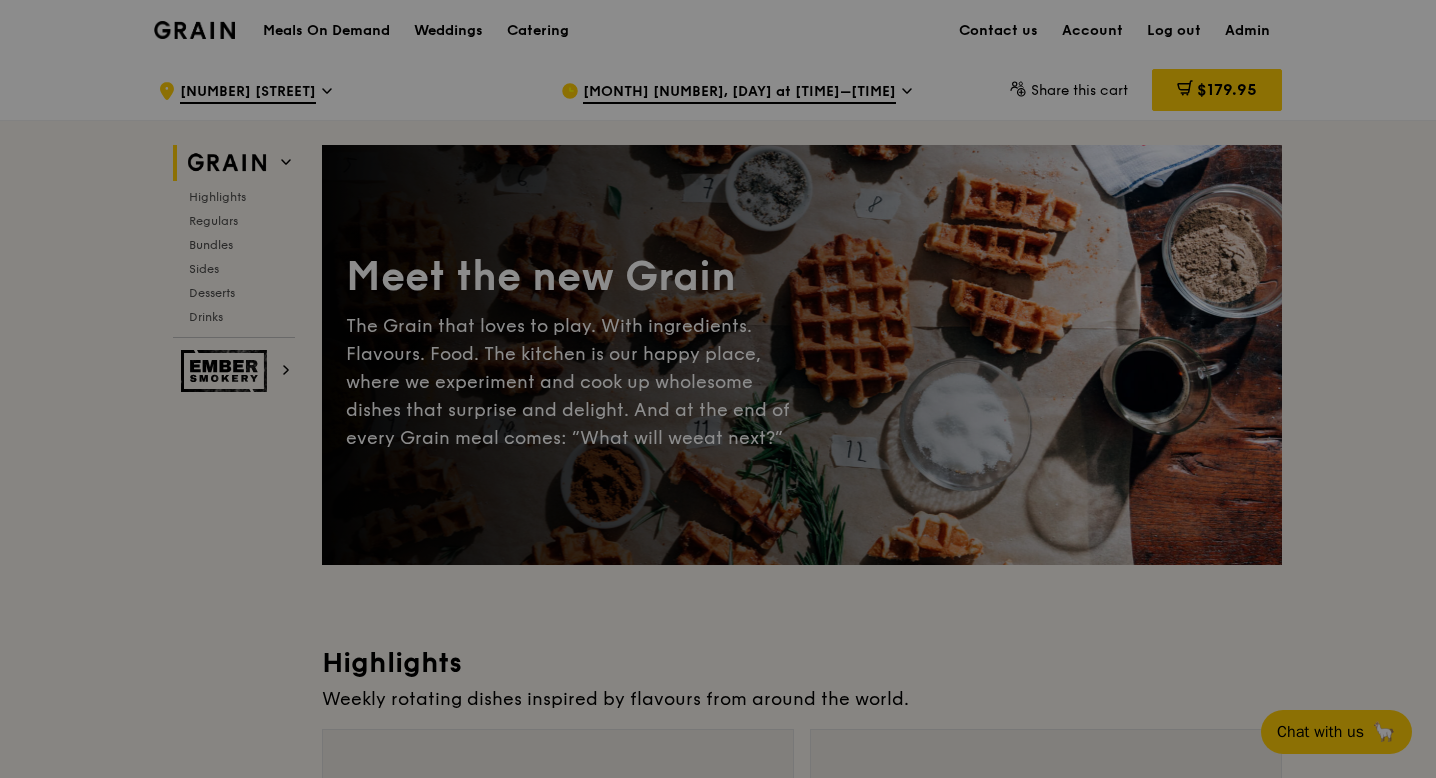 select on "100" 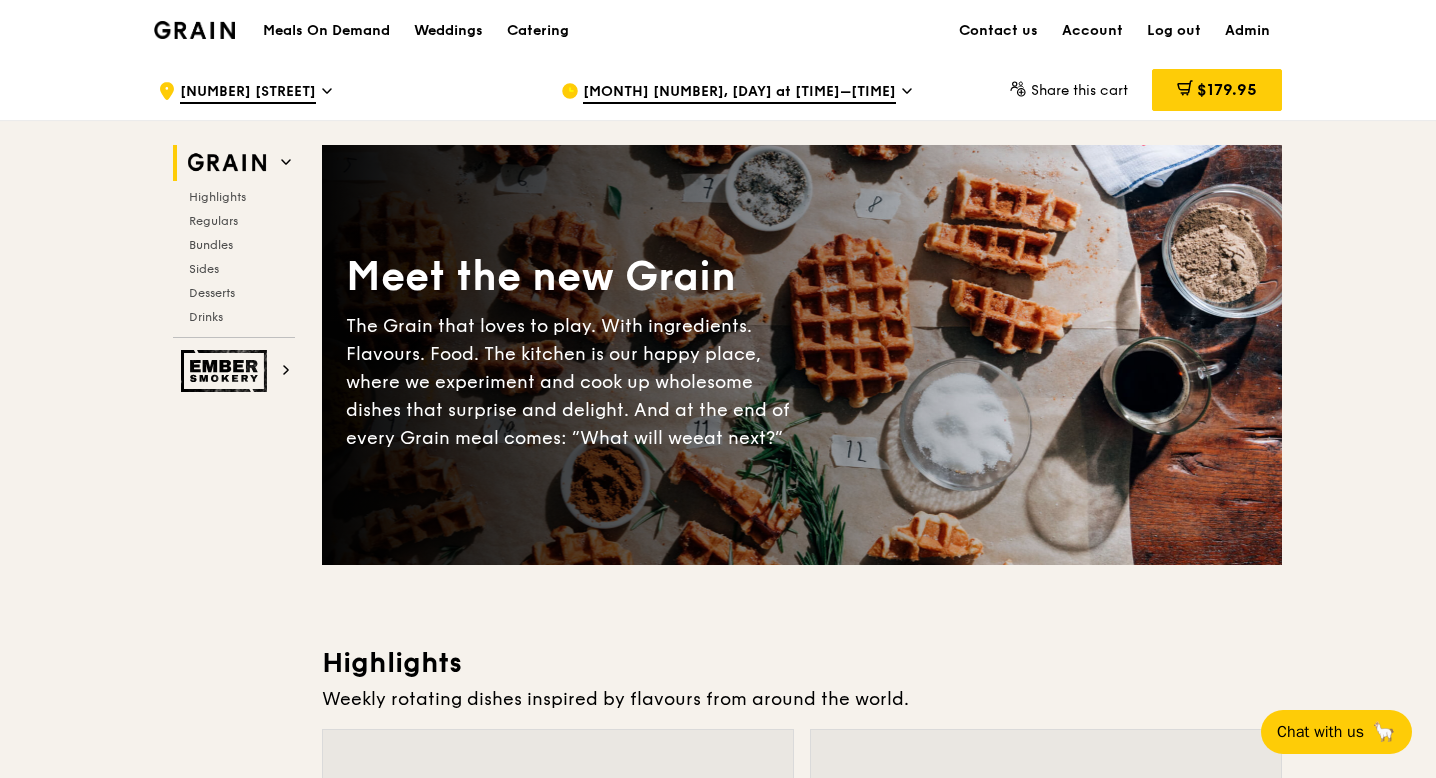 click on "Meals On Demand
Weddings
Catering
Contact us
Account
Log out
Admin" at bounding box center (718, 30) 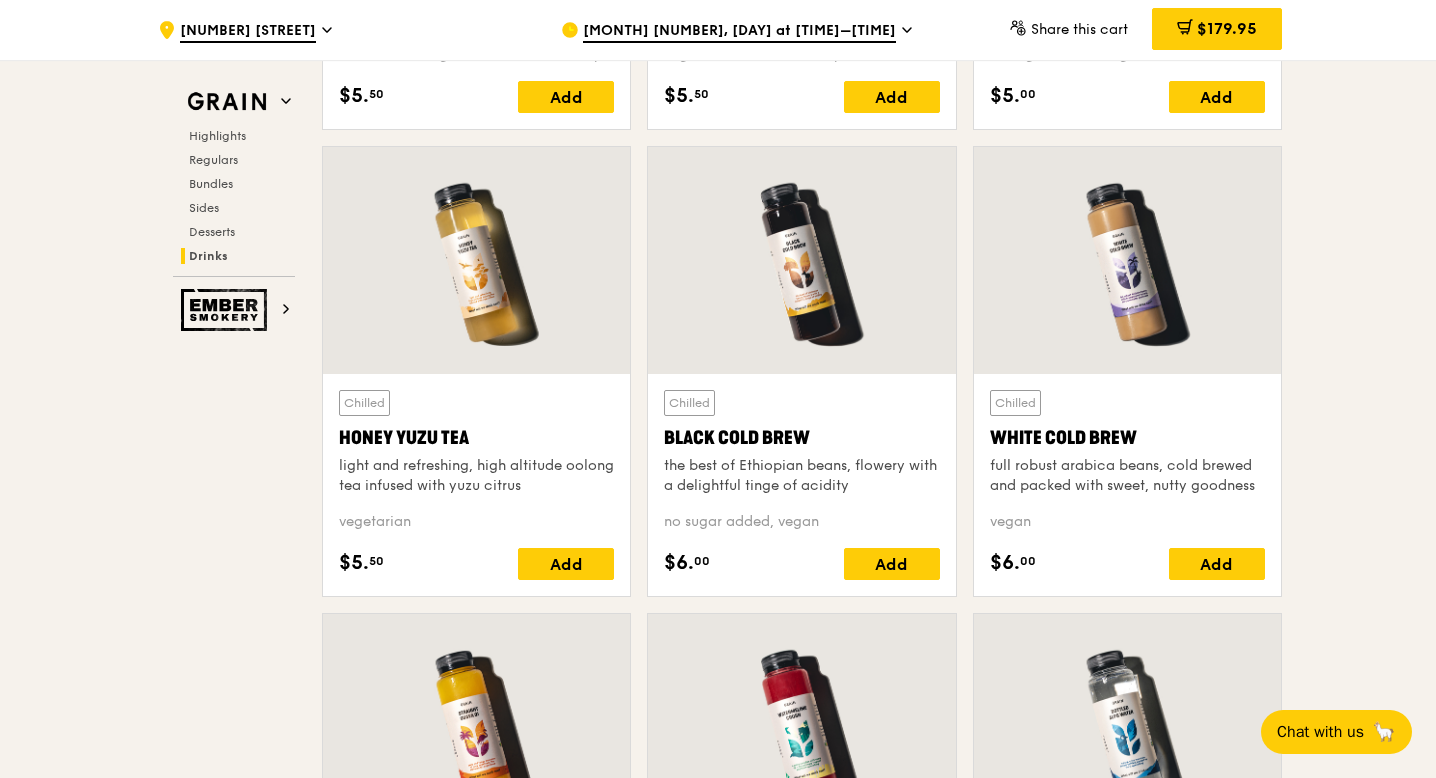 scroll, scrollTop: 8361, scrollLeft: 0, axis: vertical 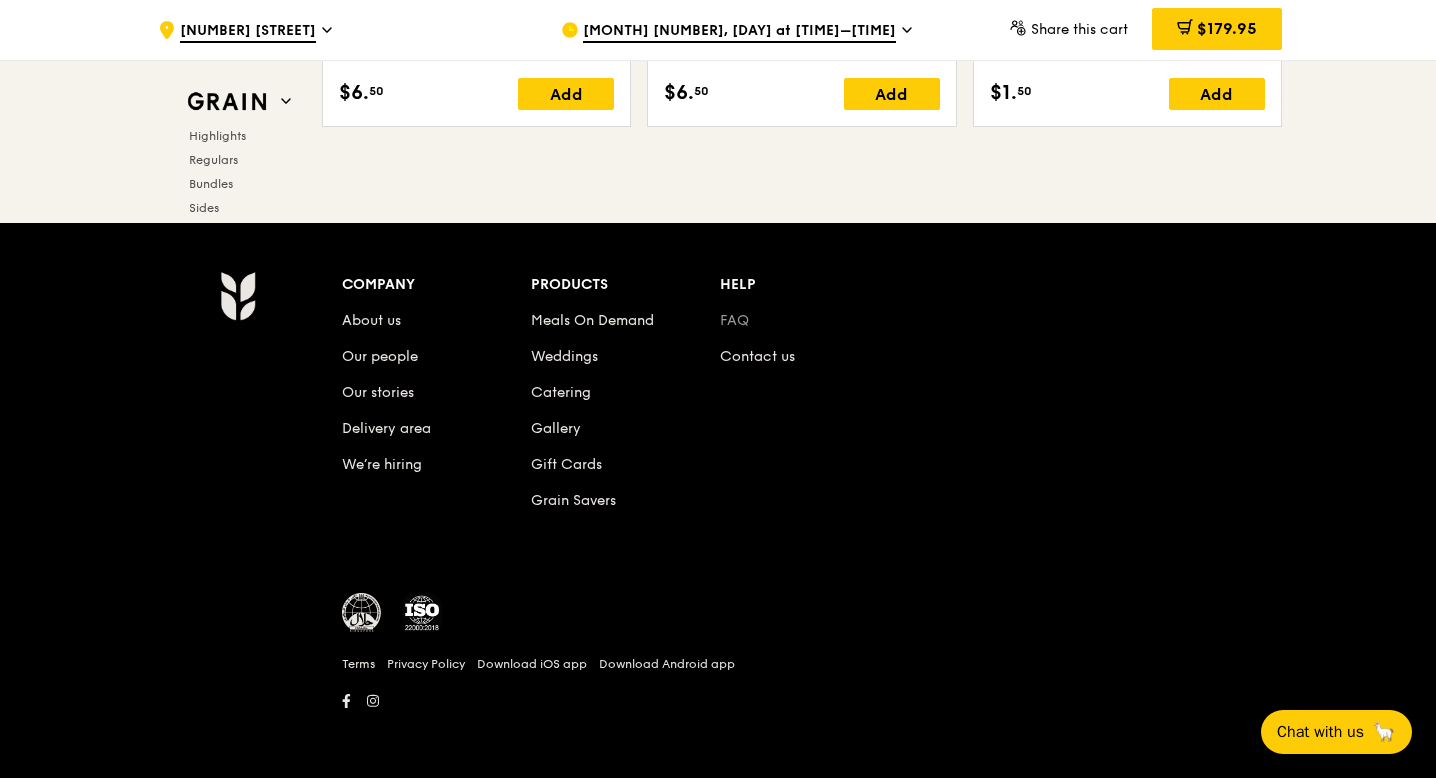 click on "FAQ" at bounding box center (734, 320) 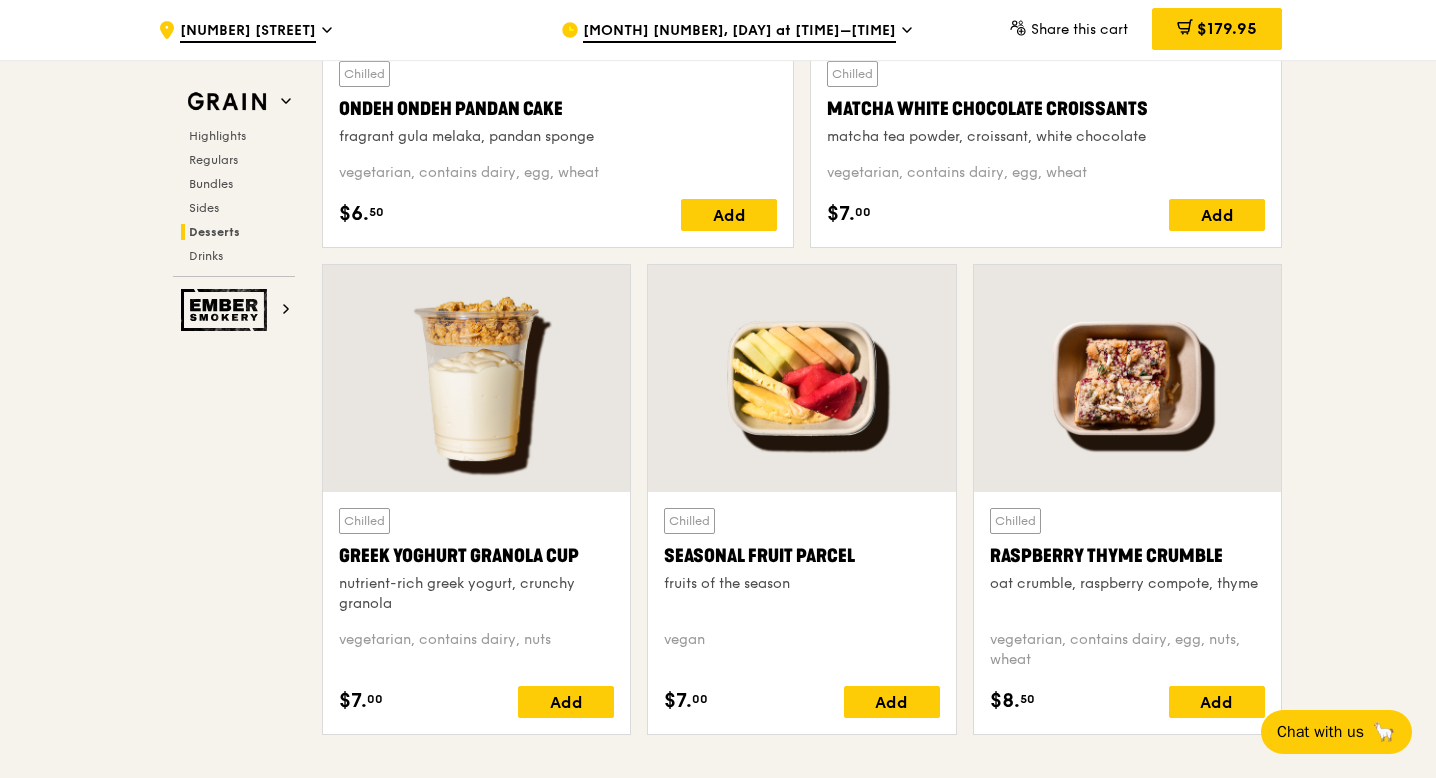 scroll, scrollTop: 6036, scrollLeft: 0, axis: vertical 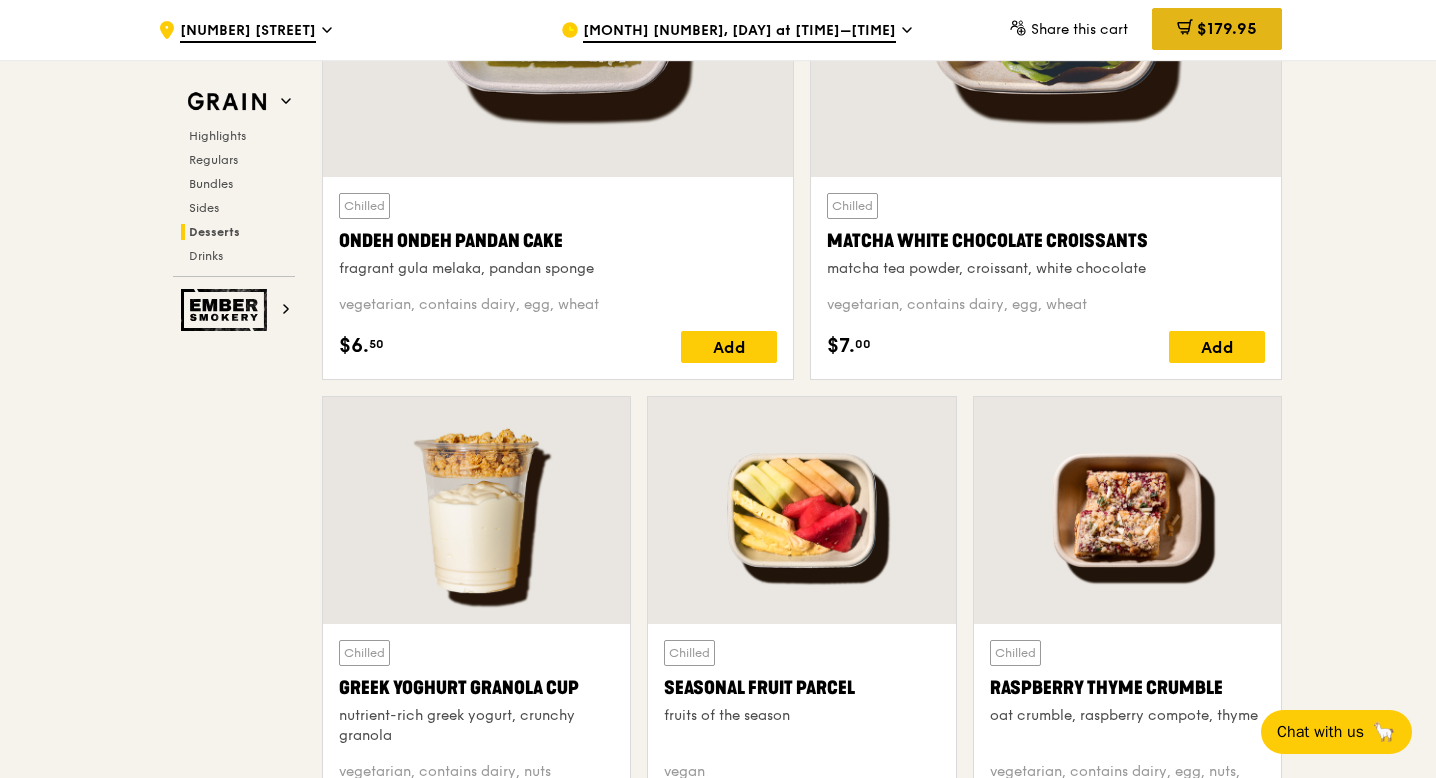 click on "$179.95" at bounding box center [1227, 28] 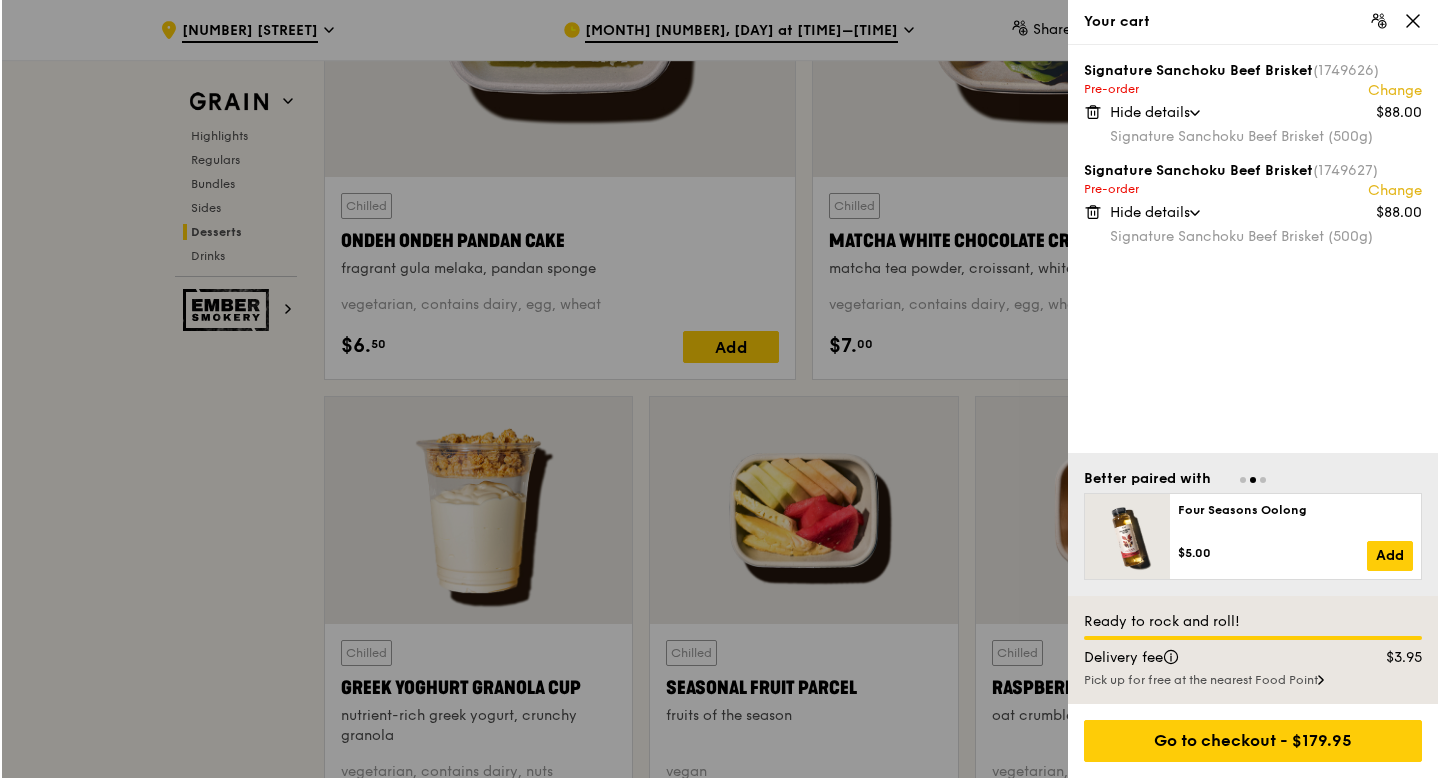 scroll, scrollTop: 6035, scrollLeft: 0, axis: vertical 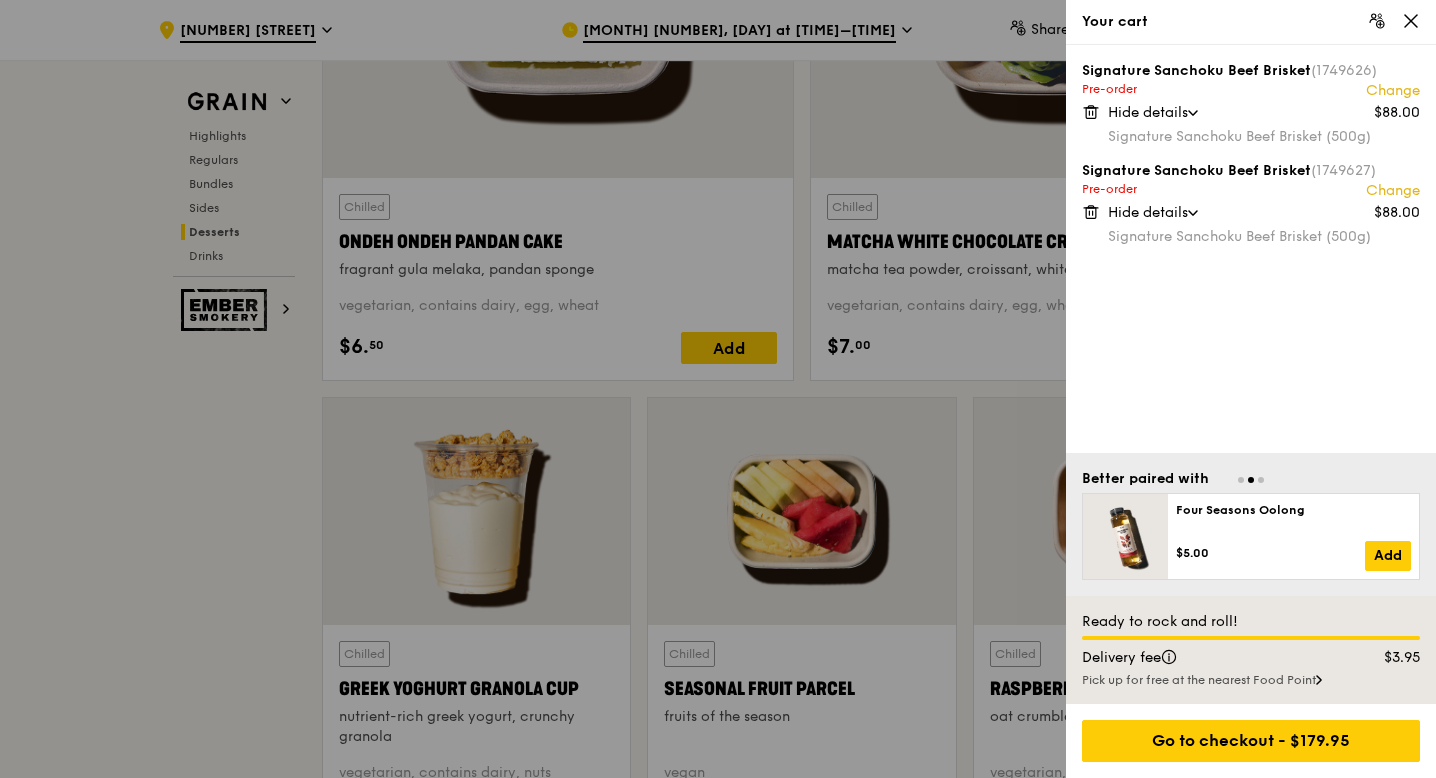 click at bounding box center [1193, 113] 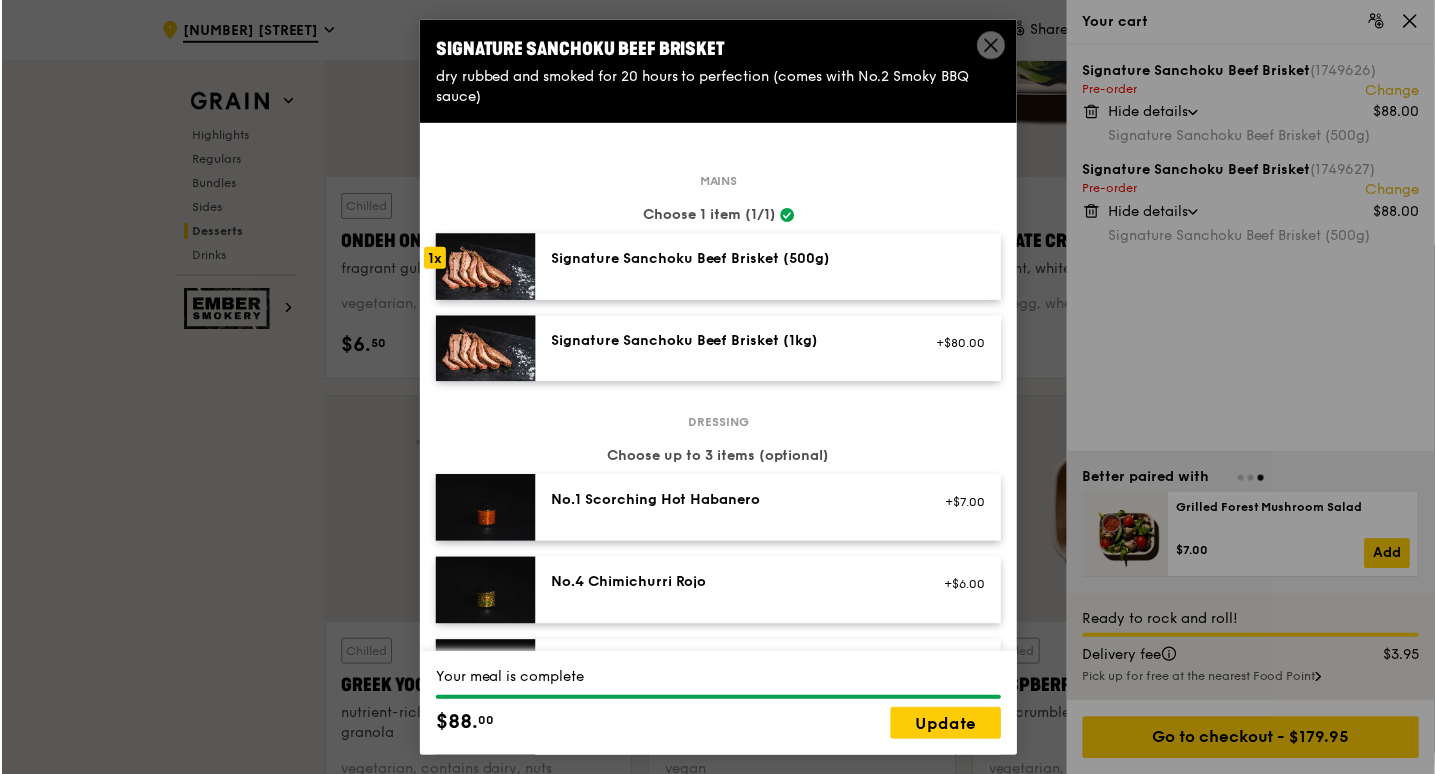 scroll, scrollTop: 6035, scrollLeft: 0, axis: vertical 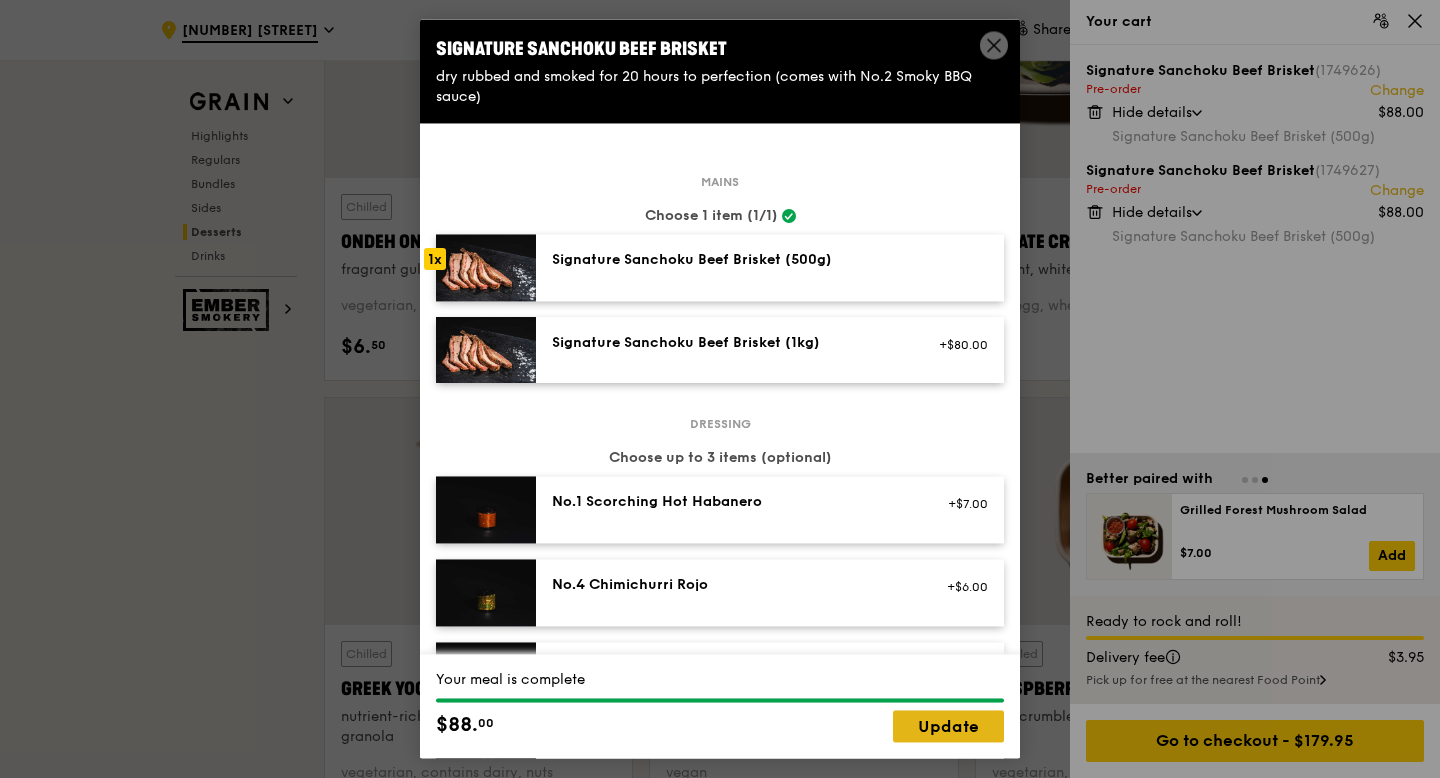 click on "Update" at bounding box center (948, 727) 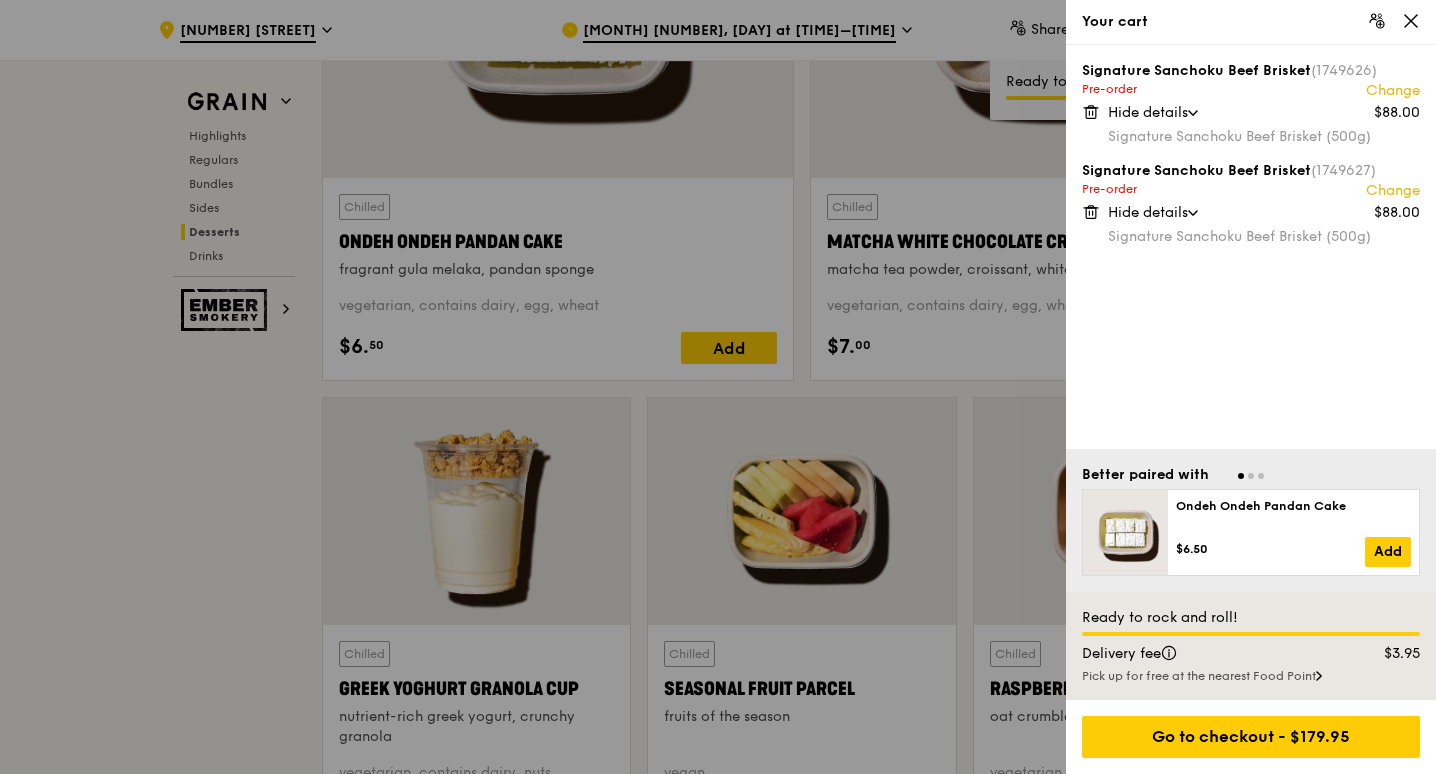 click 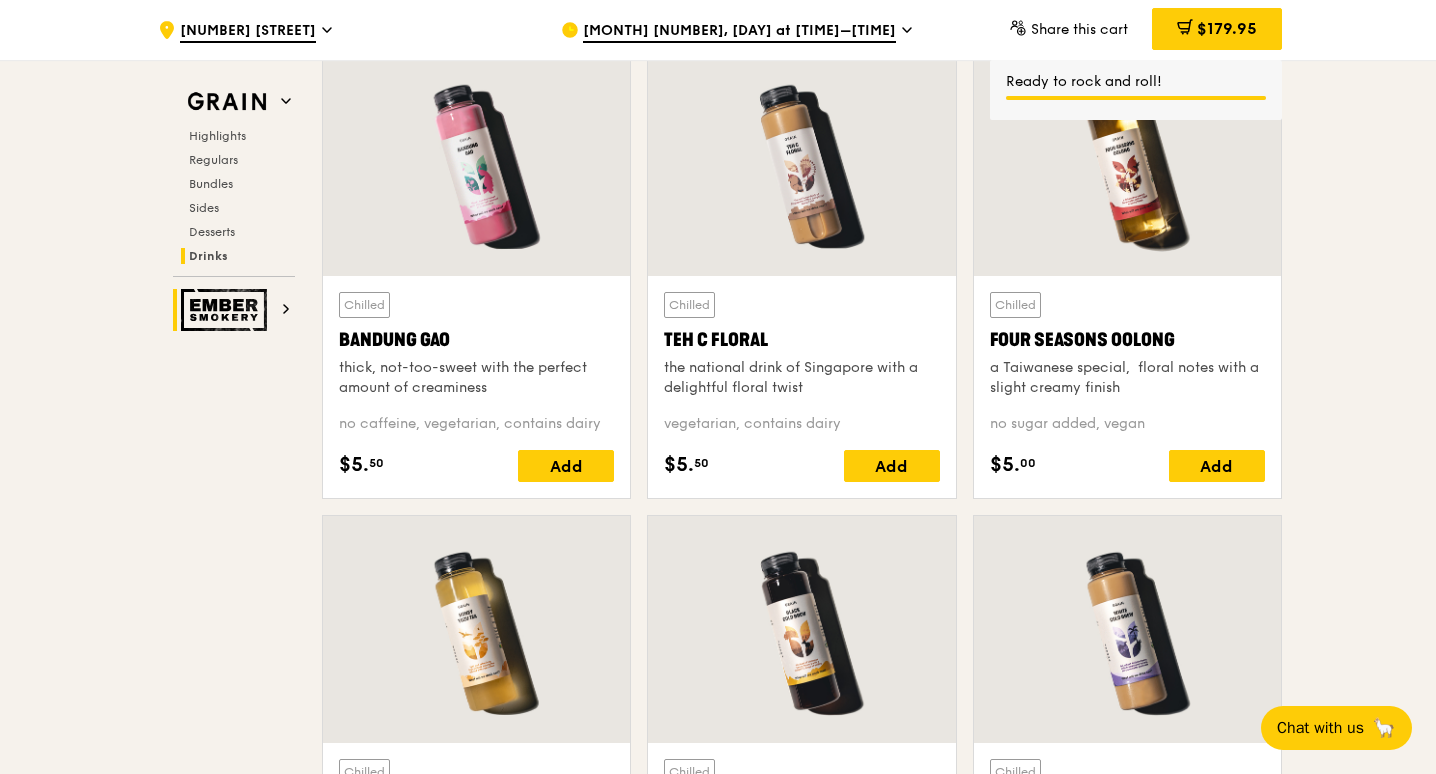 click at bounding box center (227, 310) 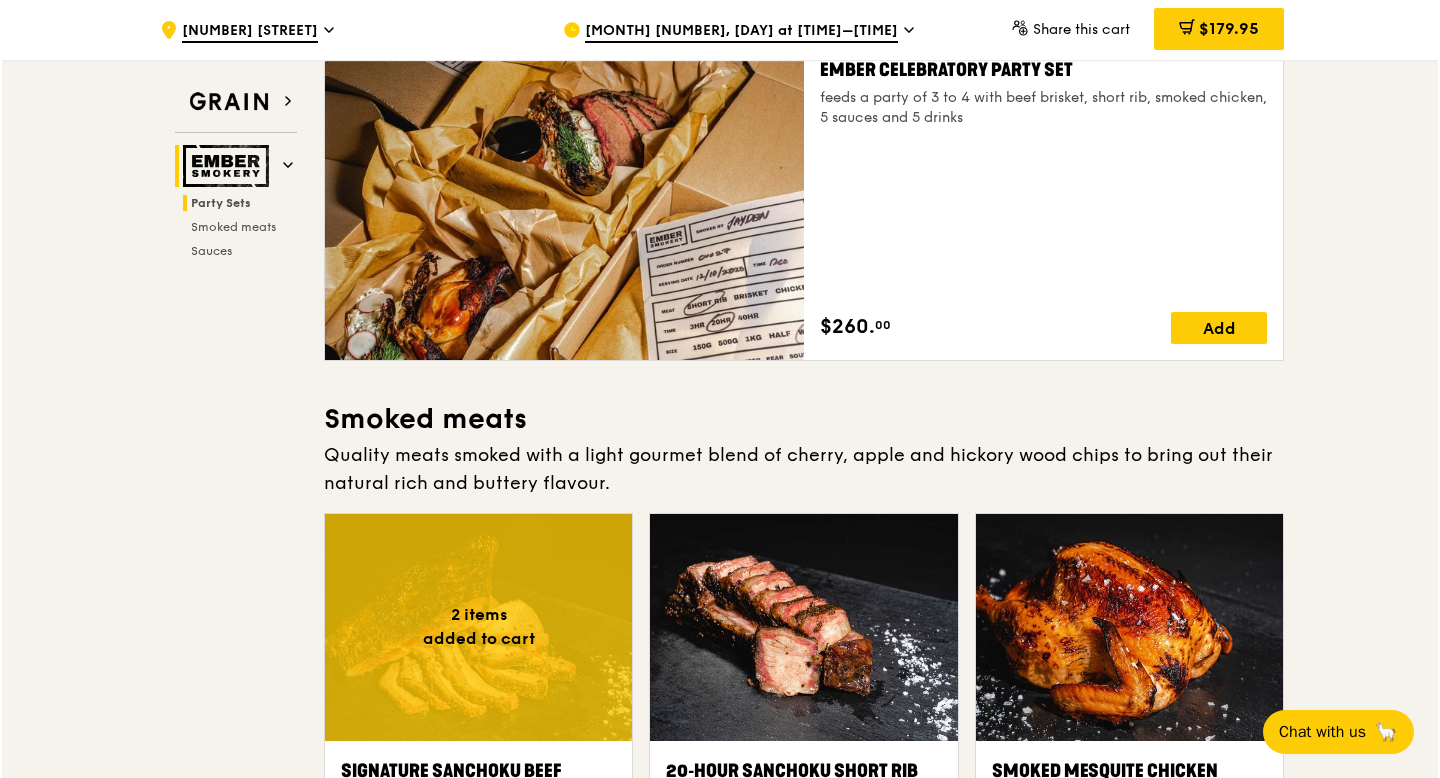 scroll, scrollTop: 64, scrollLeft: 0, axis: vertical 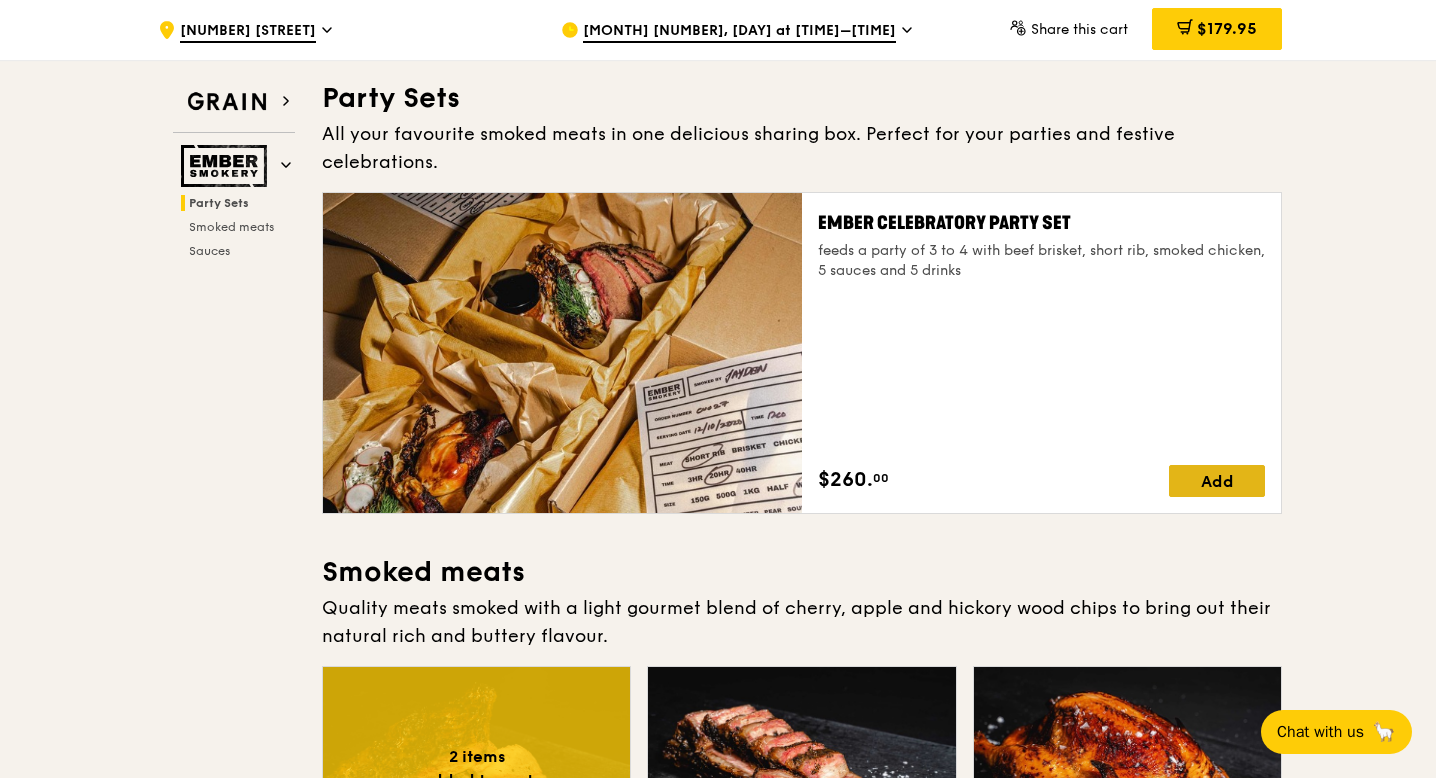 click on "Add" at bounding box center (1217, 481) 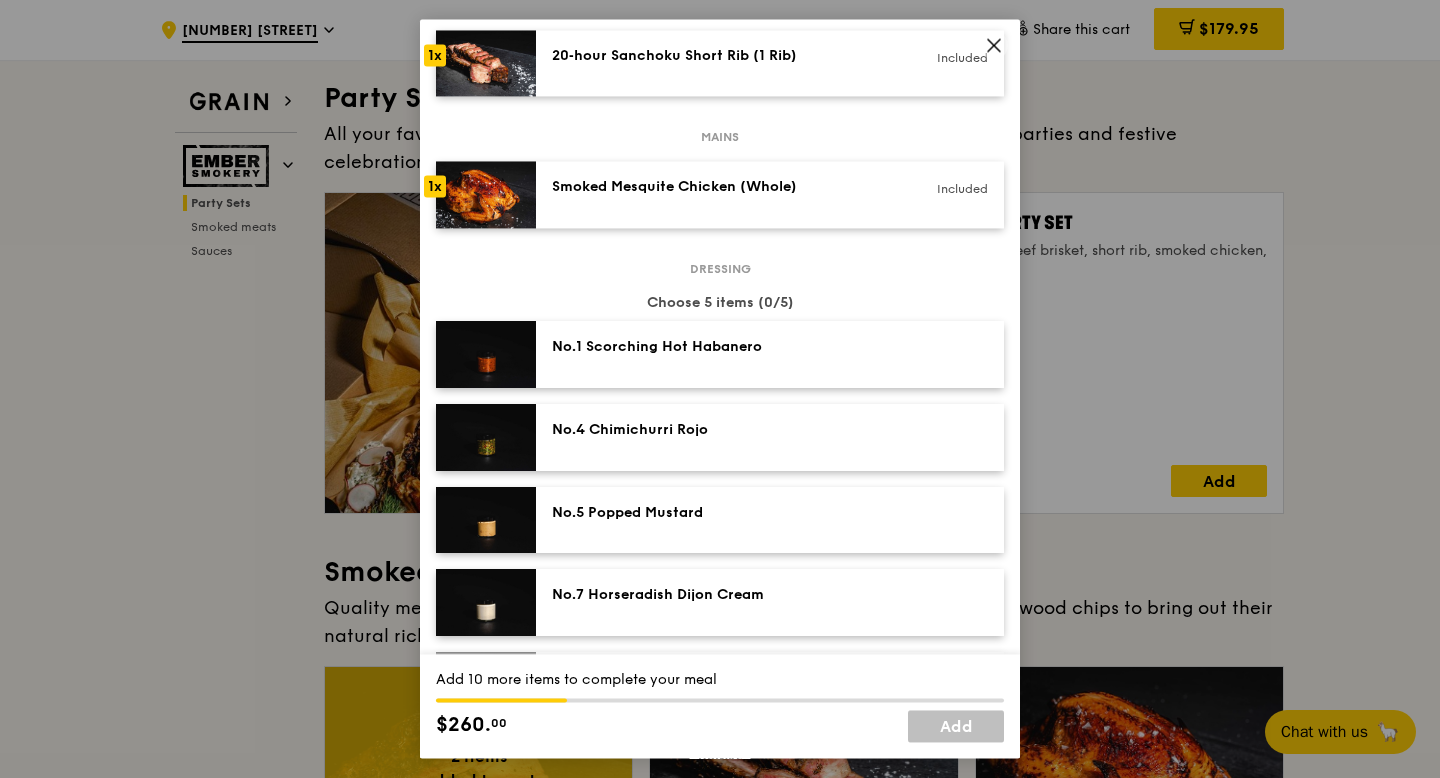 scroll, scrollTop: 0, scrollLeft: 0, axis: both 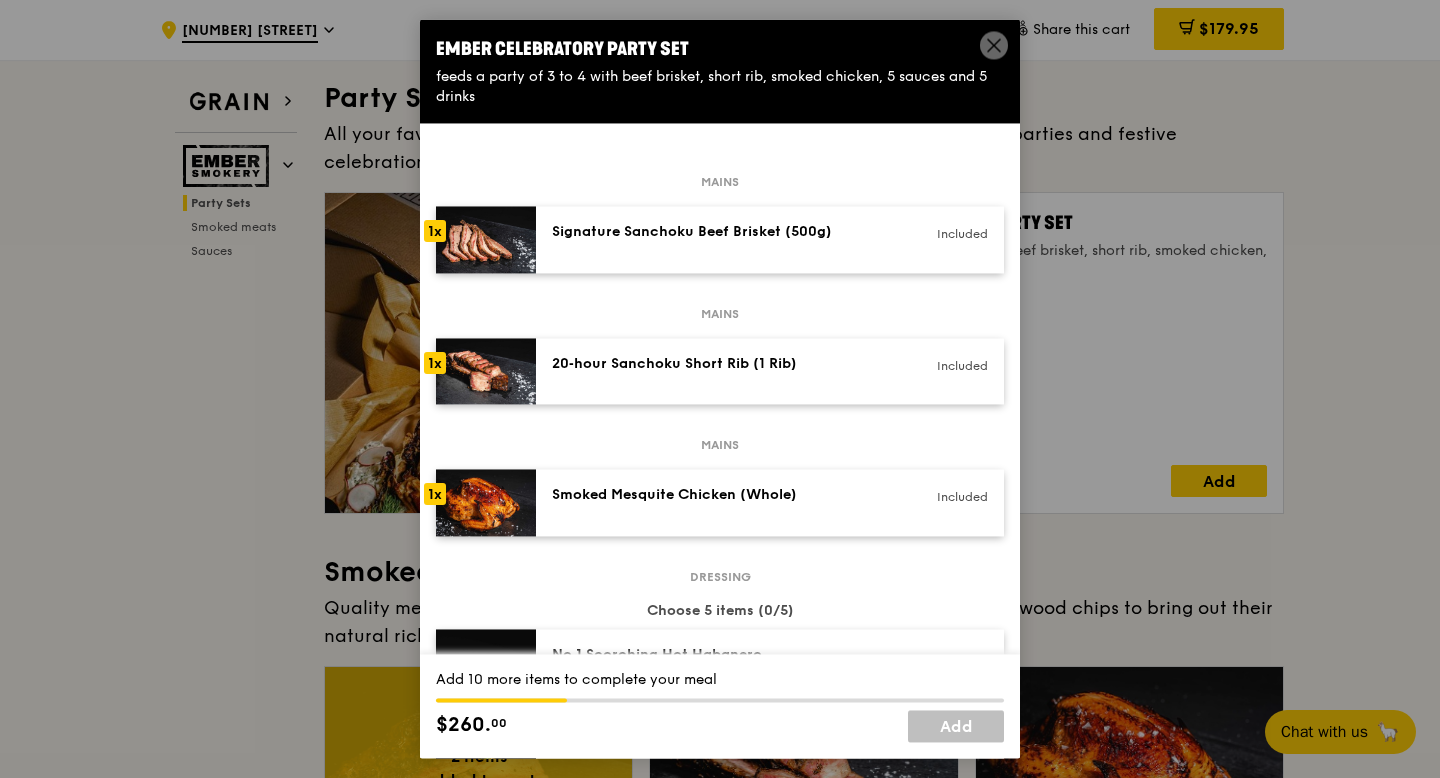 click on "Signature Sanchoku Beef Brisket (500g)
Included" at bounding box center [770, 239] 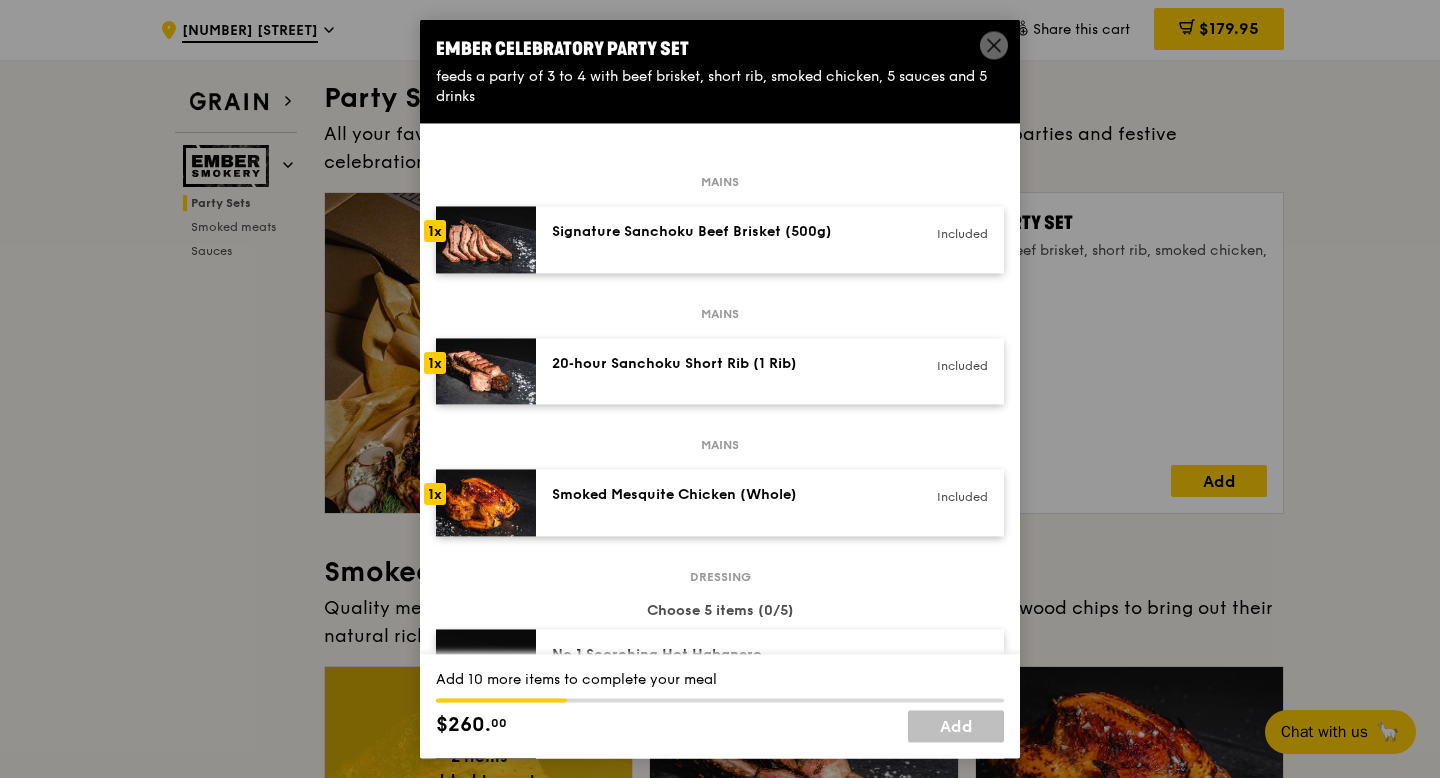click on "20‑hour Sanchoku Short Rib (1 Rib)" at bounding box center (731, 364) 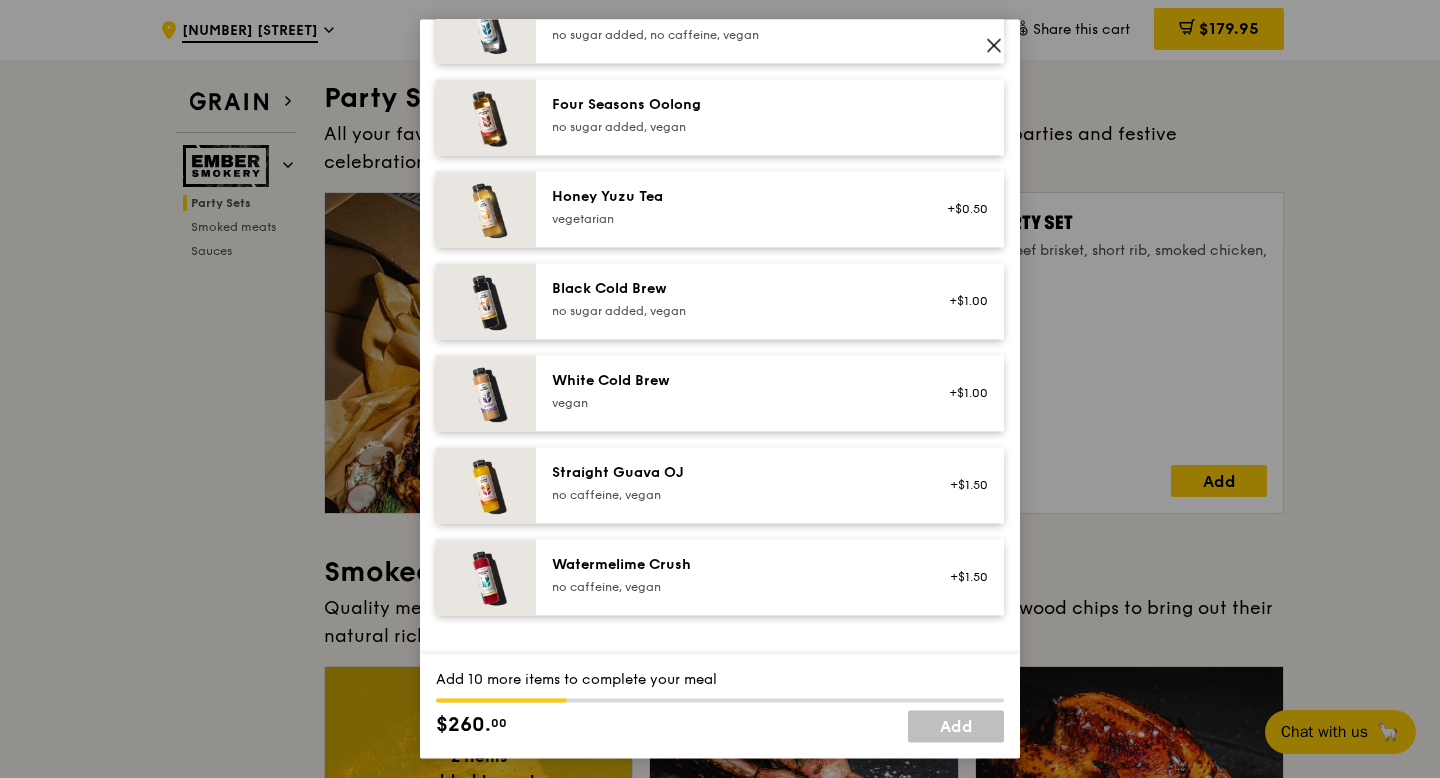 scroll, scrollTop: 1325, scrollLeft: 0, axis: vertical 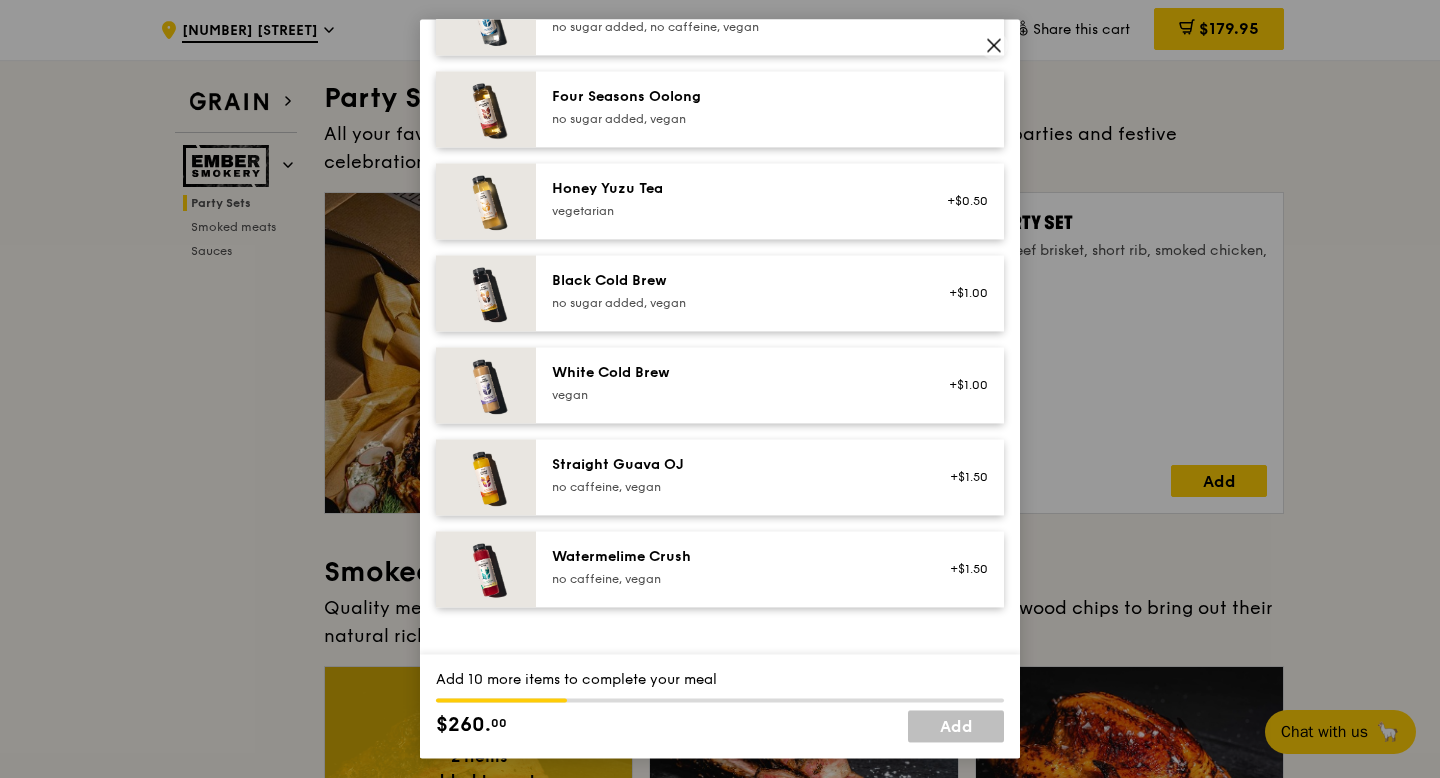 click on "White Cold Brew
vegan" at bounding box center [731, 383] 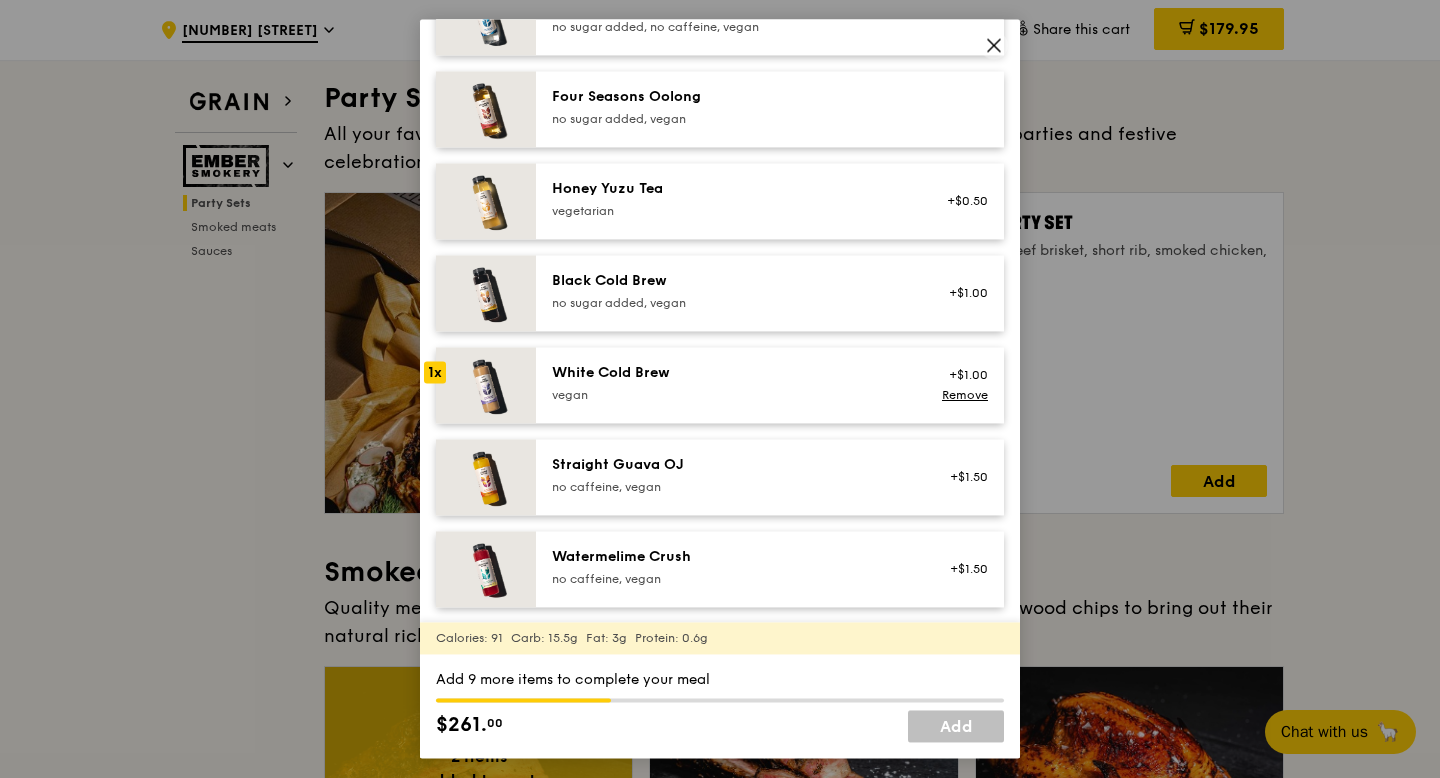 click on "Straight Guava OJ" at bounding box center (731, 465) 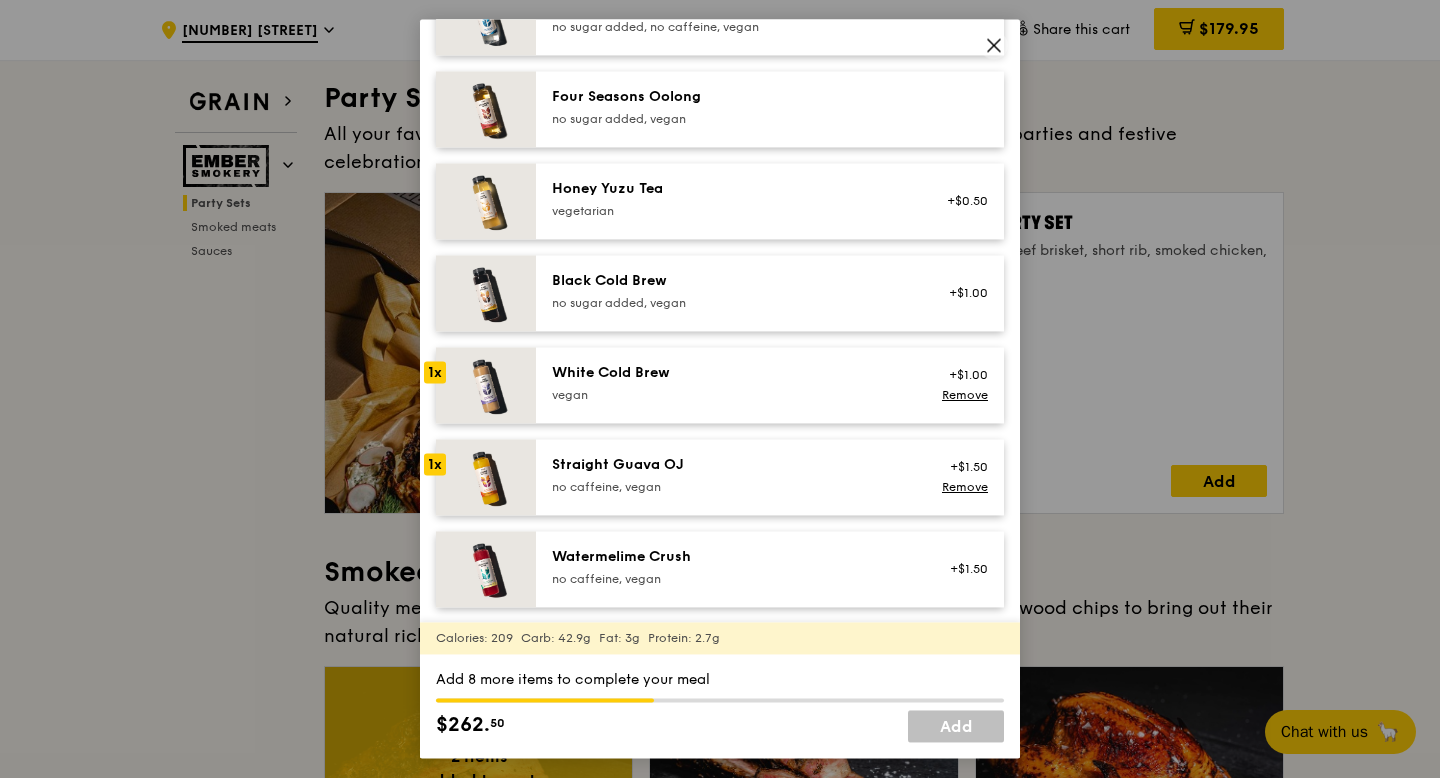 click on "Drinks
Choose 5 items (2/5)
Teh C Floral
vegetarian, contains dairy
+$0.50
Bandung Gao
no caffeine, vegetarian, contains dairy
+$0.50
Bottled Alps Water
no sugar added, no caffeine, vegan
Four Seasons Oolong
no sugar added, vegan
Honey Yuzu Tea
vegetarian
+$0.50
Black Cold Brew
no sugar added, vegan
+$1.00
1x
White Cold Brew
vegan
+$1.00
Remove
1x
Straight Guava OJ
no caffeine, vegan
+$1.50
Remove
Watermelime Crush
no caffeine, vegan
+$1.50" at bounding box center [720, 174] 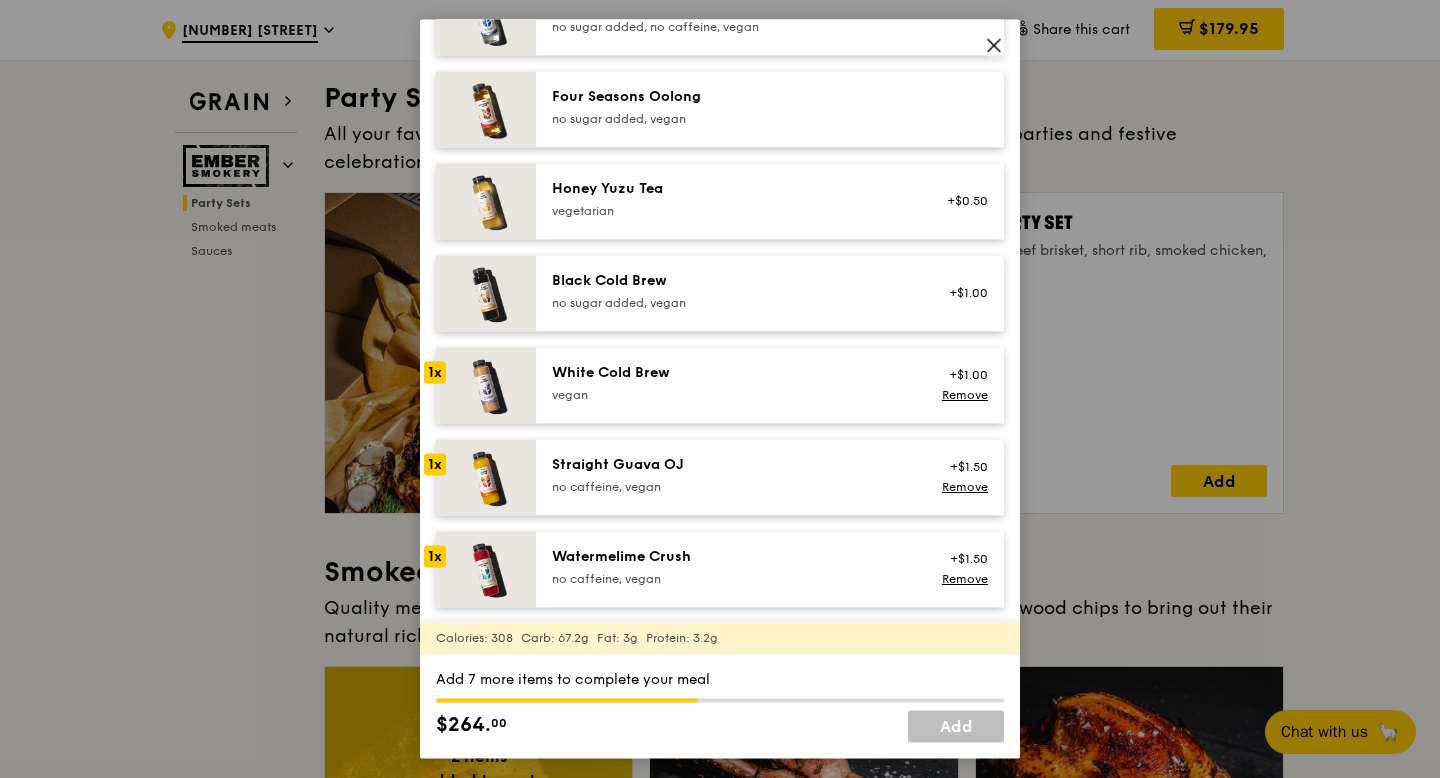 click on "Black Cold Brew
no sugar added, vegan" at bounding box center [731, 293] 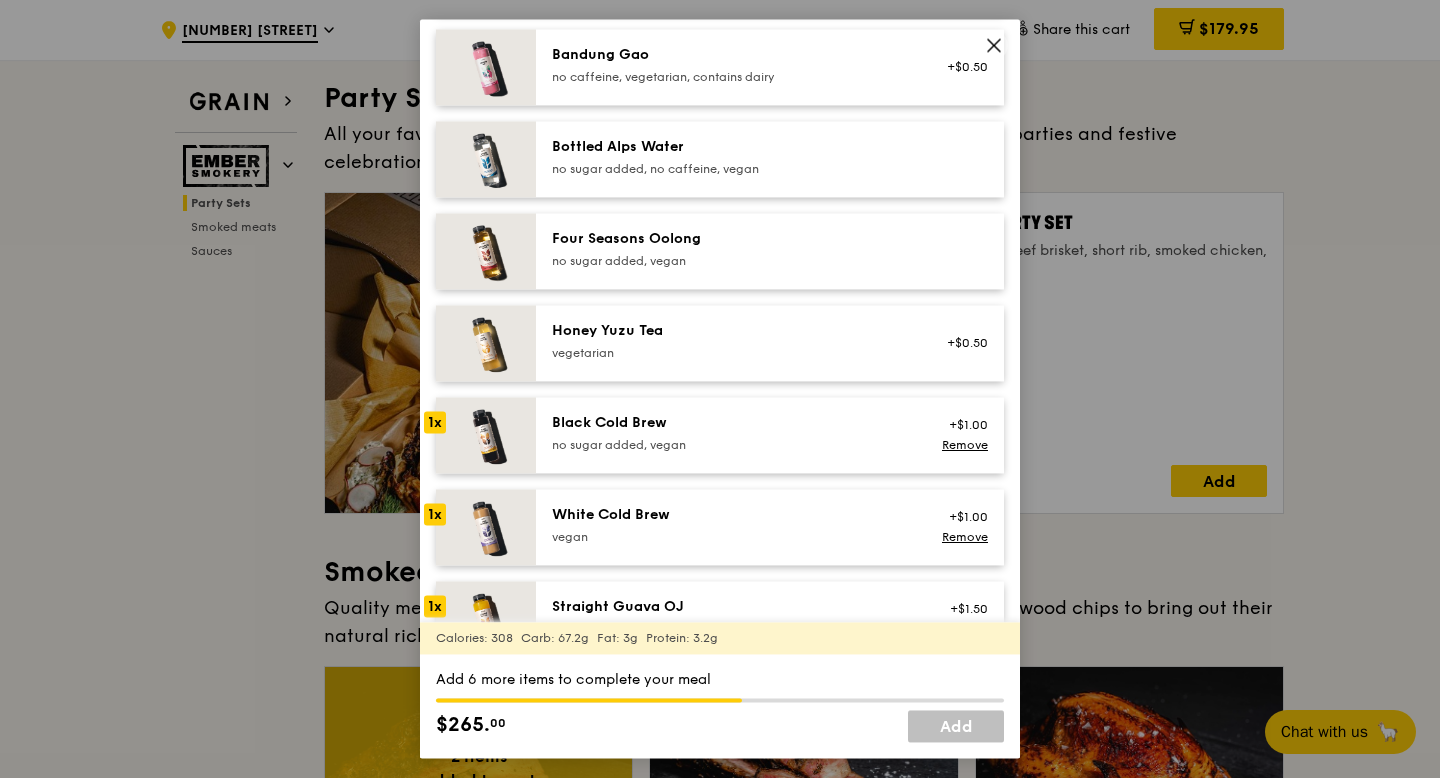 scroll, scrollTop: 1159, scrollLeft: 0, axis: vertical 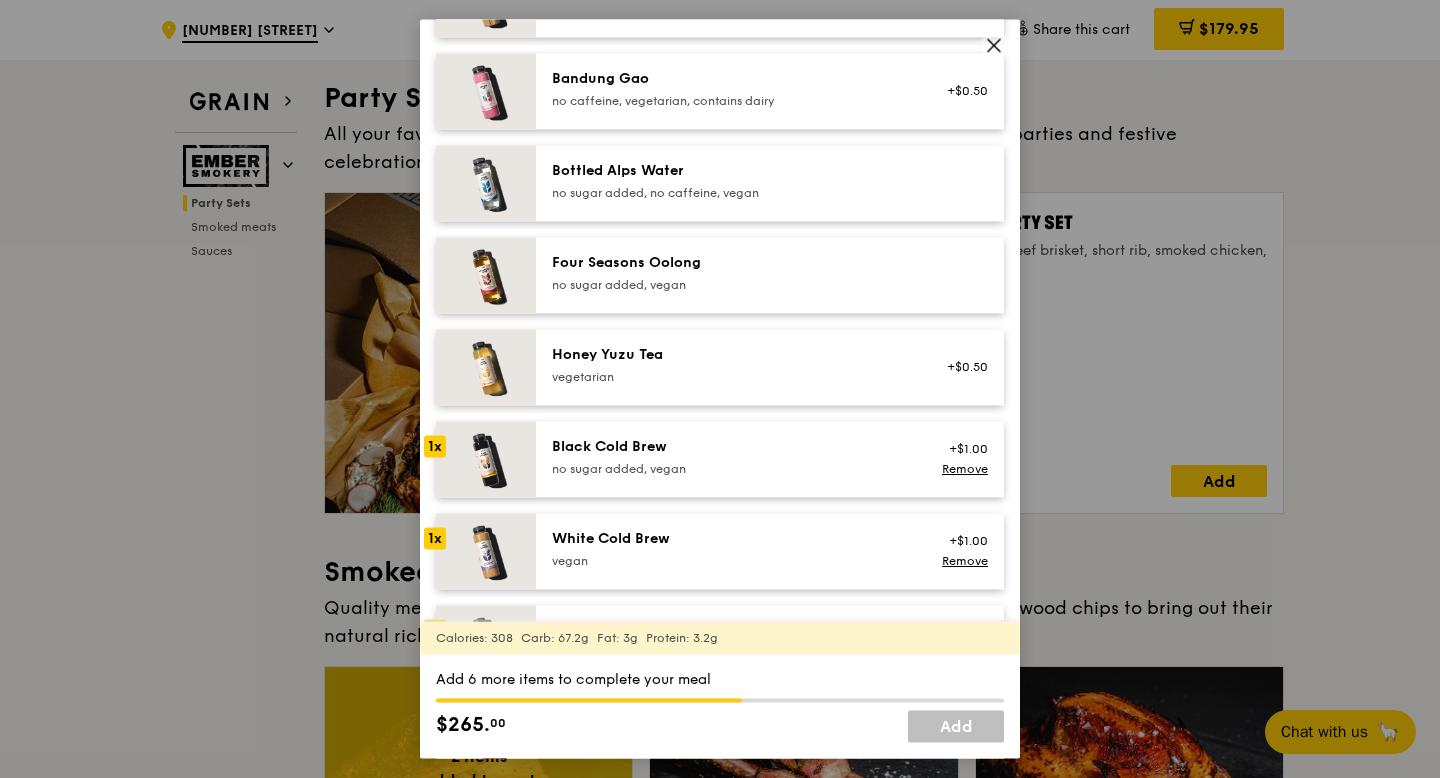 click on "Honey Yuzu Tea
vegetarian
+$0.50" at bounding box center [770, 367] 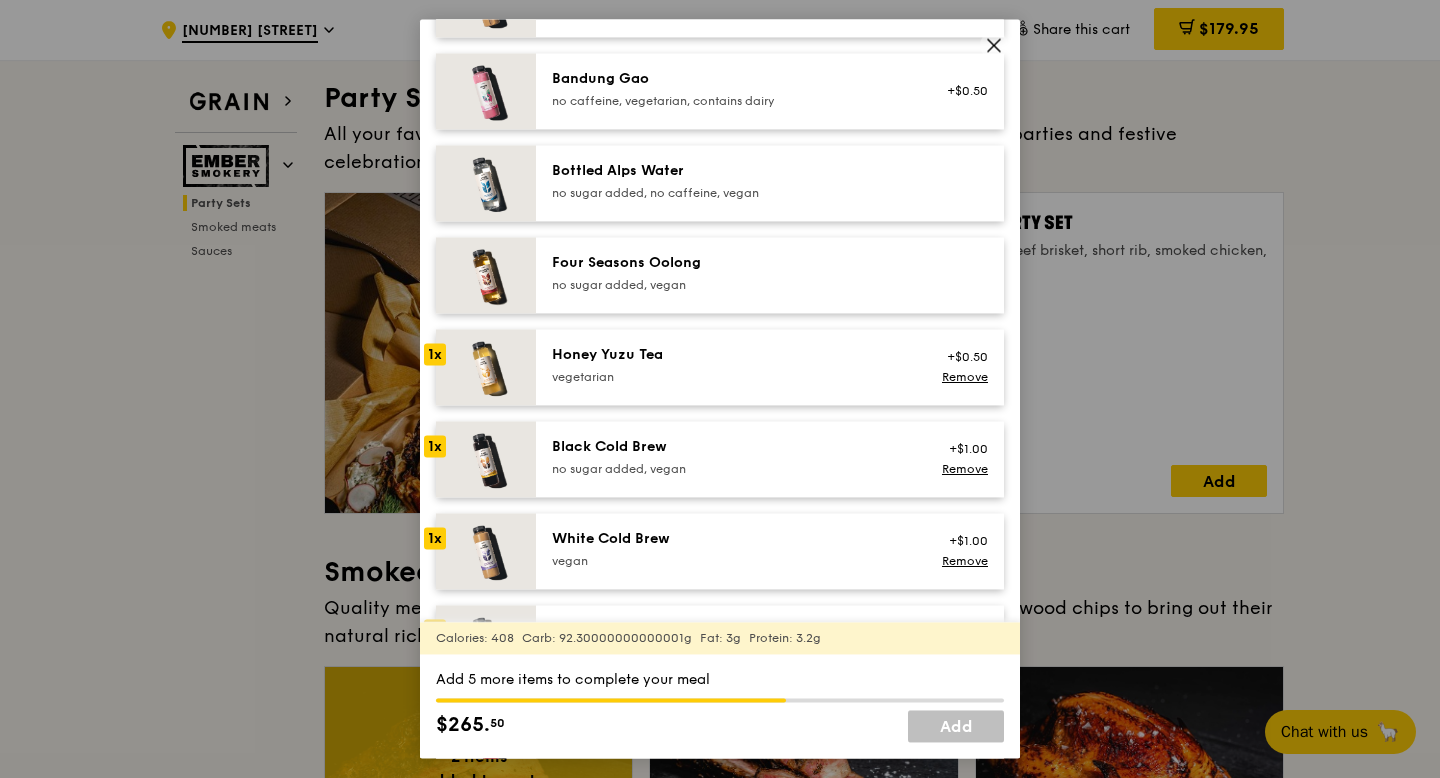 click on "no sugar added, vegan" at bounding box center [731, 285] 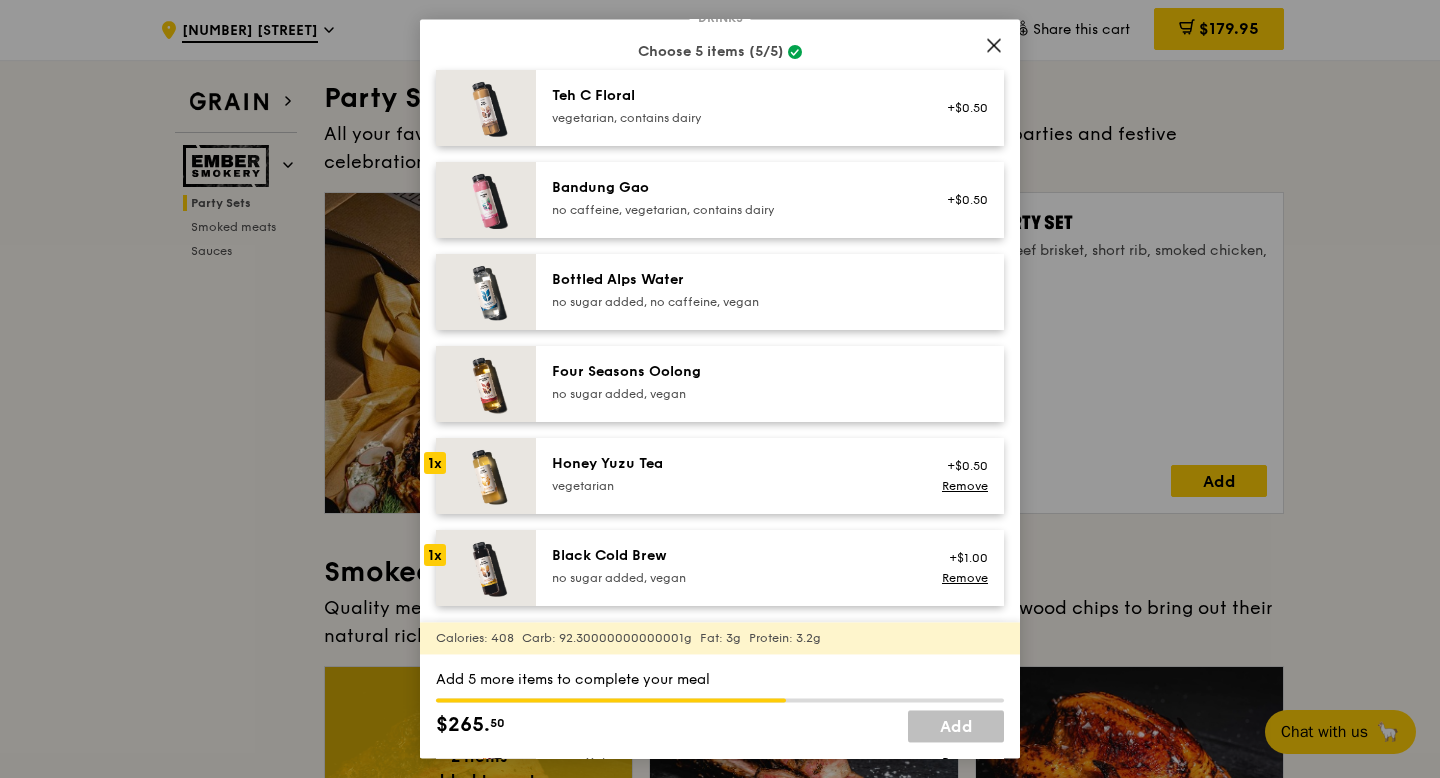 scroll, scrollTop: 1022, scrollLeft: 0, axis: vertical 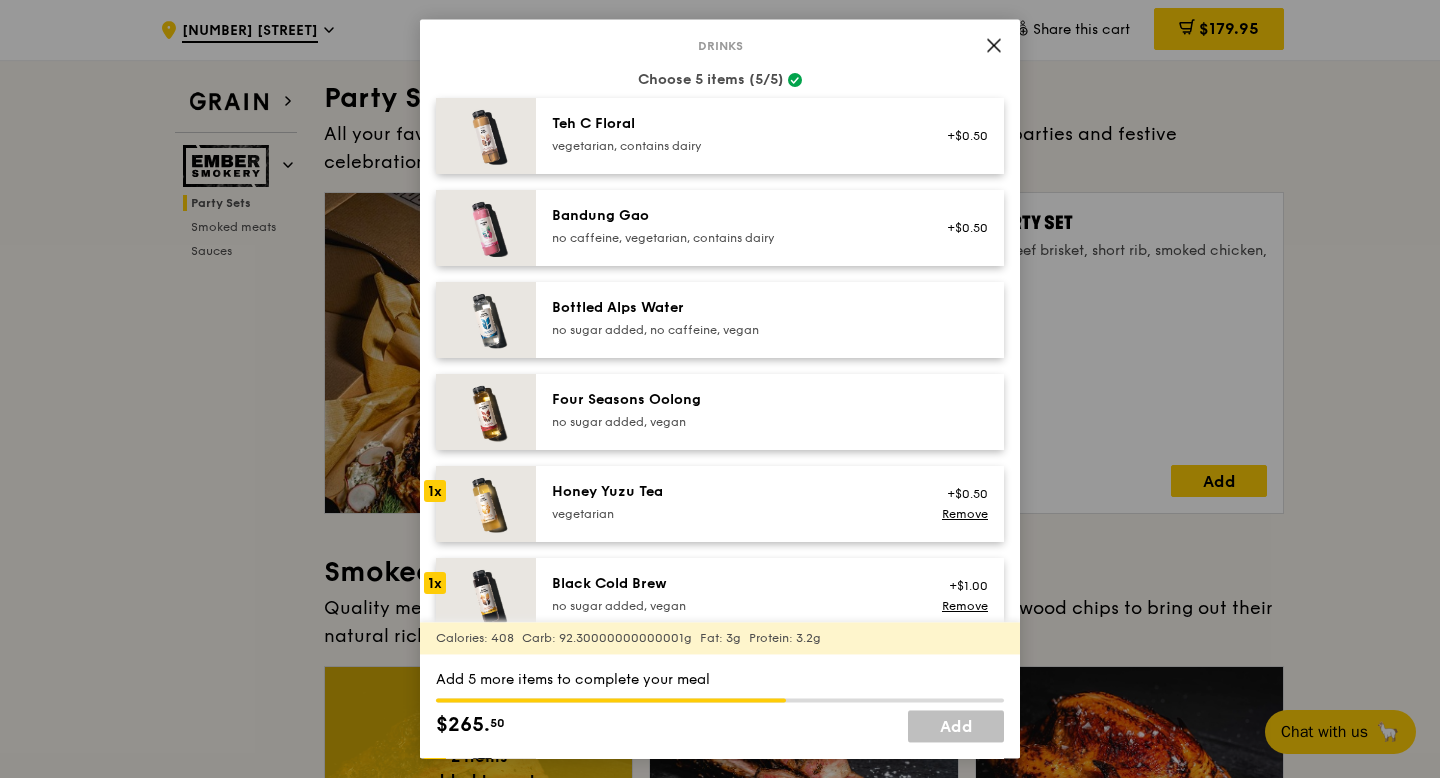 click on "Bottled Alps Water" at bounding box center (731, 308) 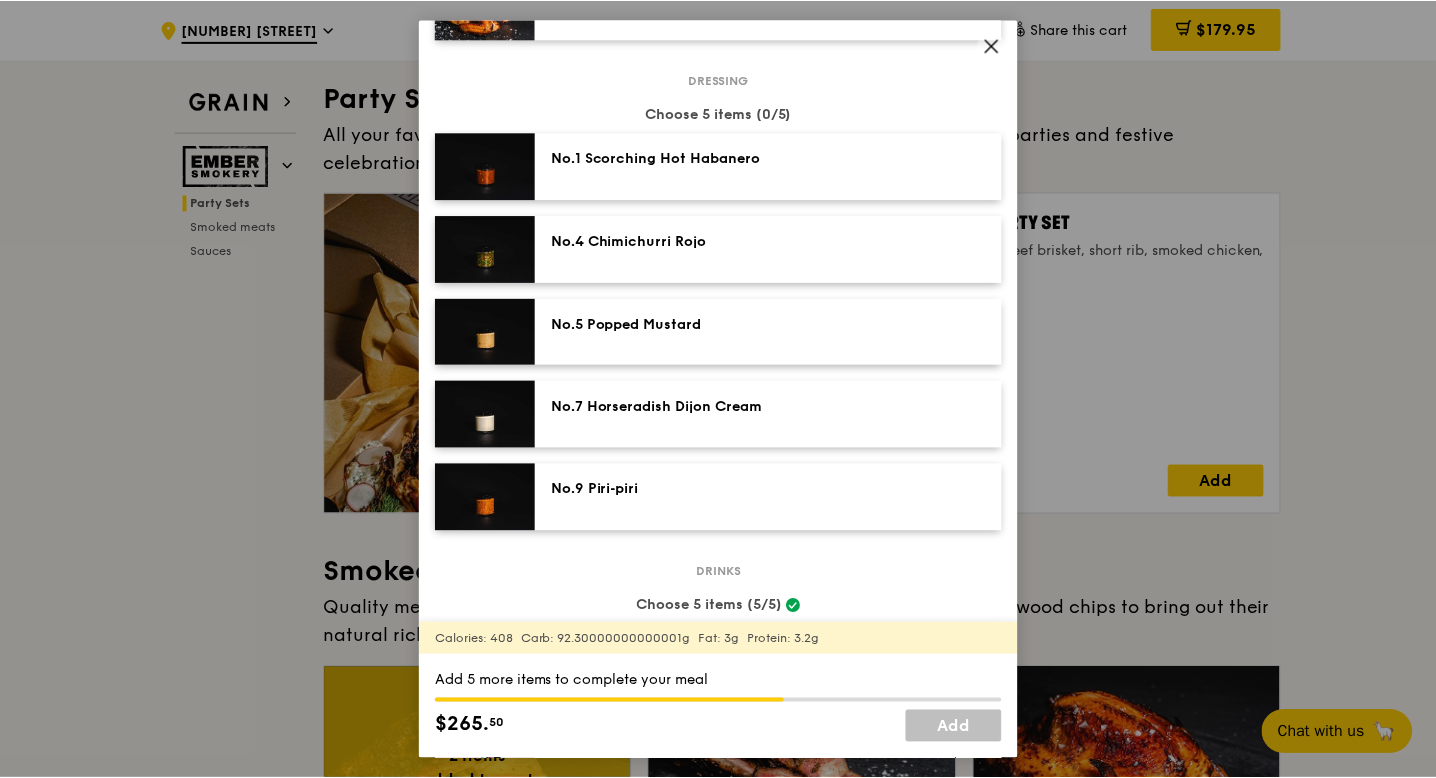 scroll, scrollTop: 492, scrollLeft: 0, axis: vertical 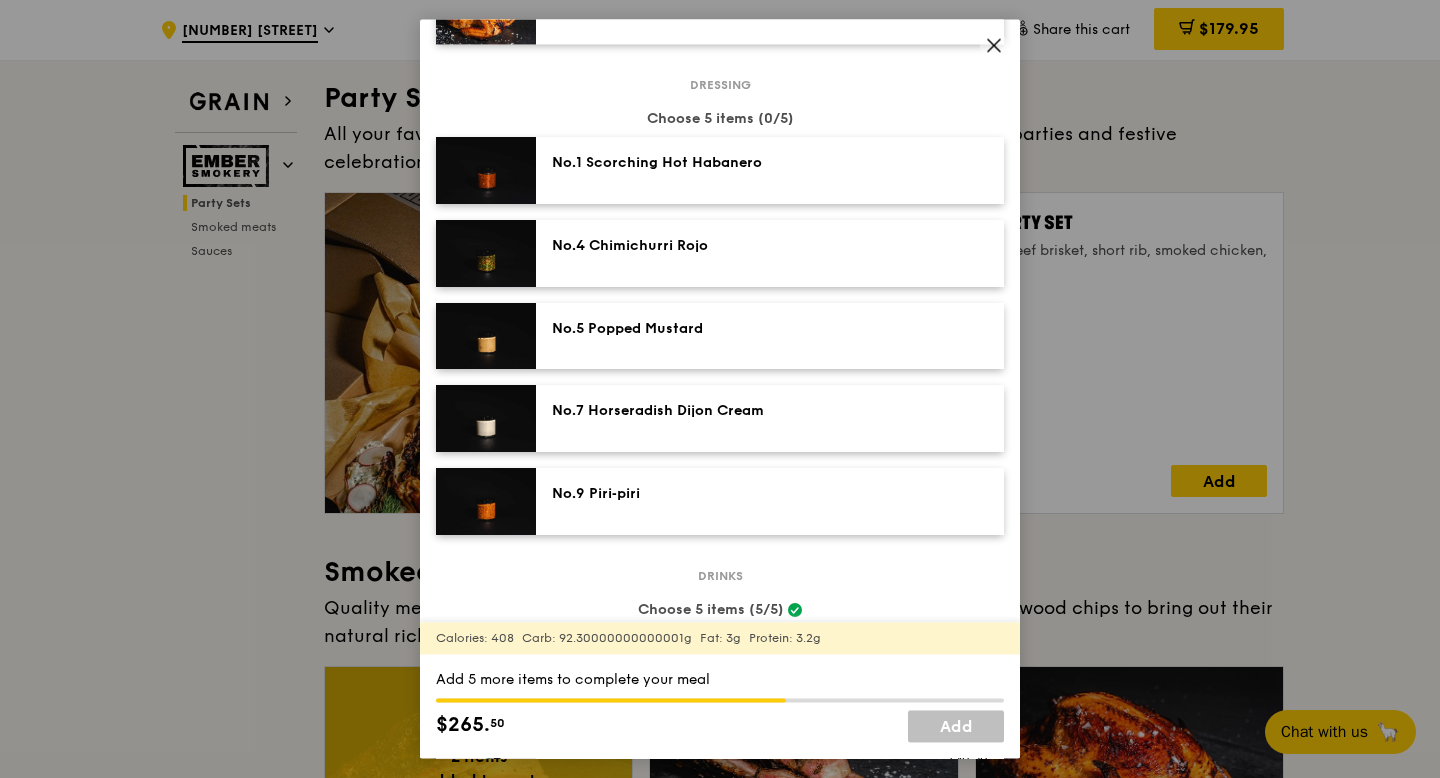 click on "No.7 Horseradish Dijon Cream" at bounding box center (731, 412) 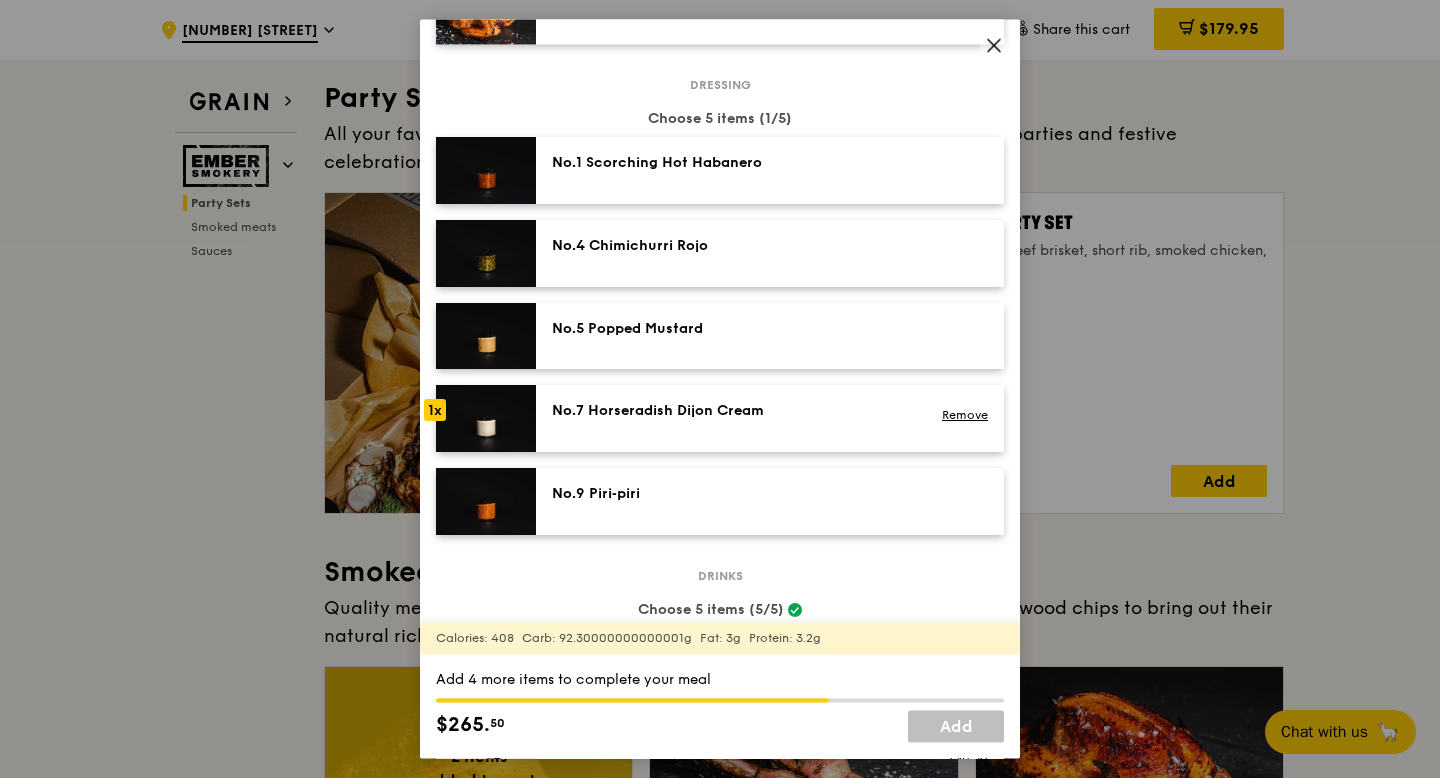 click on "No.5 Popped Mustard" at bounding box center (731, 329) 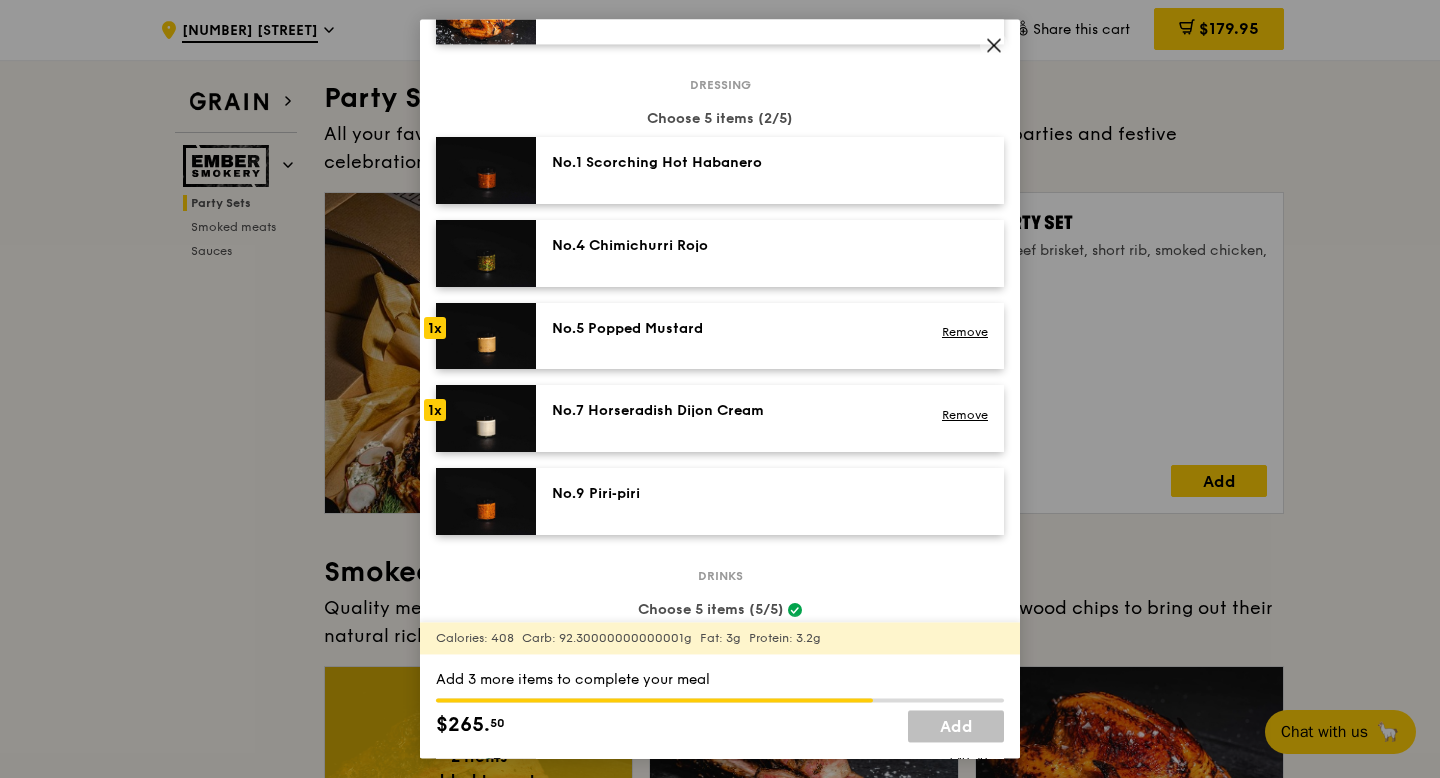 click on "No.4 Chimichurri Rojo" at bounding box center [731, 246] 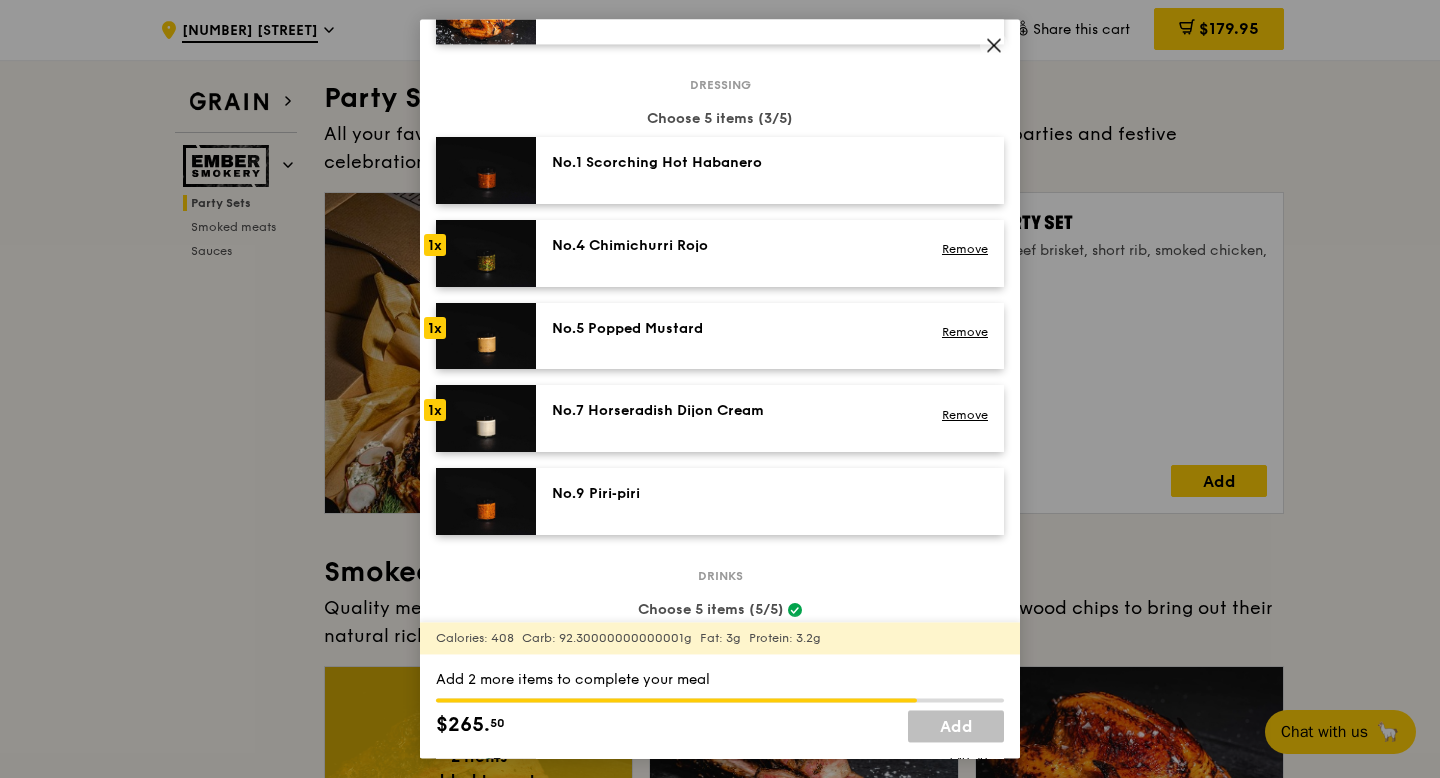 click on "No.1 Scorching Hot Habanero" at bounding box center (770, 171) 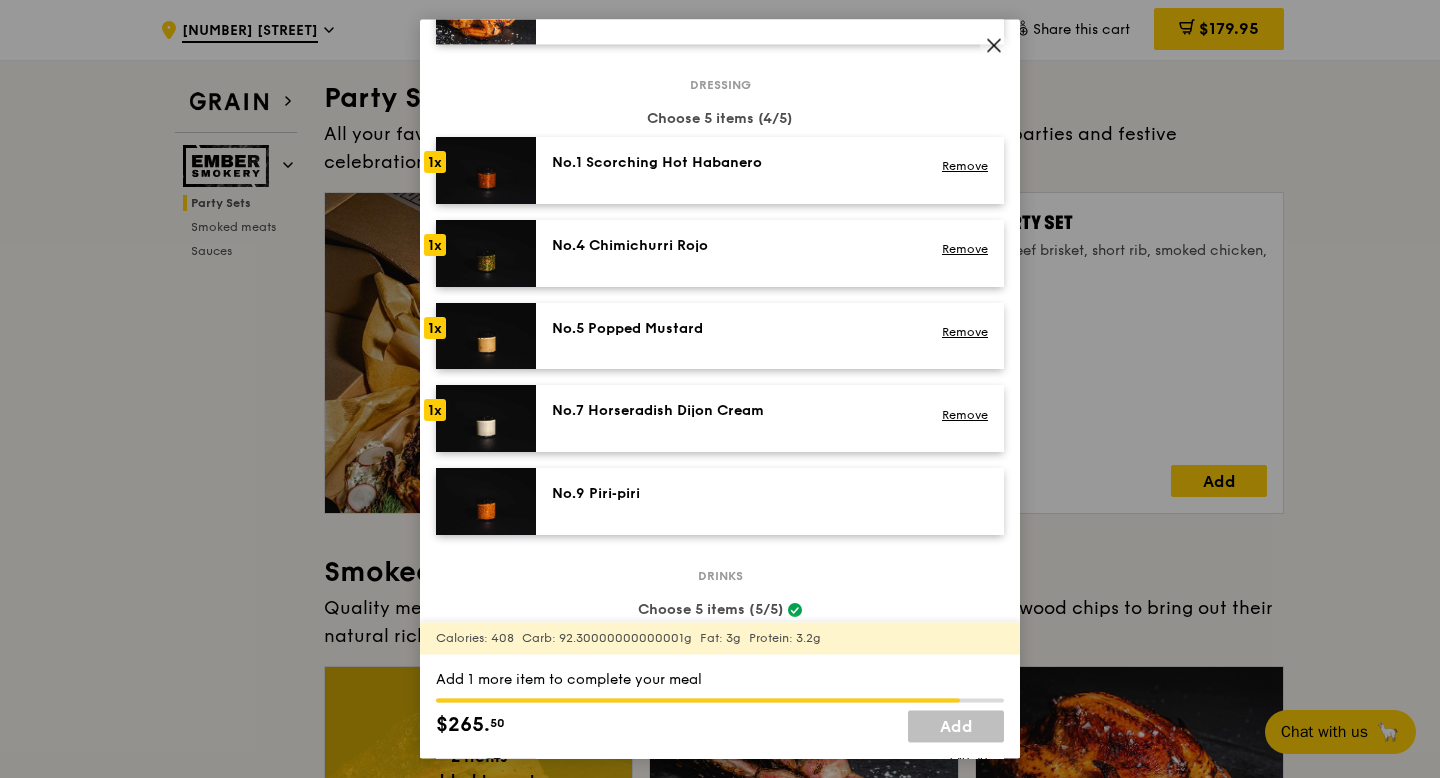click on "No.9 Piri‑piri" at bounding box center (770, 501) 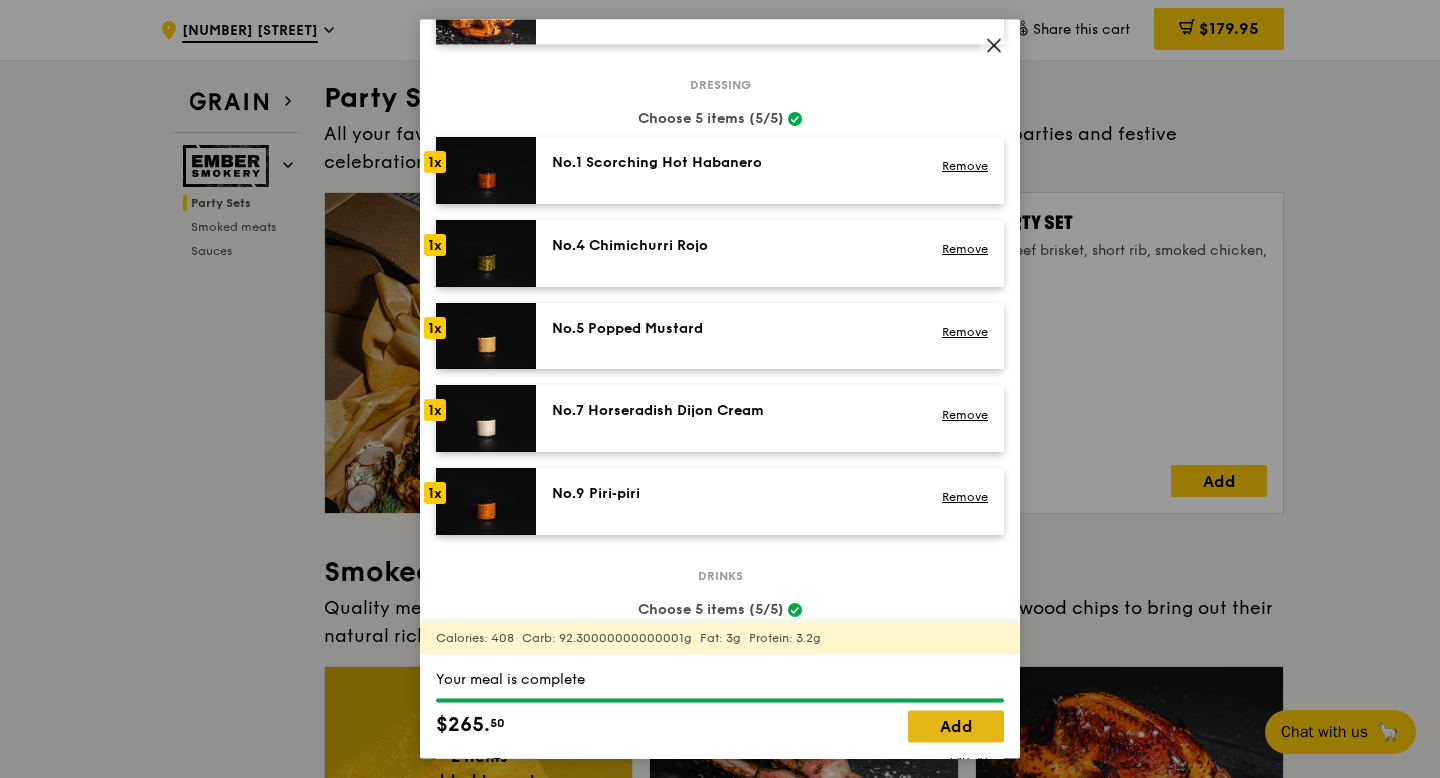 click on "Add" at bounding box center (956, 727) 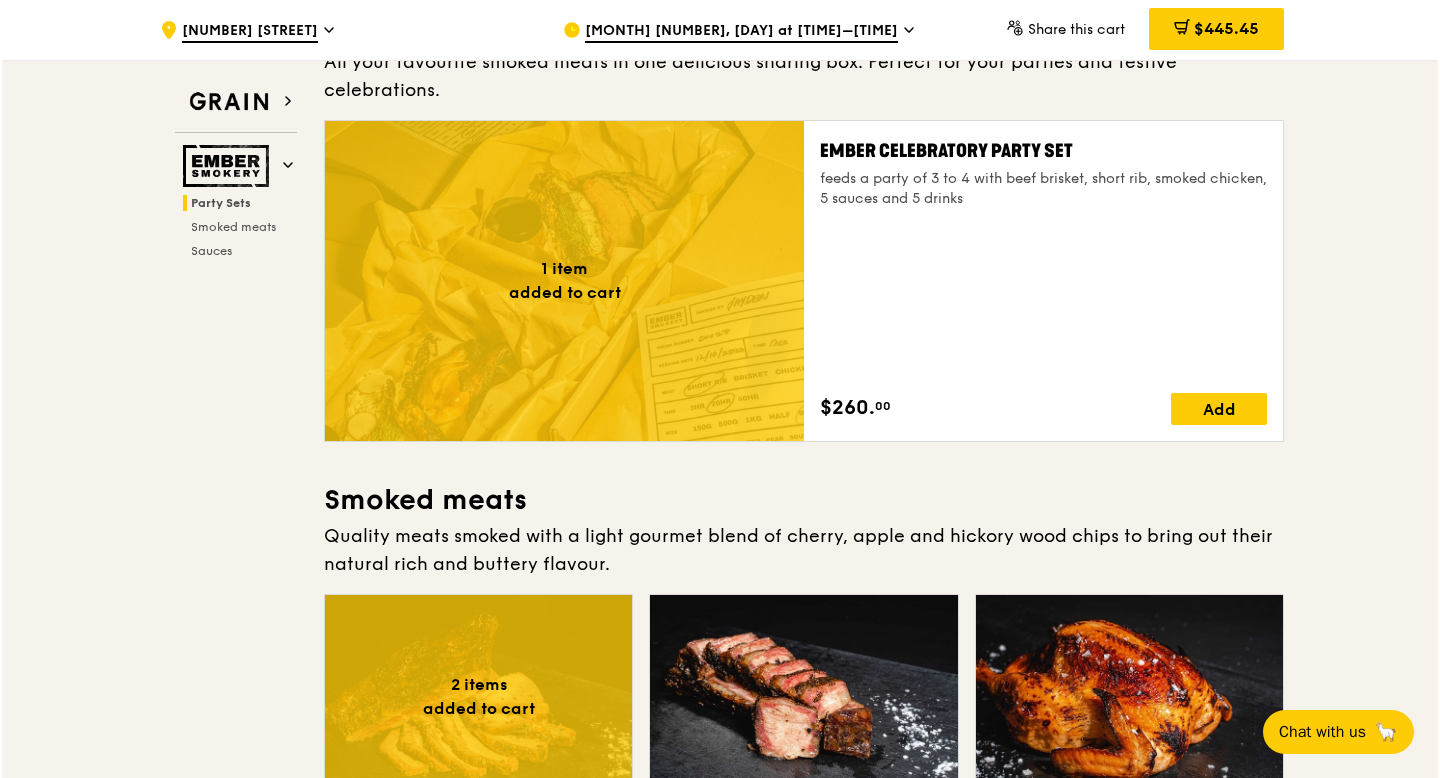 scroll, scrollTop: 183, scrollLeft: 0, axis: vertical 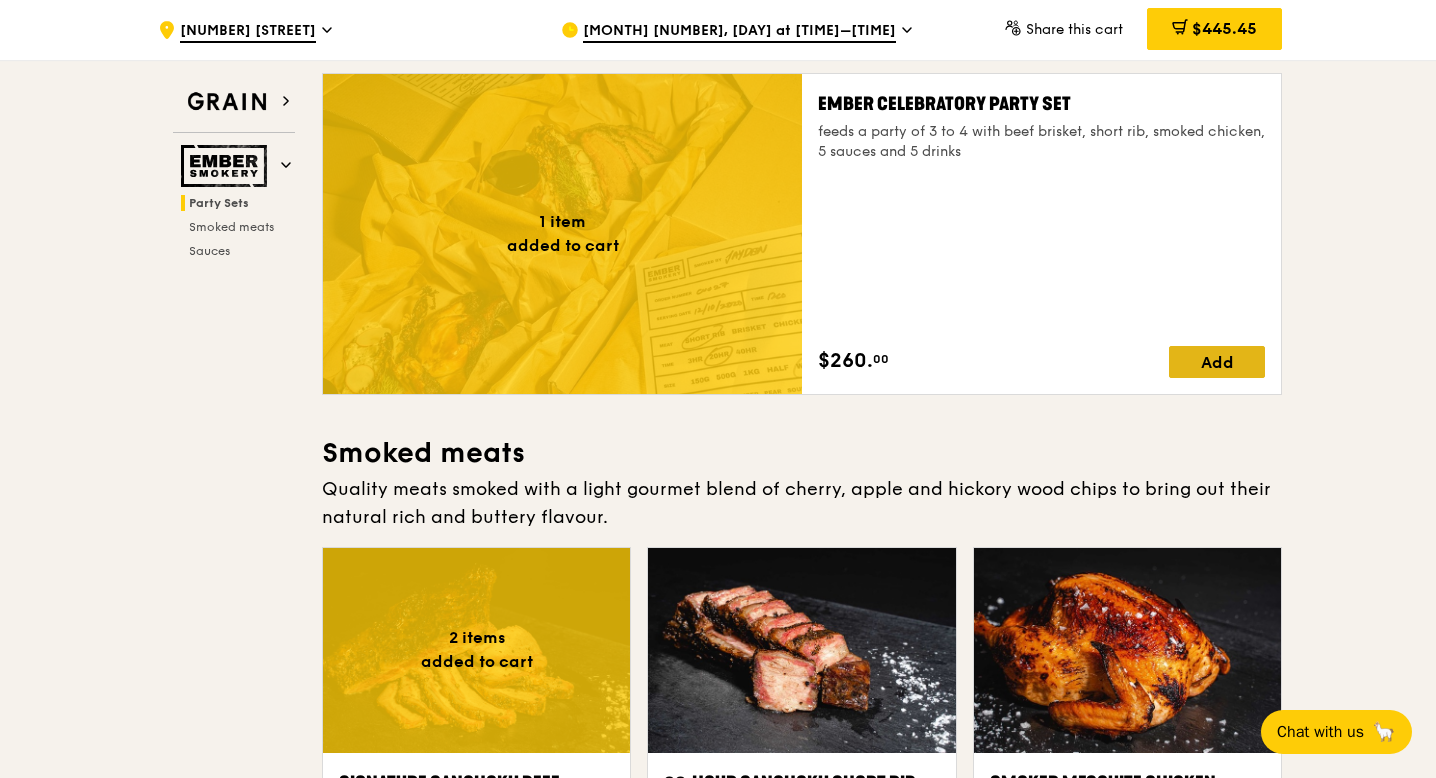 click on "Add" at bounding box center (1217, 362) 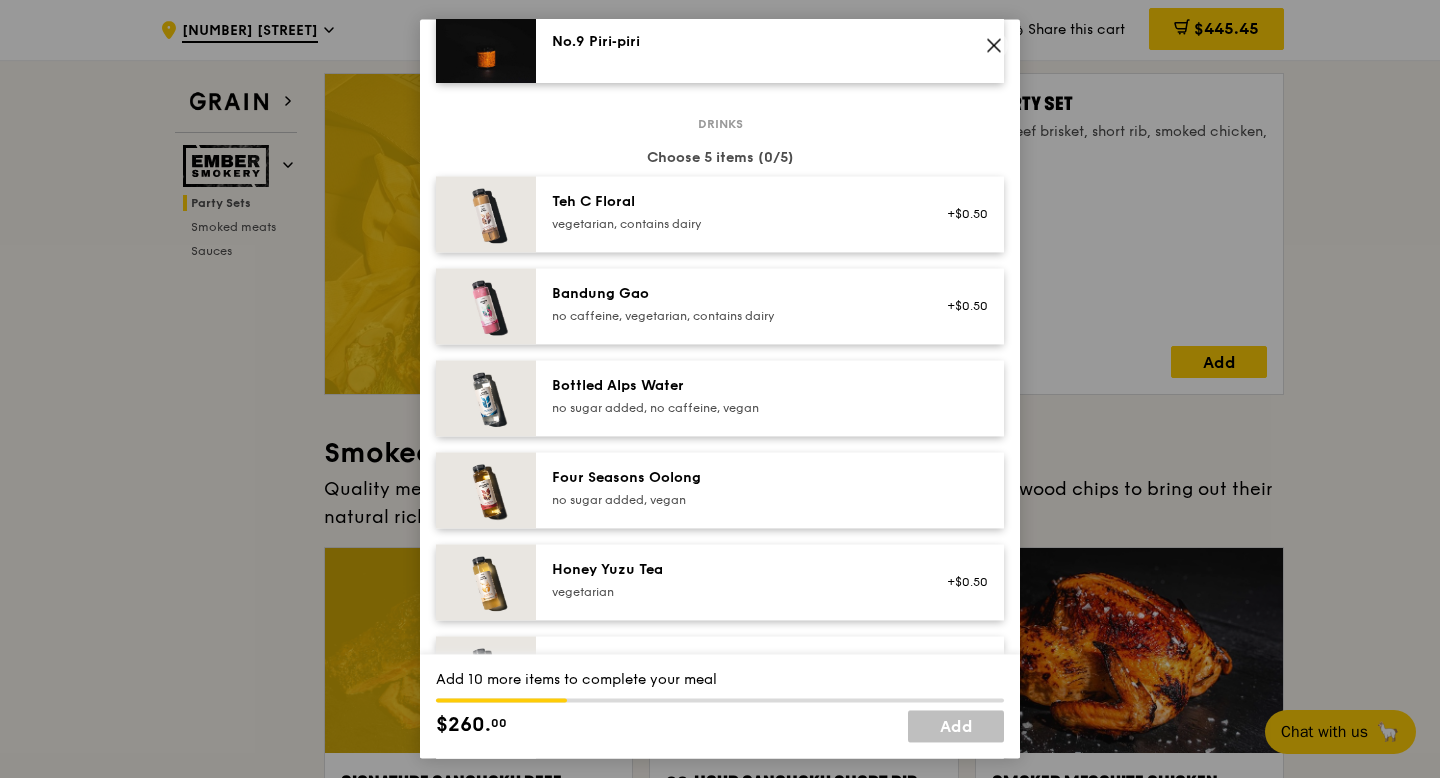 scroll, scrollTop: 947, scrollLeft: 0, axis: vertical 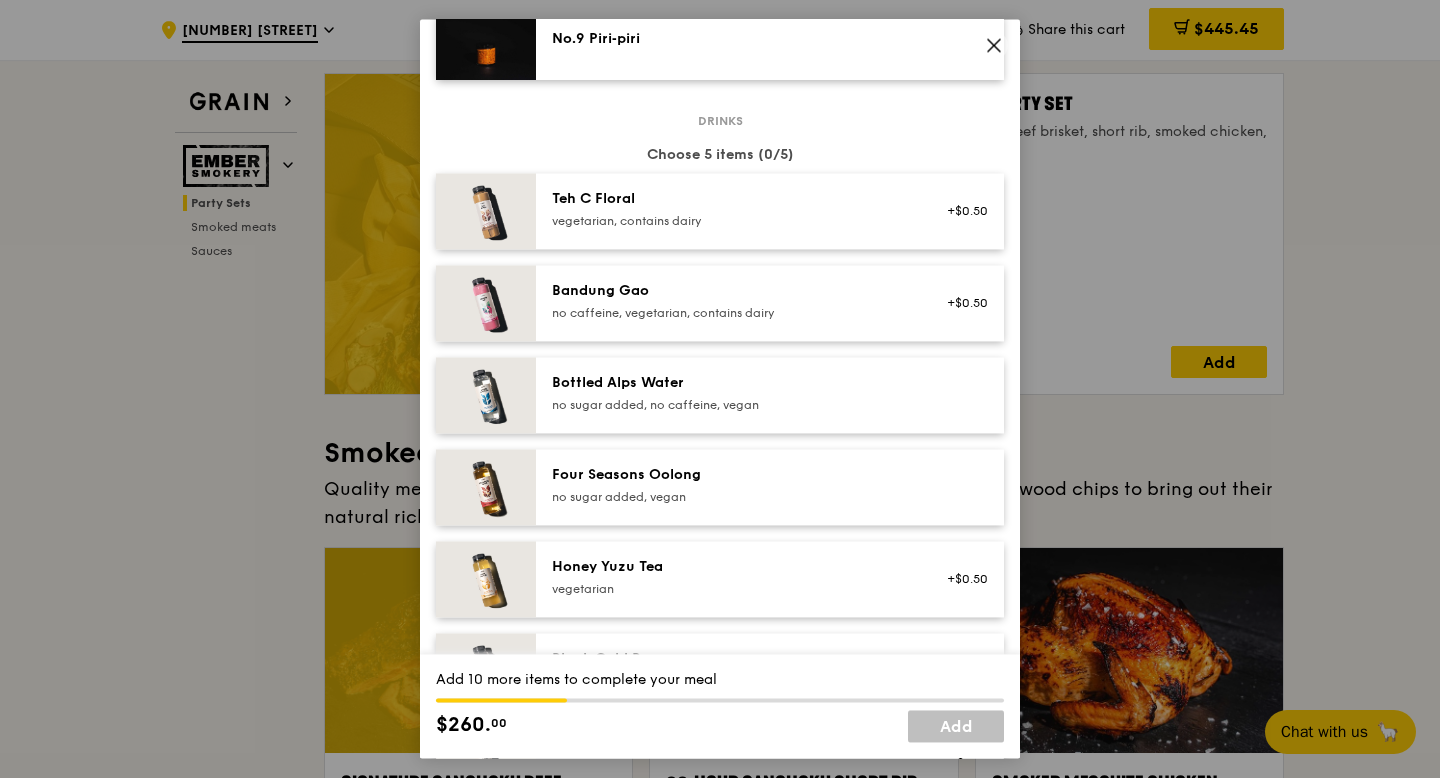 click on "Teh C Floral
vegetarian, contains dairy" at bounding box center (731, 209) 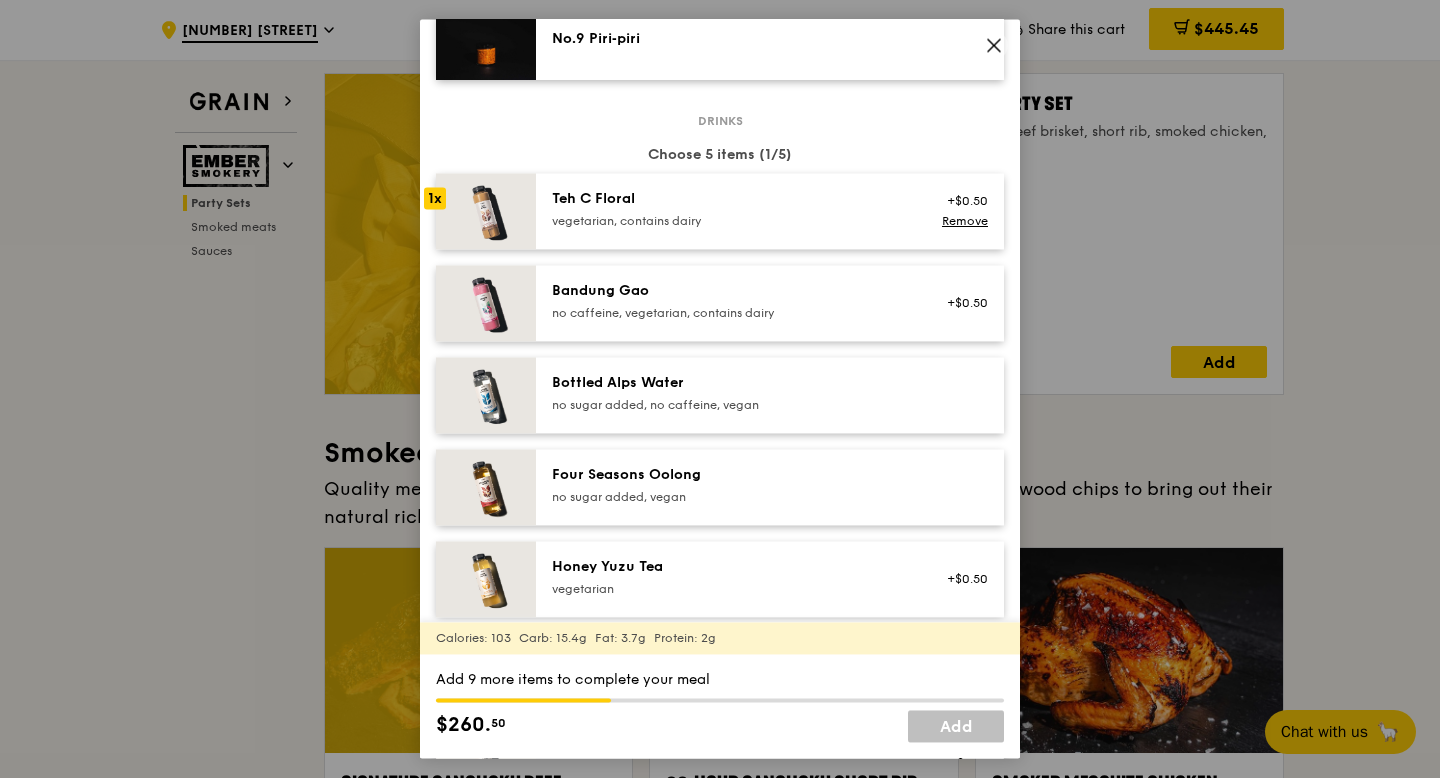 click on "Bandung Gao
no caffeine, vegetarian, contains dairy
+$0.50" at bounding box center (770, 303) 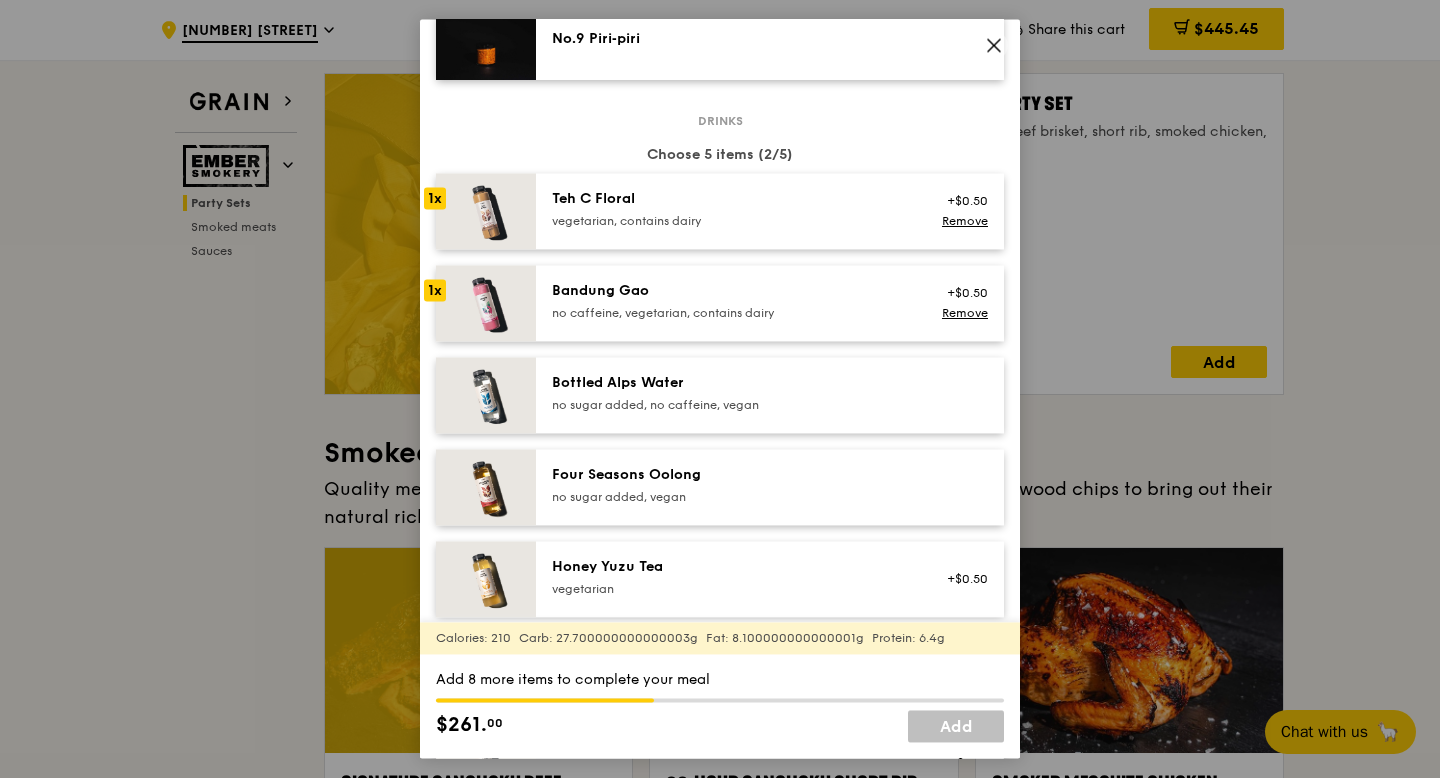 click on "Bottled Alps Water" at bounding box center [731, 383] 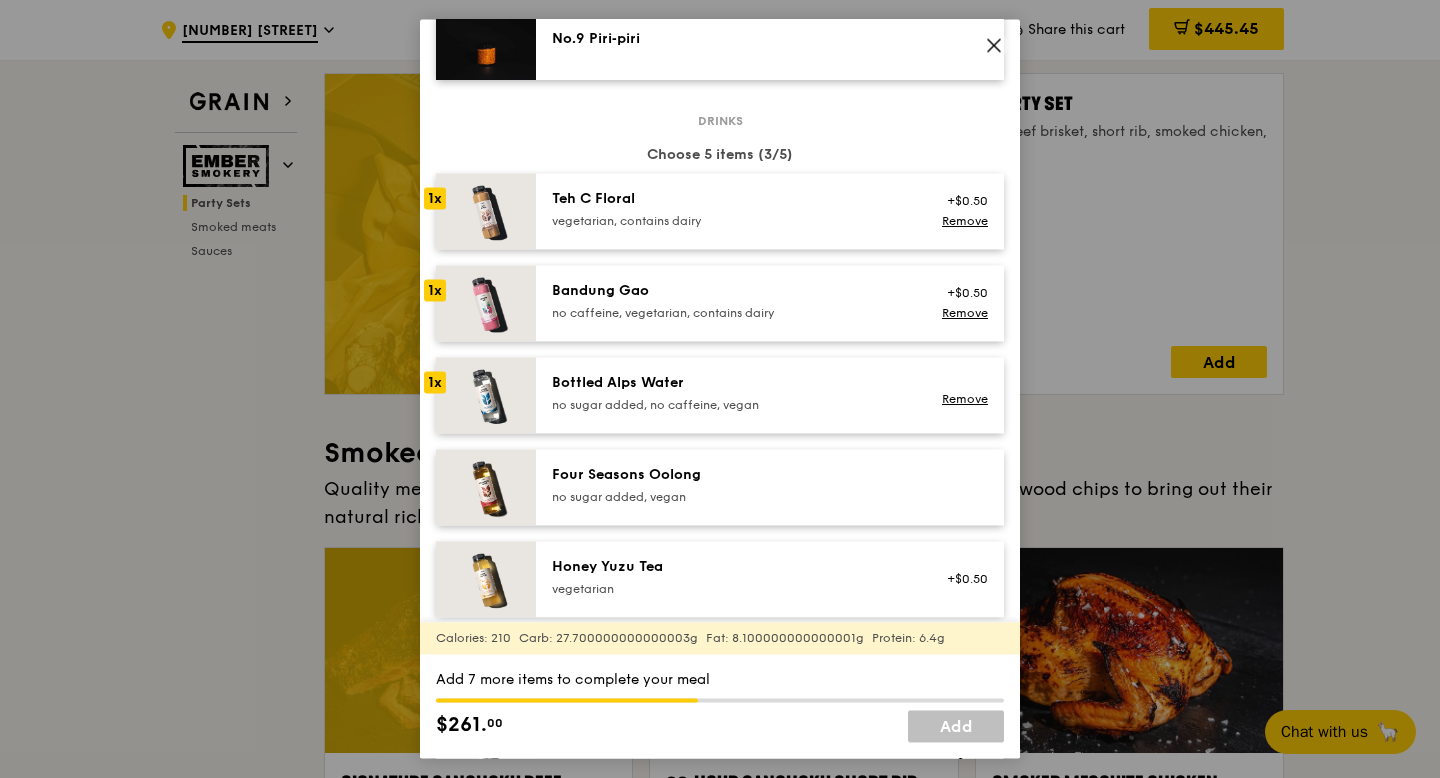 click on "Four Seasons Oolong" at bounding box center (731, 475) 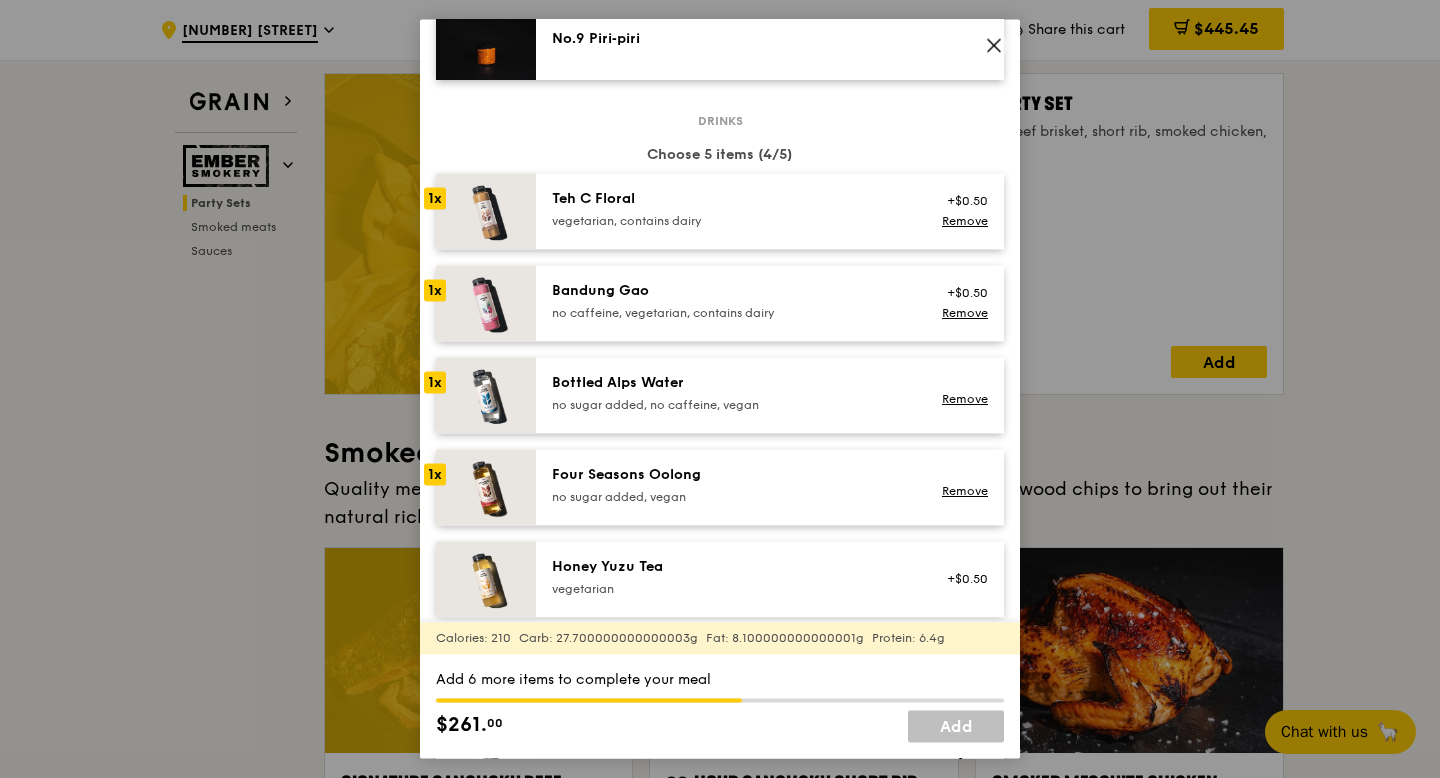 click on "Honey Yuzu Tea" at bounding box center (731, 567) 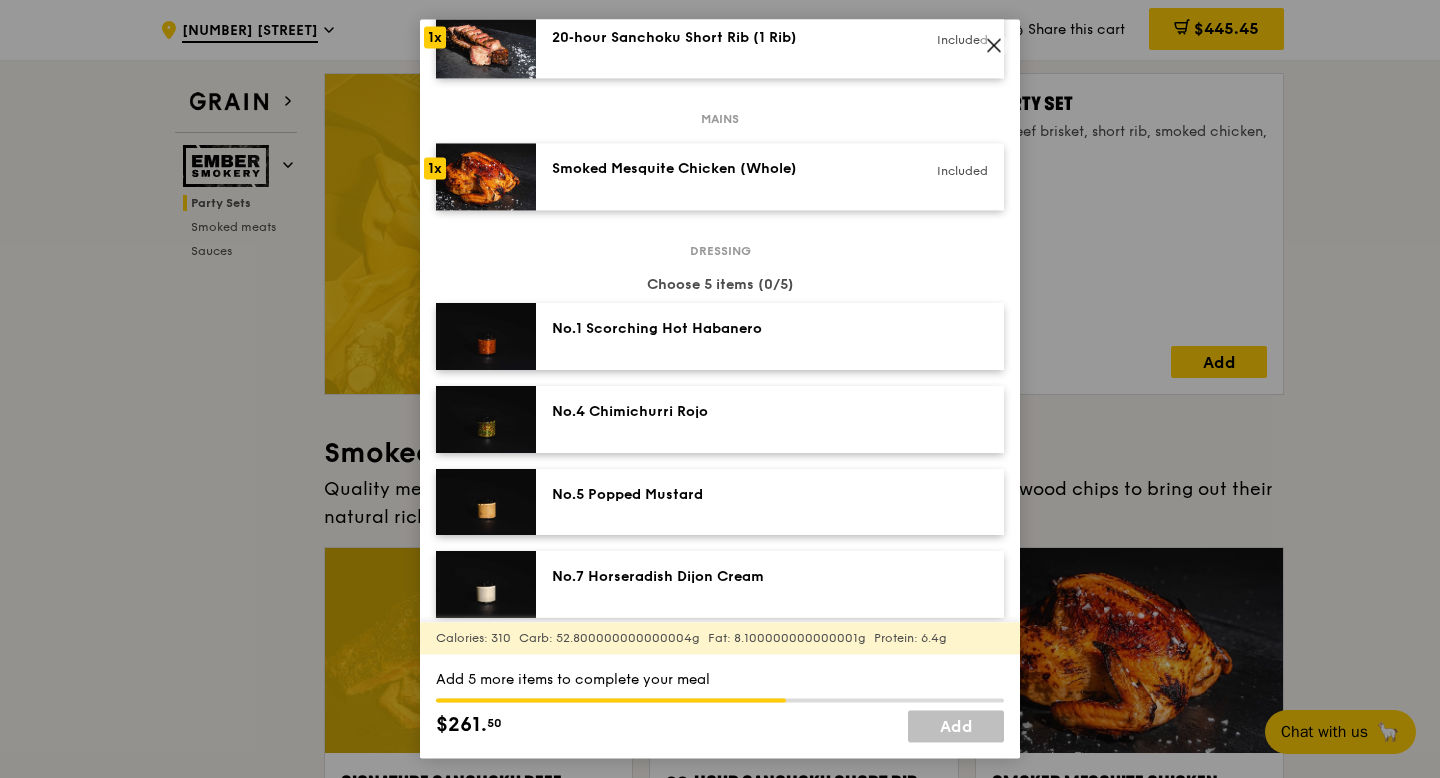 scroll, scrollTop: 286, scrollLeft: 0, axis: vertical 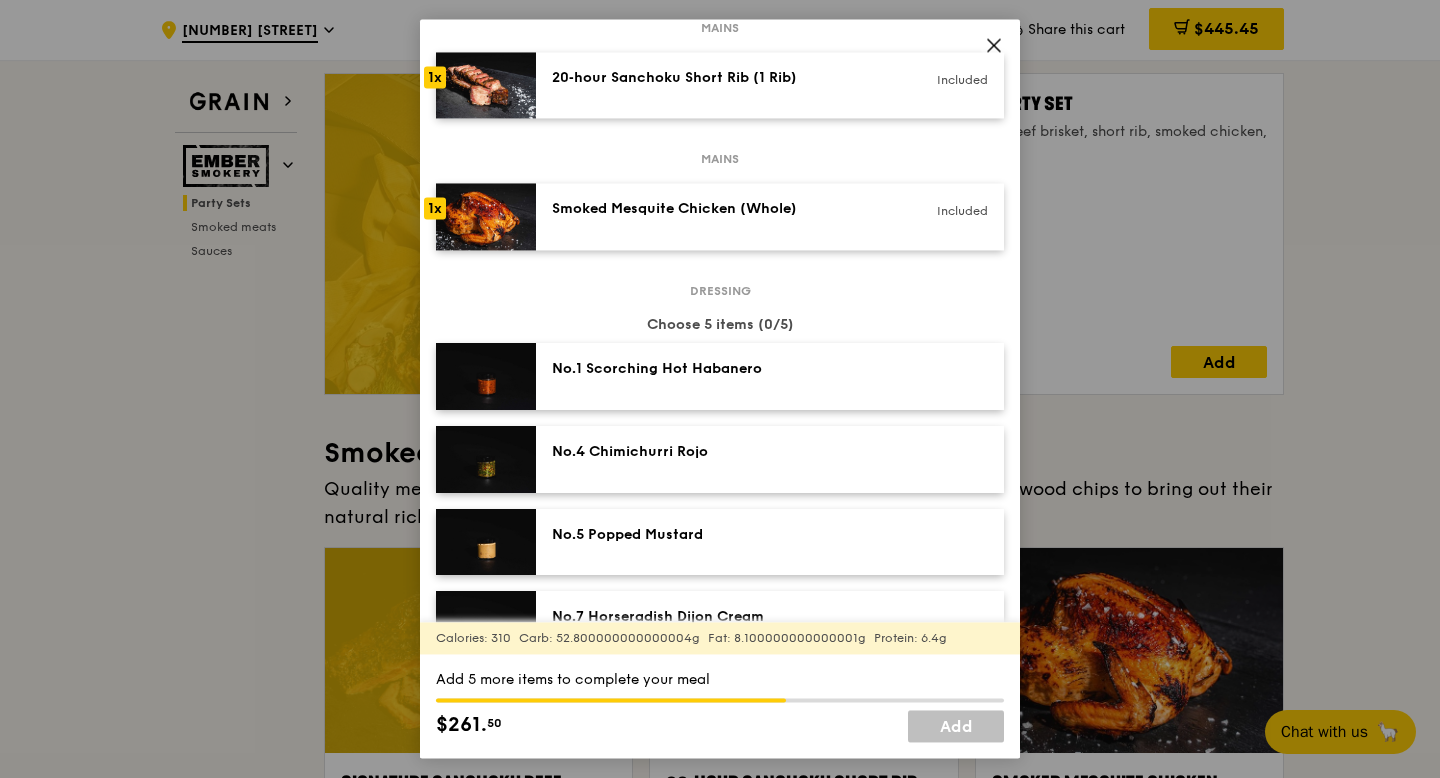 click on "No.1 Scorching Hot Habanero" at bounding box center (770, 377) 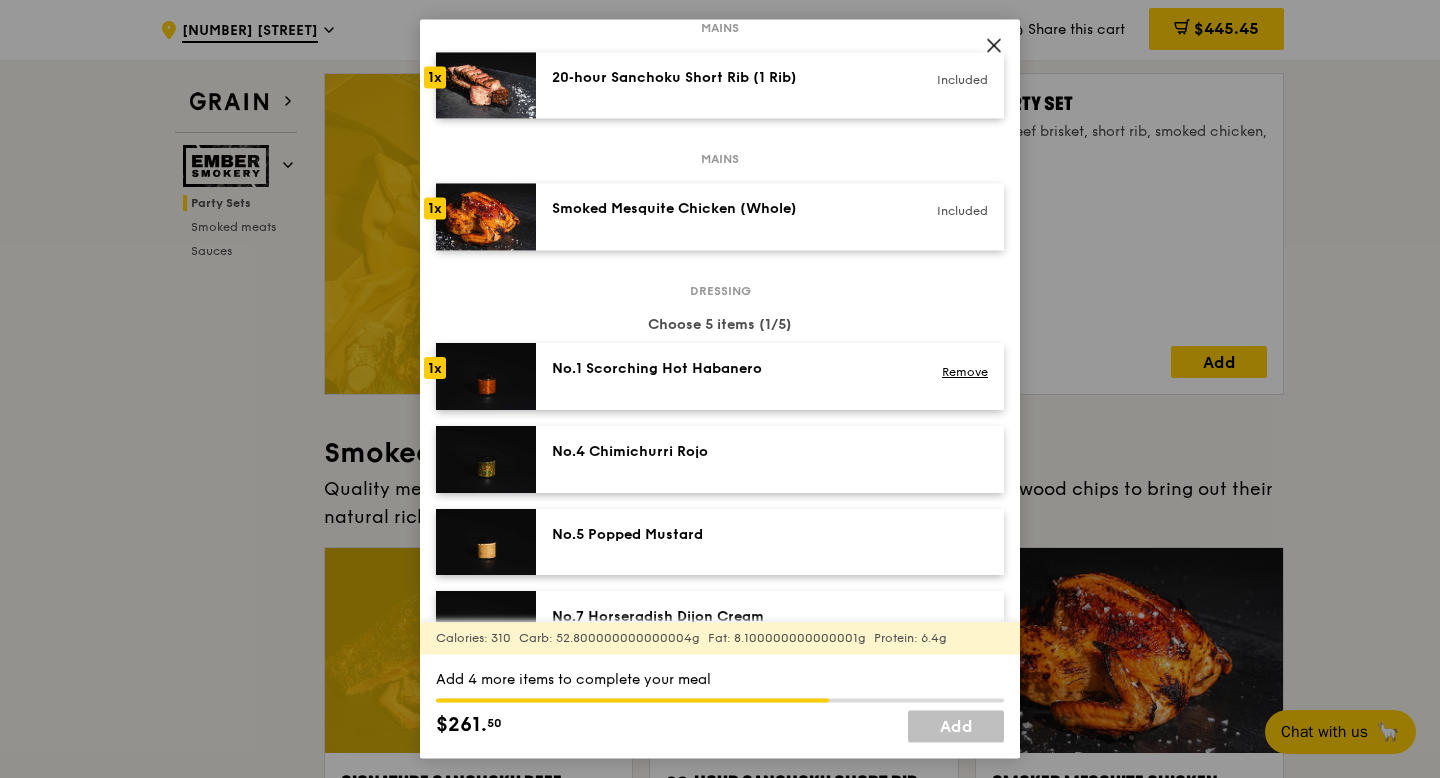 click on "No.4 Chimichurri Rojo" at bounding box center (770, 459) 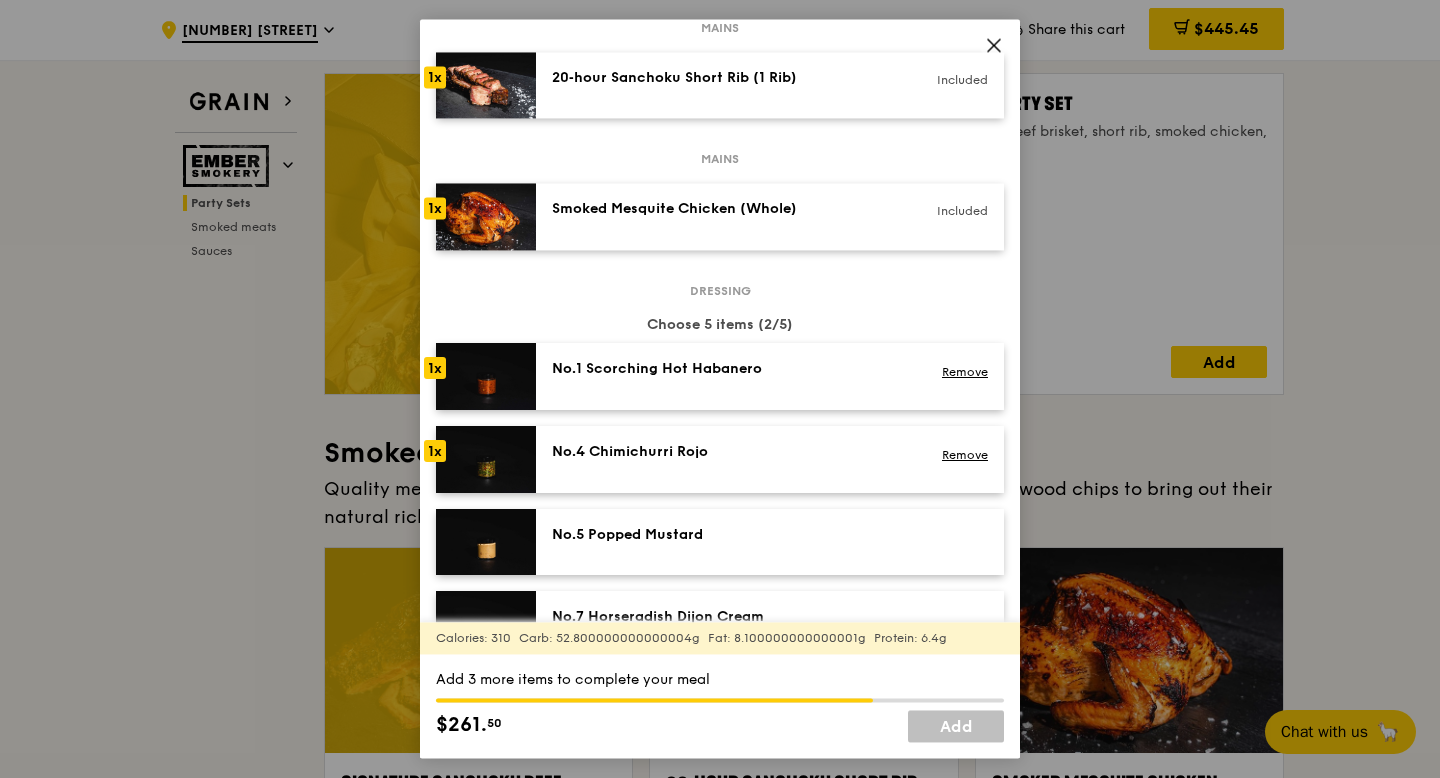 click on "No.5 Popped Mustard" at bounding box center [770, 542] 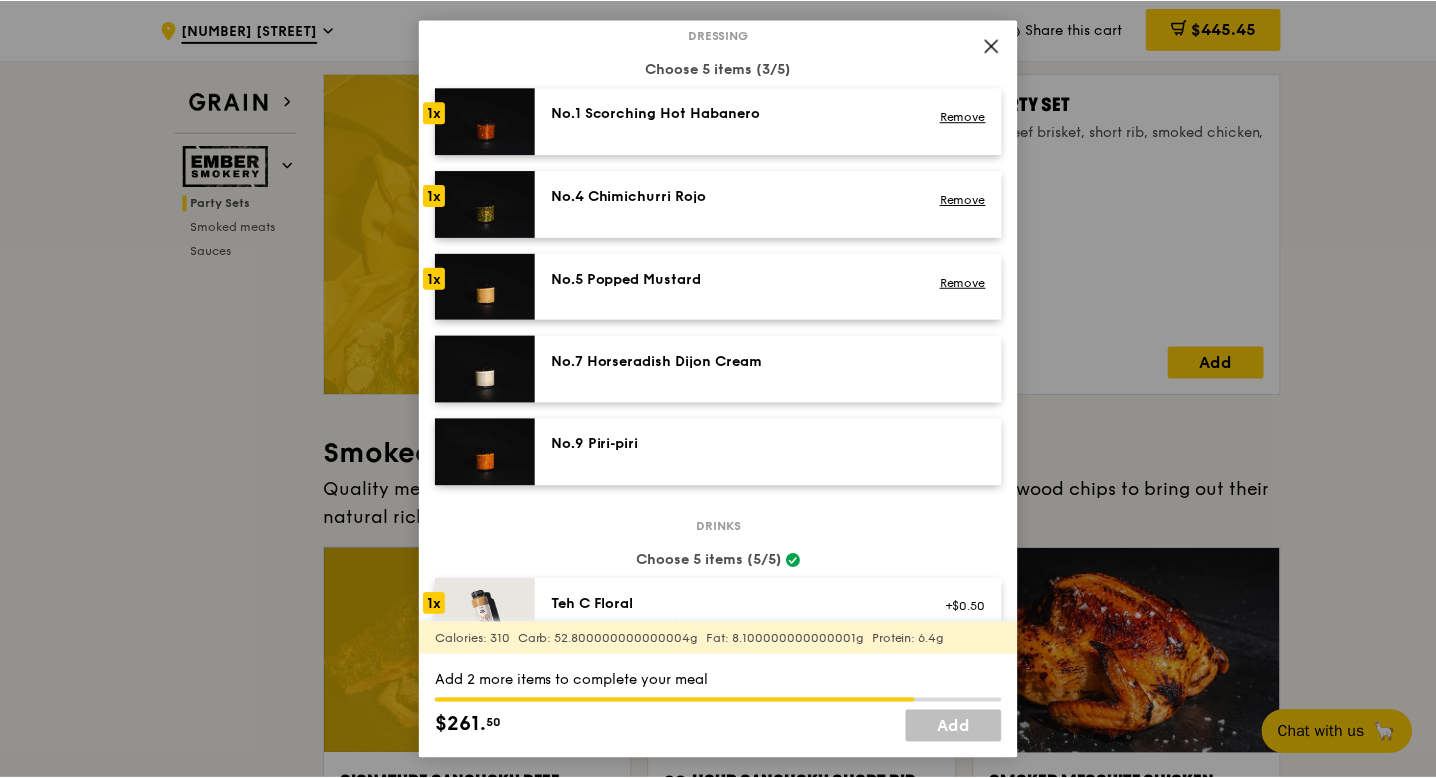 scroll, scrollTop: 556, scrollLeft: 0, axis: vertical 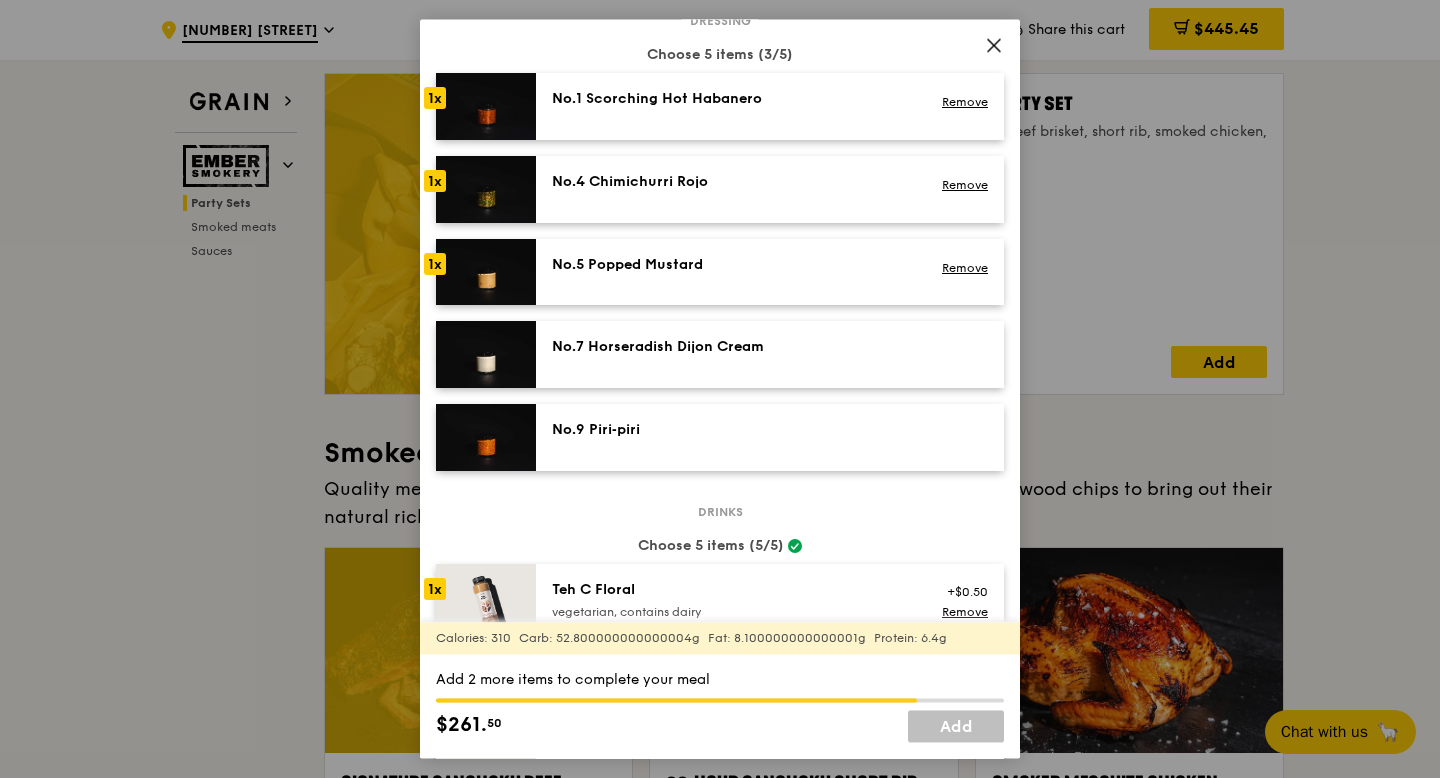click on "No.7 Horseradish Dijon Cream" at bounding box center (731, 348) 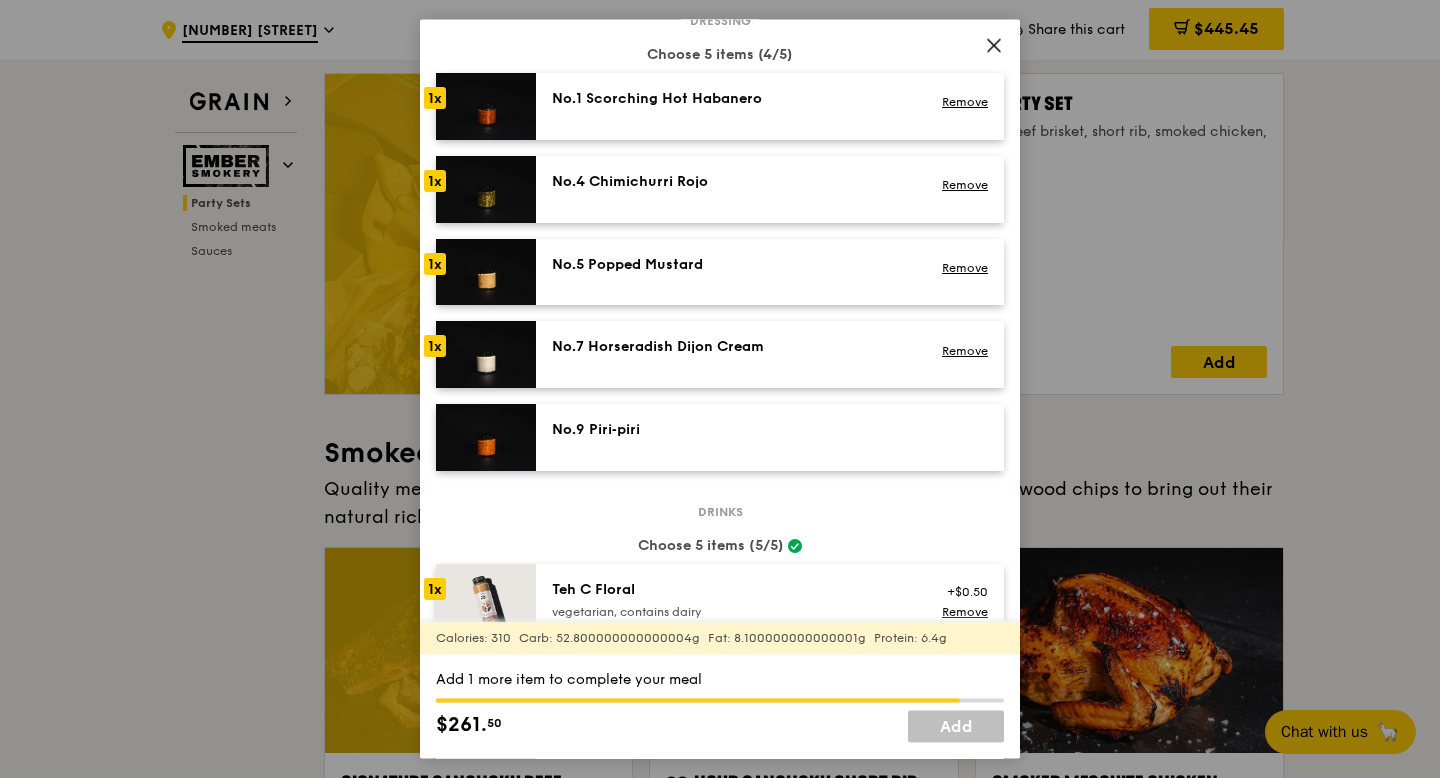 click on "No.9 Piri‑piri" at bounding box center (731, 430) 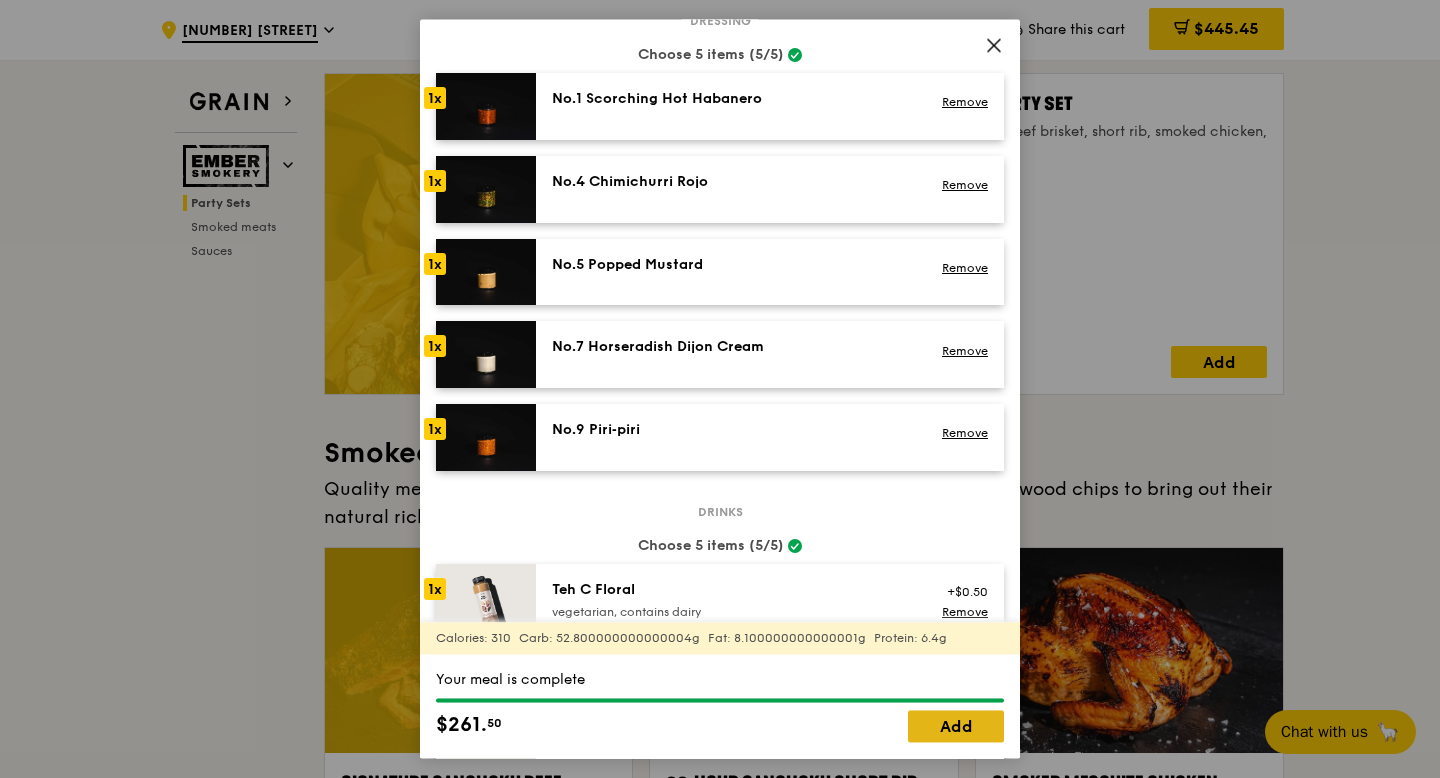 click on "Add" at bounding box center (956, 727) 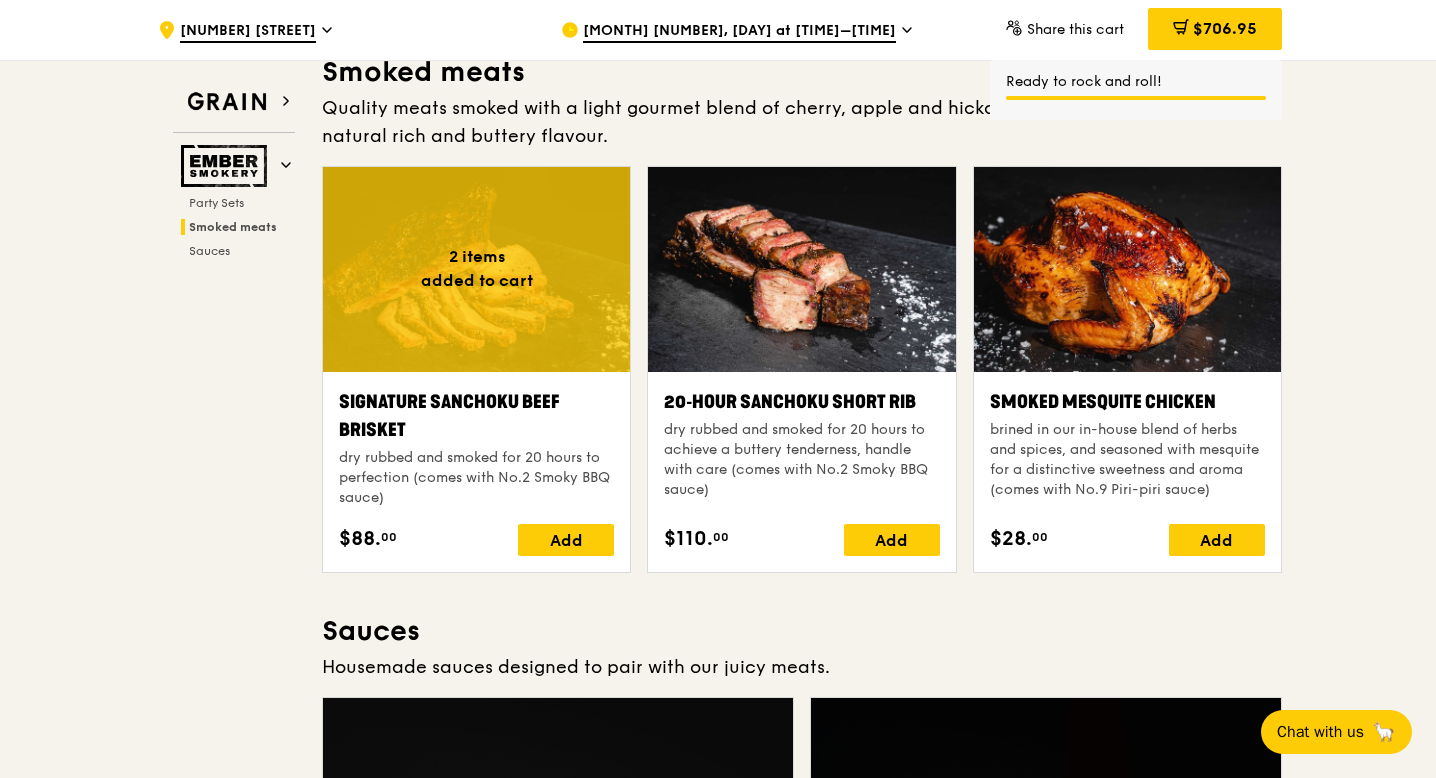 scroll, scrollTop: 587, scrollLeft: 0, axis: vertical 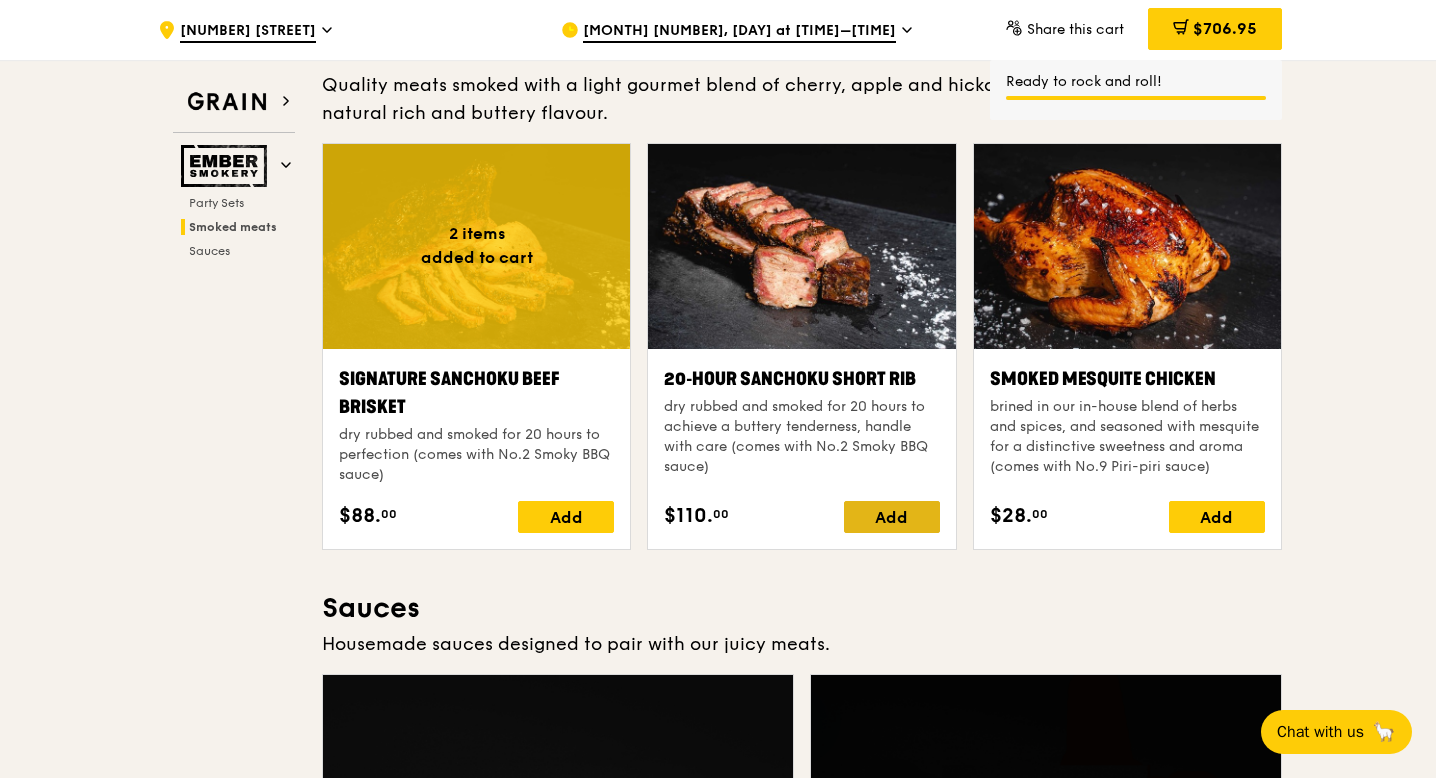 click on "Add" at bounding box center [892, 517] 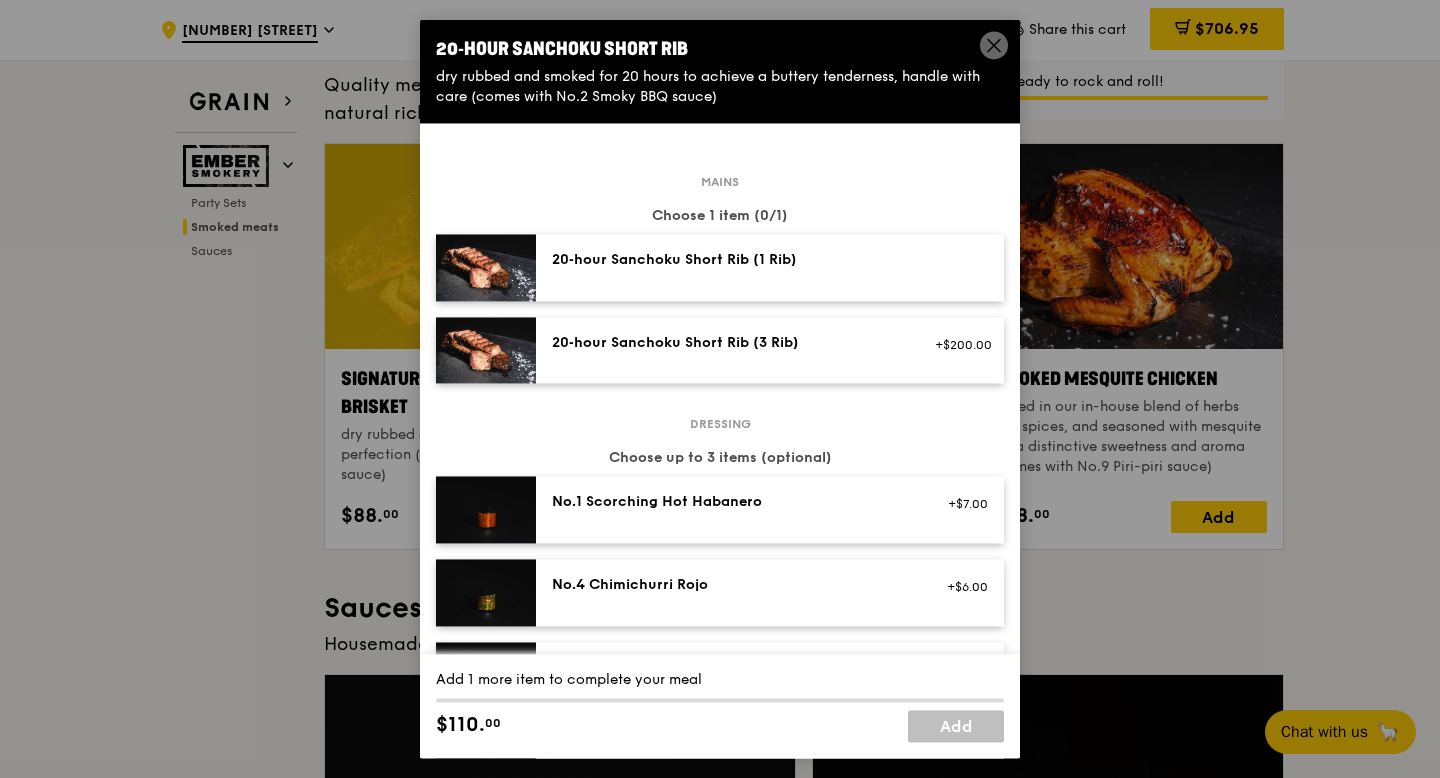 click on "20‑hour Sanchoku Short Rib (1 Rib)" at bounding box center [731, 260] 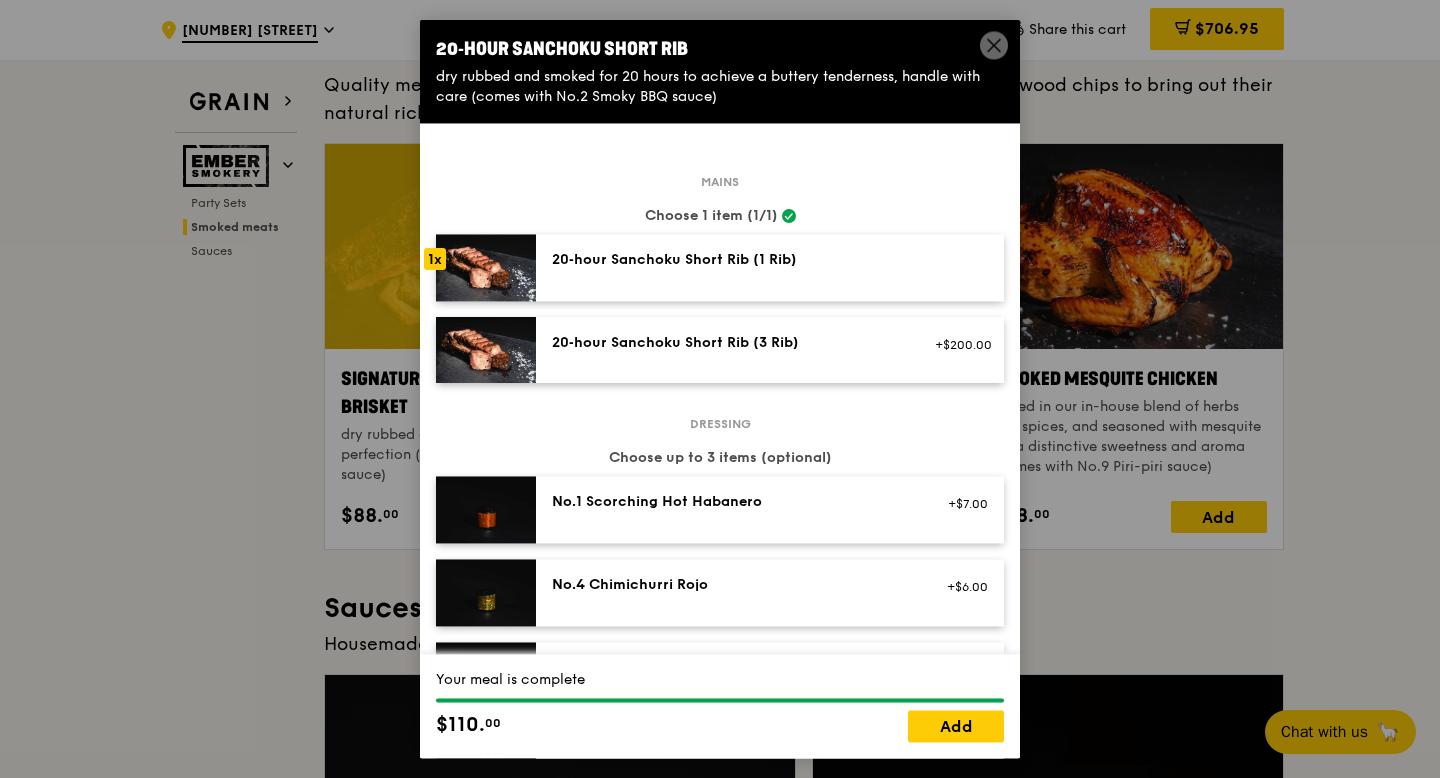 click on "20‑hour Sanchoku Short Rib (3 Rib)" at bounding box center [731, 343] 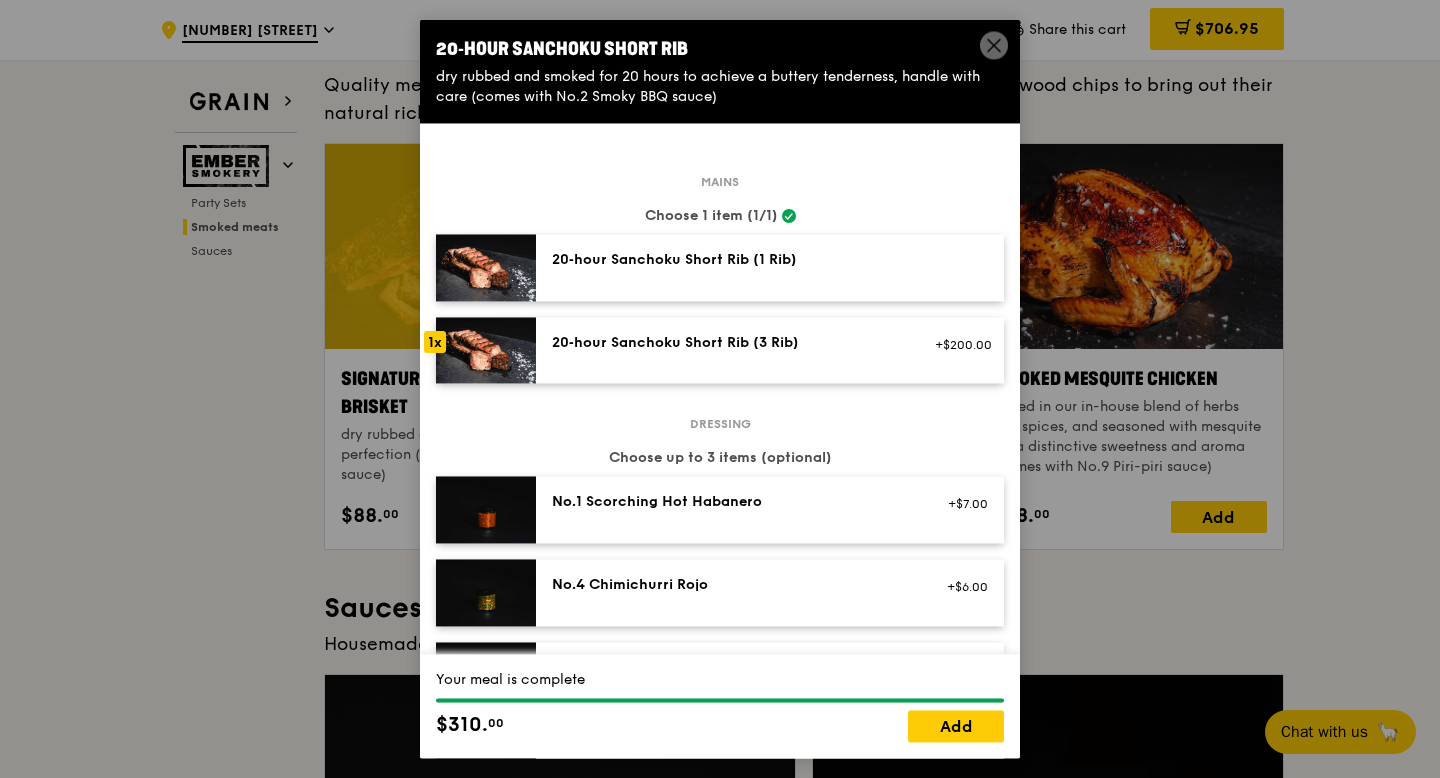 click on "No.1 Scorching Hot Habanero
+$7.00" at bounding box center (770, 510) 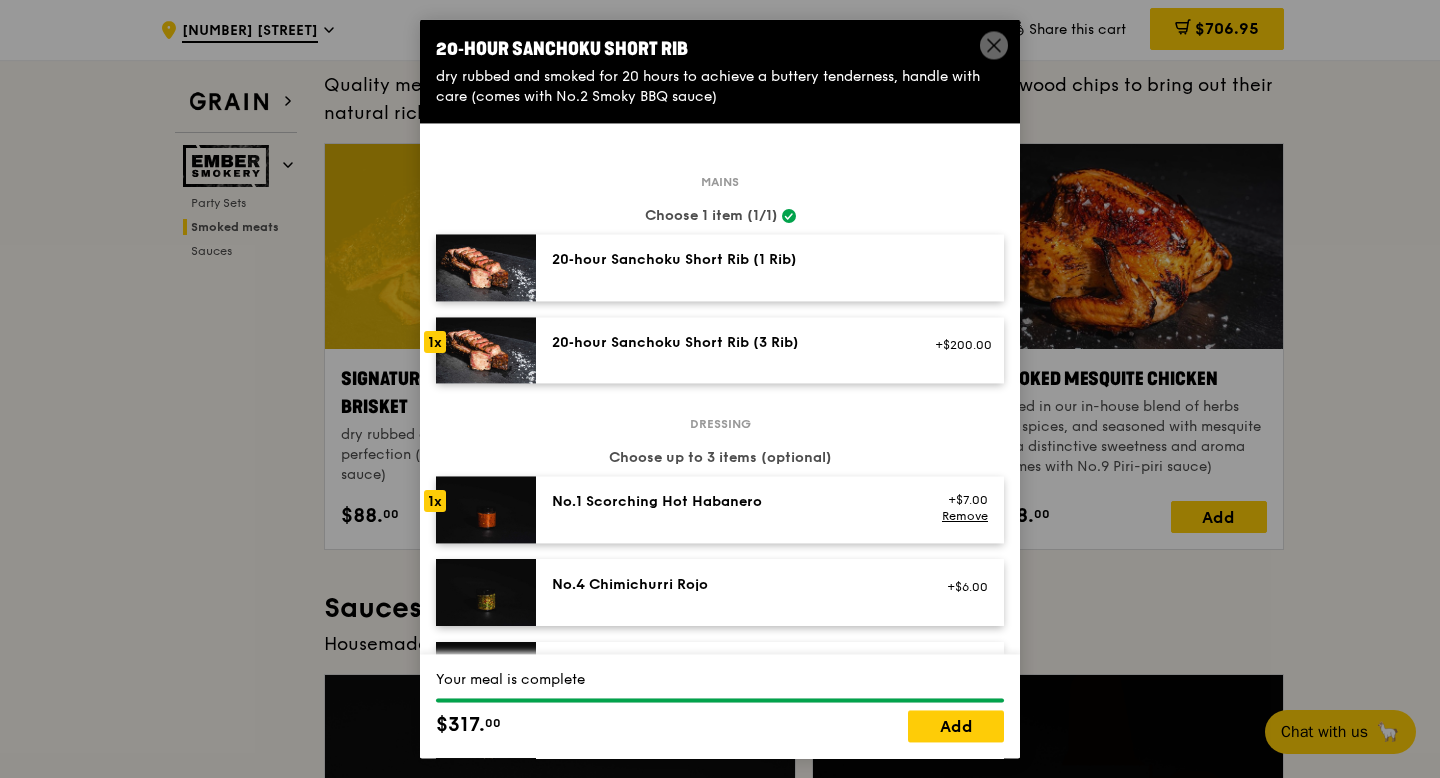 click on "No.4 Chimichurri Rojo" at bounding box center [731, 586] 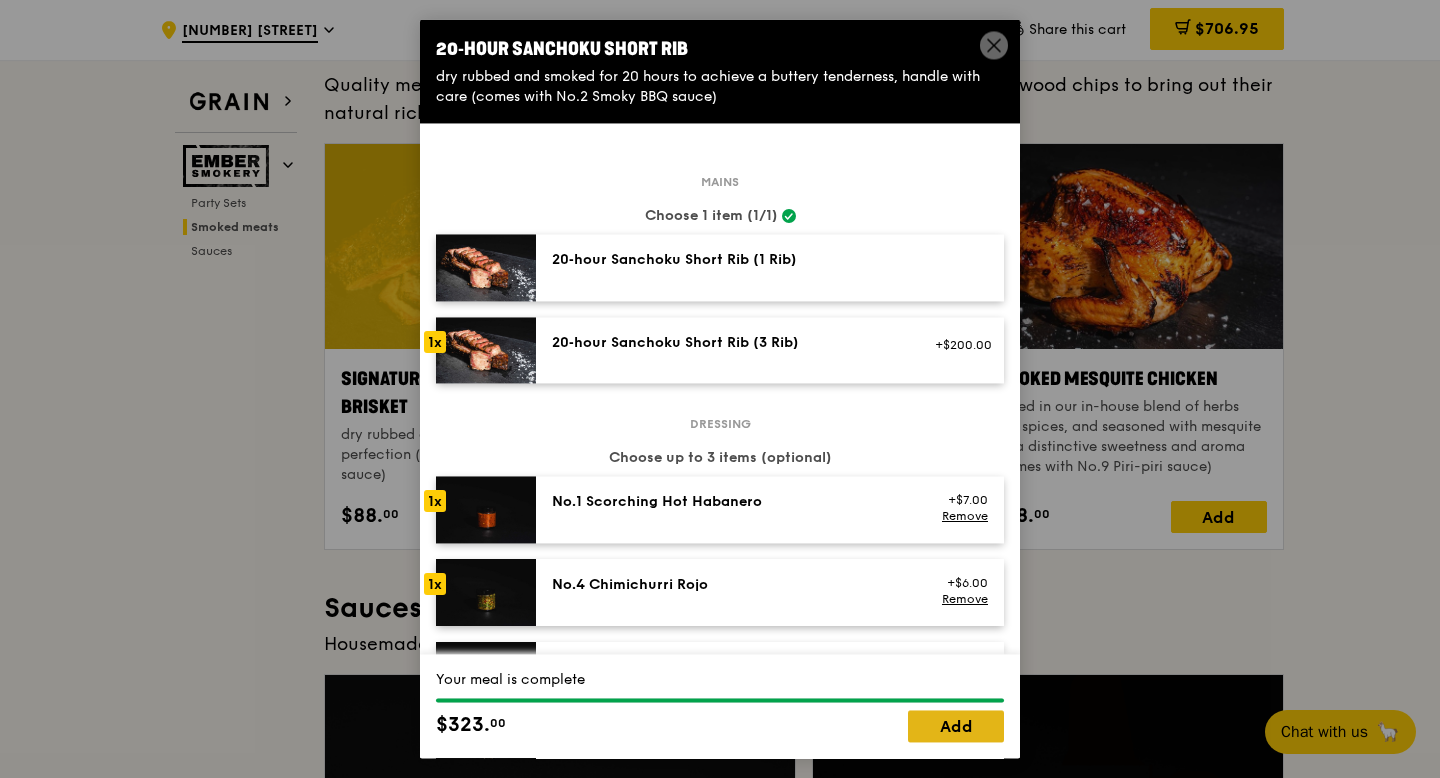 click on "Add" at bounding box center [956, 727] 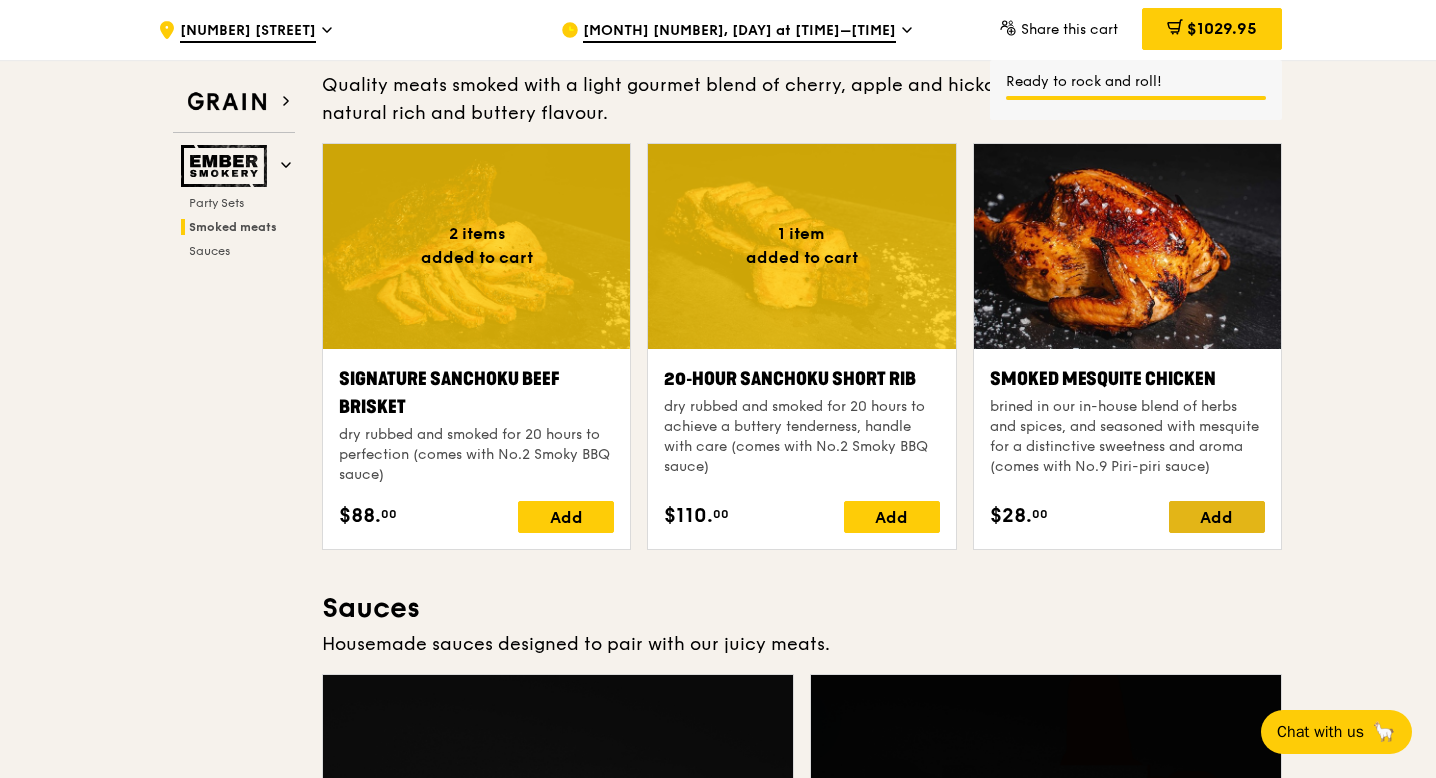 click on "Add" at bounding box center (1217, 517) 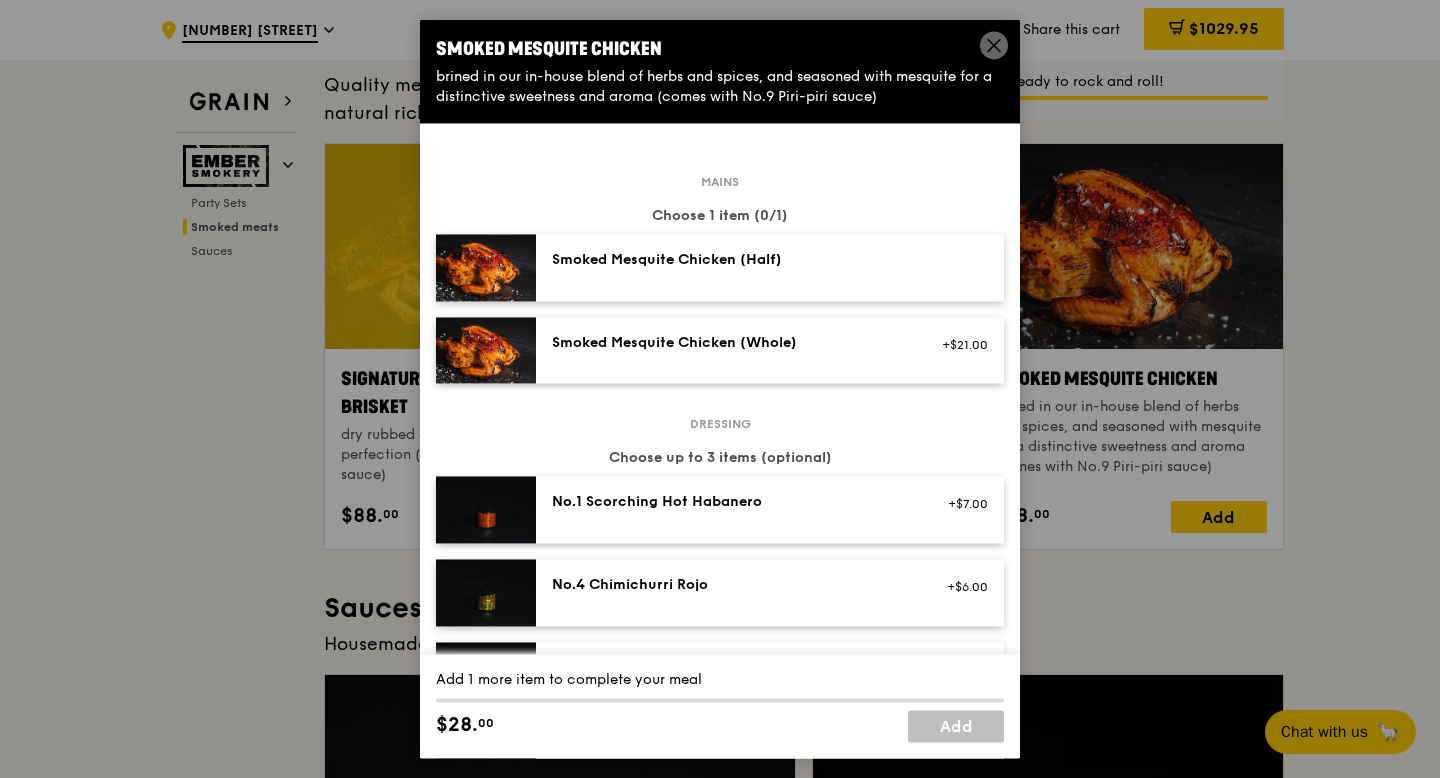click on "Smoked Mesquite Chicken (Whole)
+$21.00" at bounding box center [770, 350] 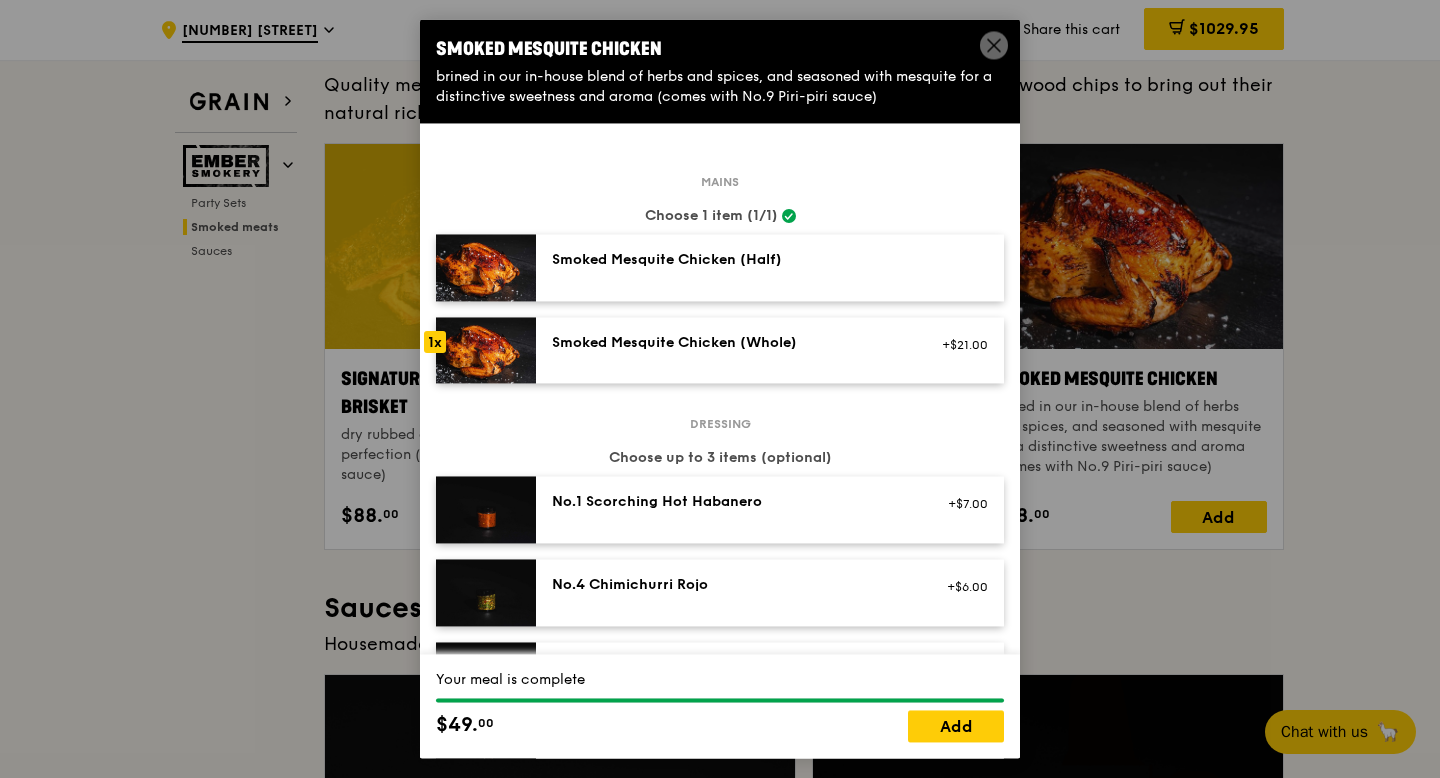 click on "Smoked Mesquite Chicken (Half)" at bounding box center [770, 267] 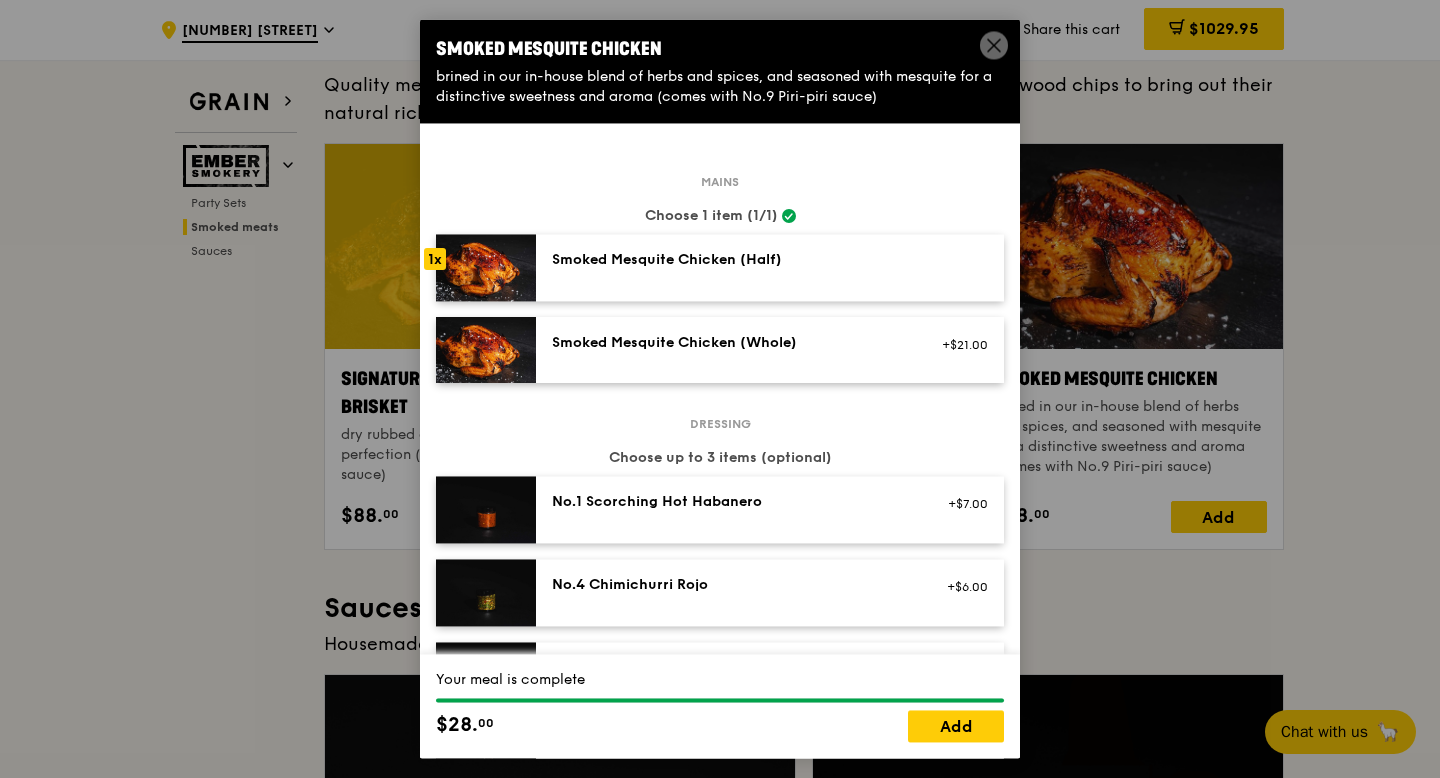 click on "No.1 Scorching Hot Habanero" at bounding box center (731, 503) 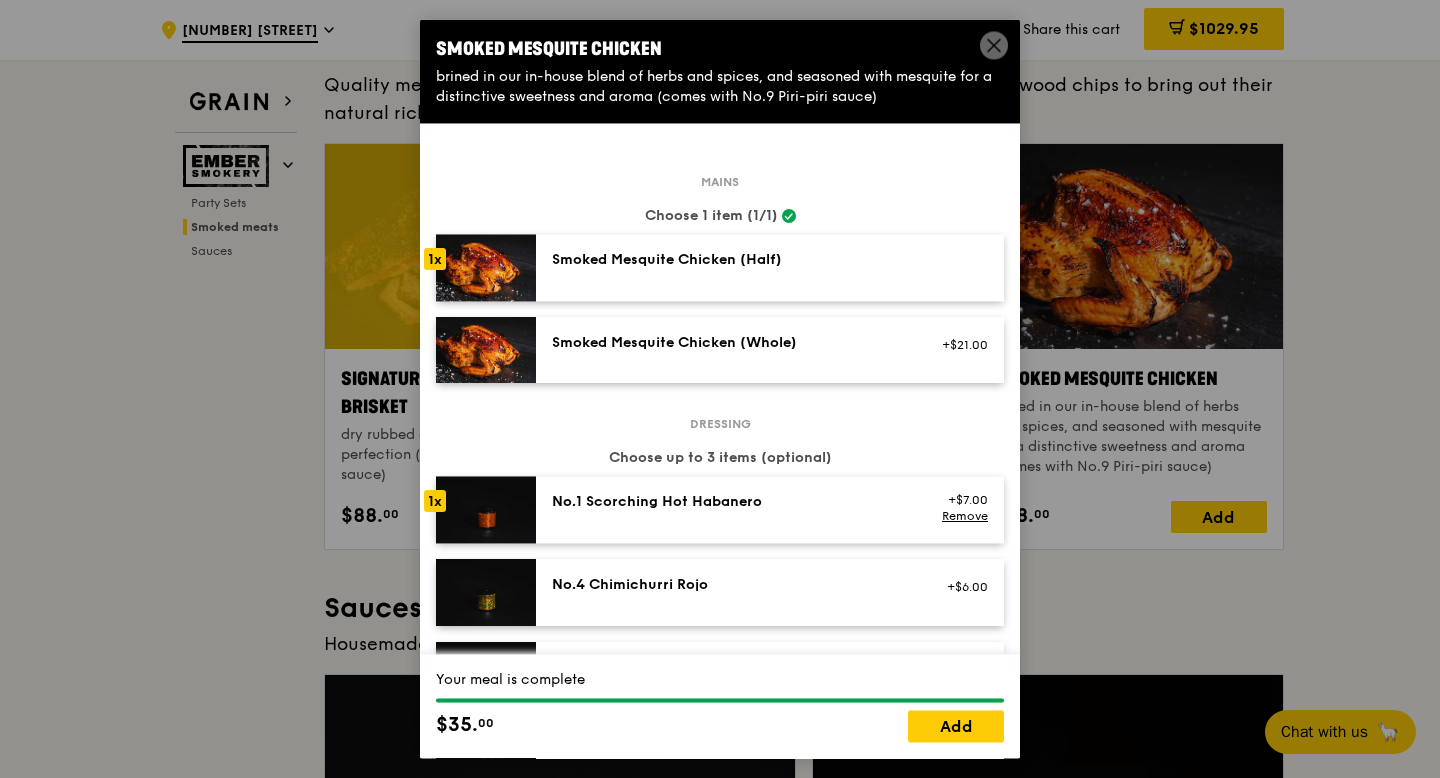 click on "No.4 Chimichurri Rojo
+$6.00" at bounding box center (770, 593) 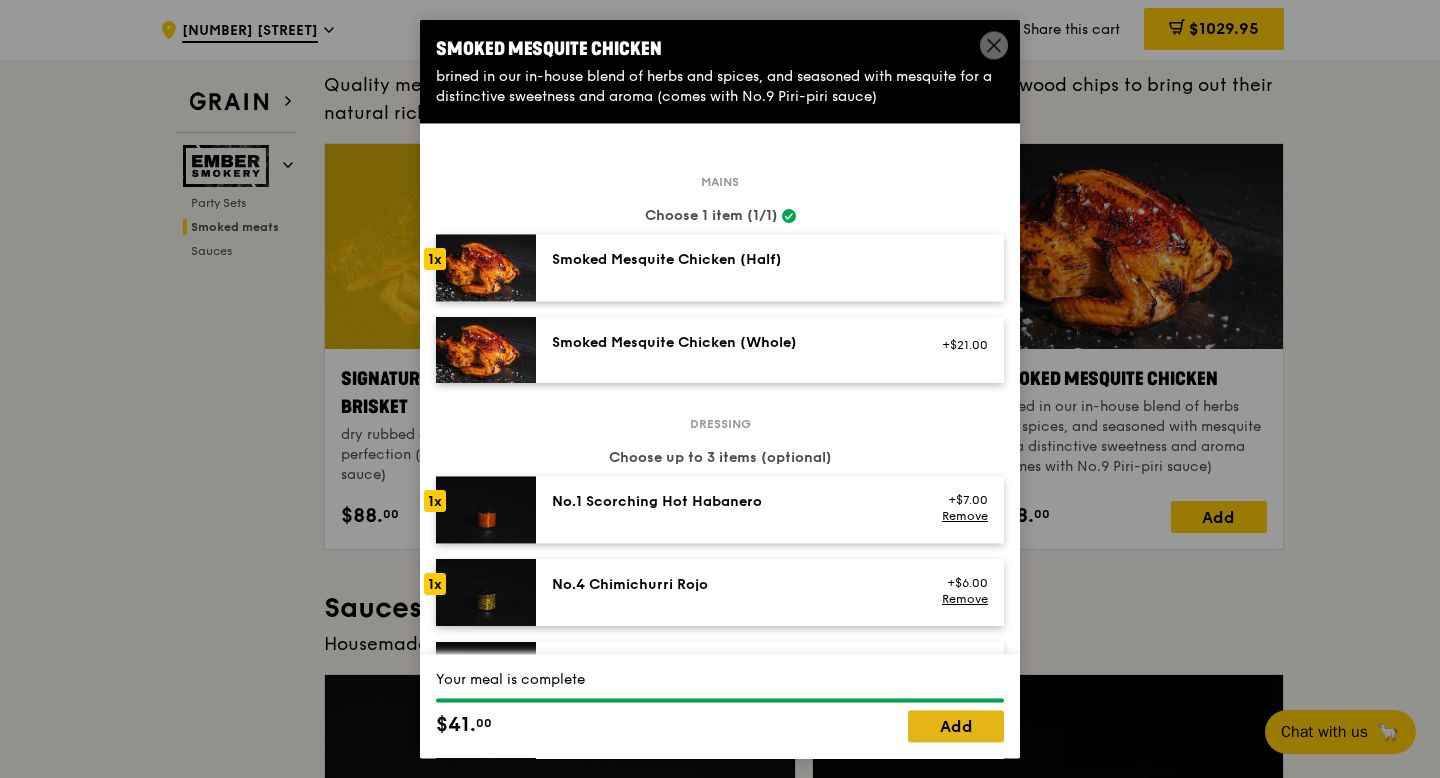 click on "Add" at bounding box center (956, 727) 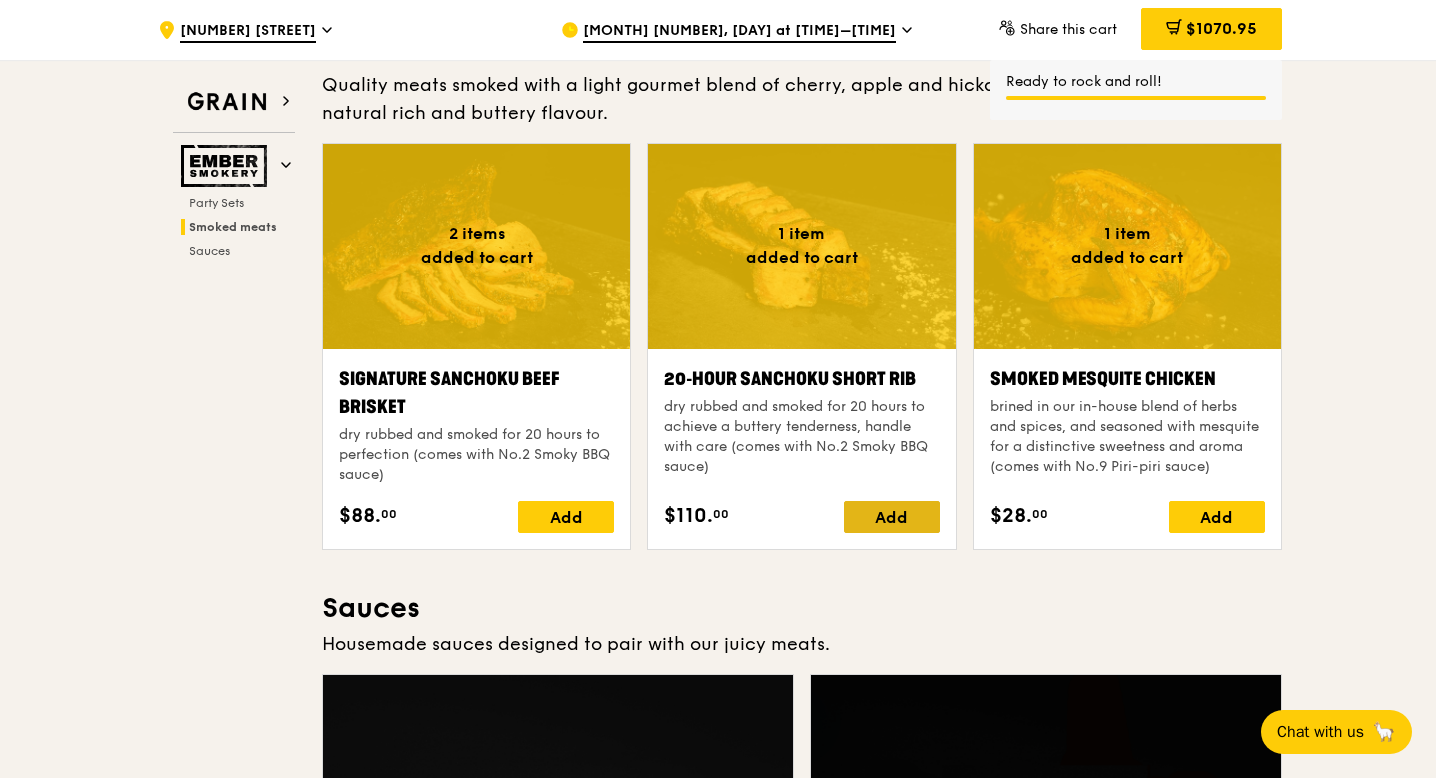 click on "Add" at bounding box center [892, 517] 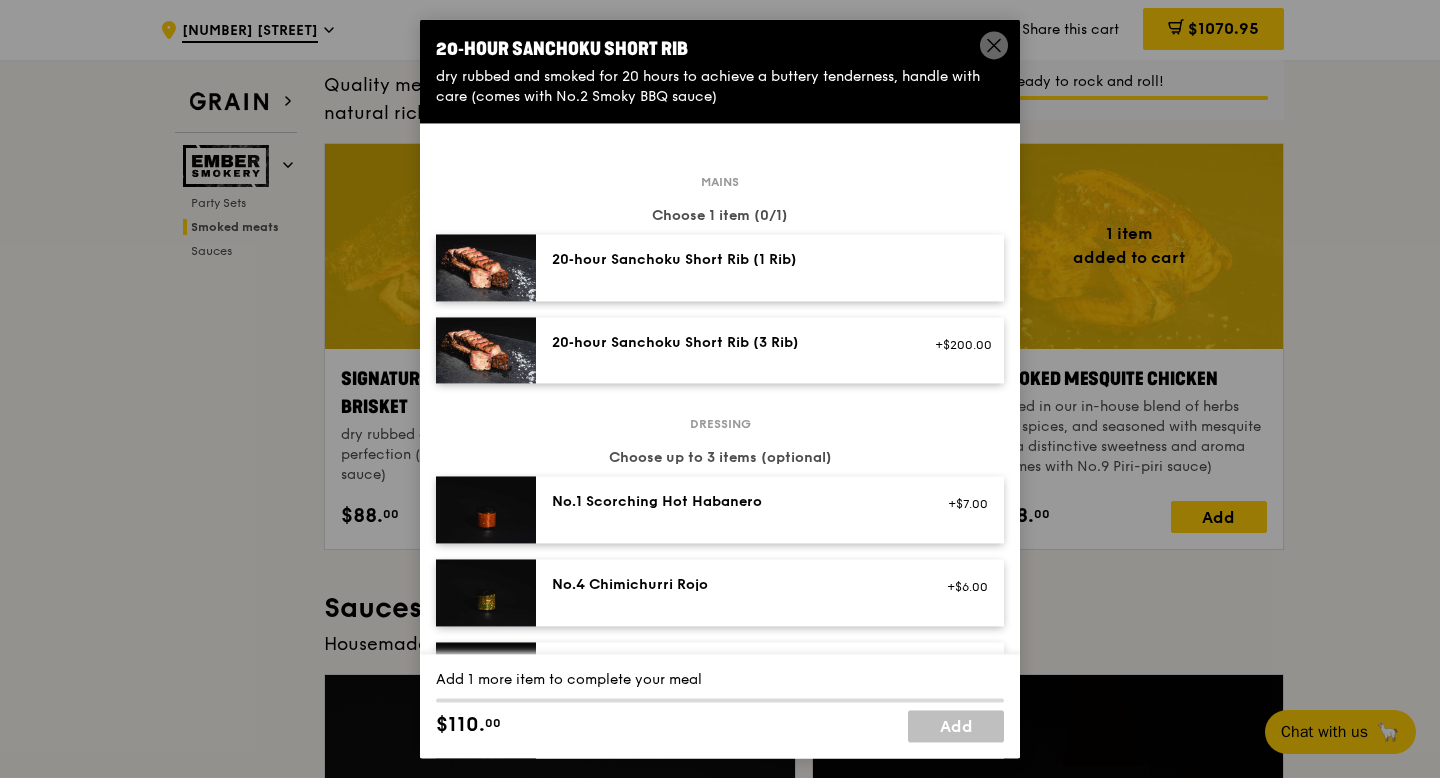 click on "20‑hour Sanchoku Short Rib (1 Rib)" at bounding box center [731, 260] 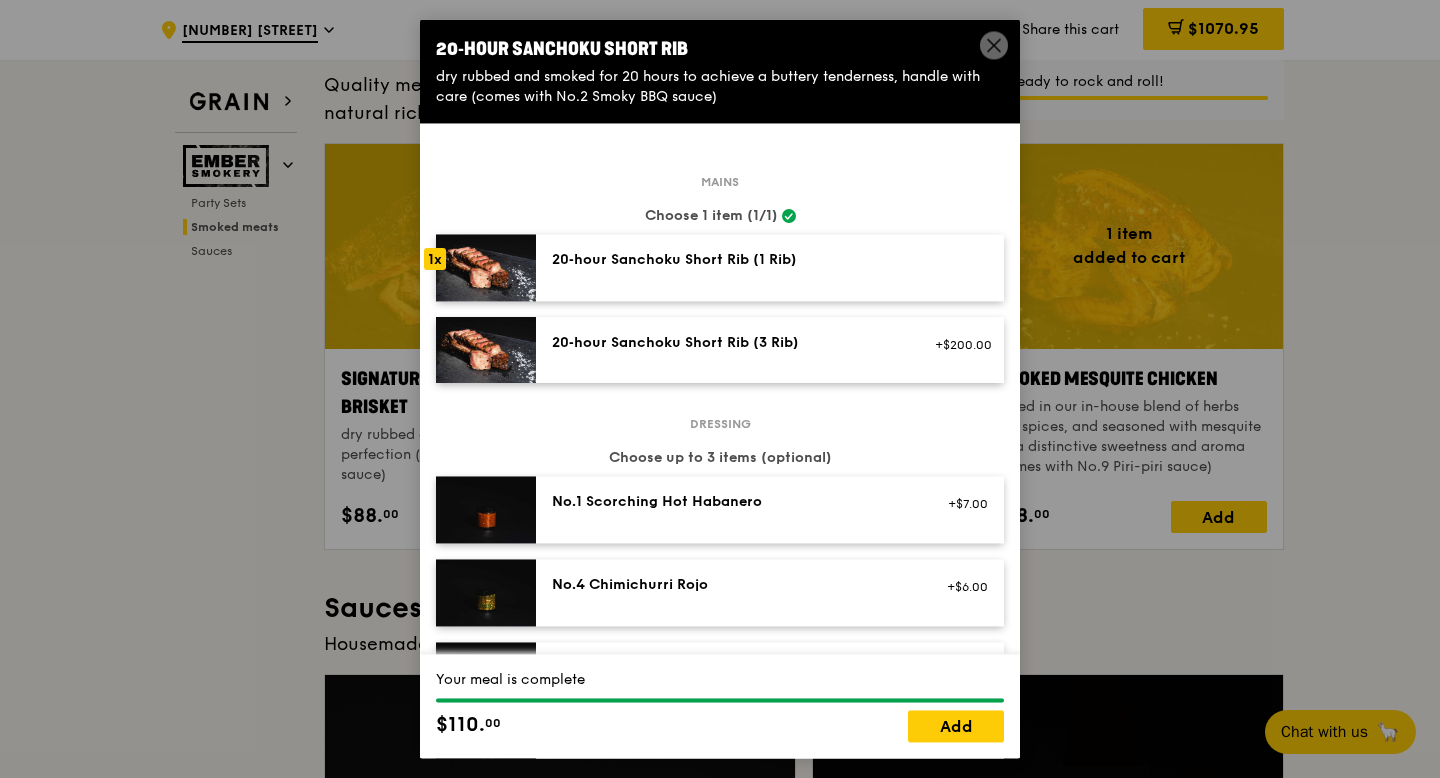 click on "No.4 Chimichurri Rojo" at bounding box center (731, 586) 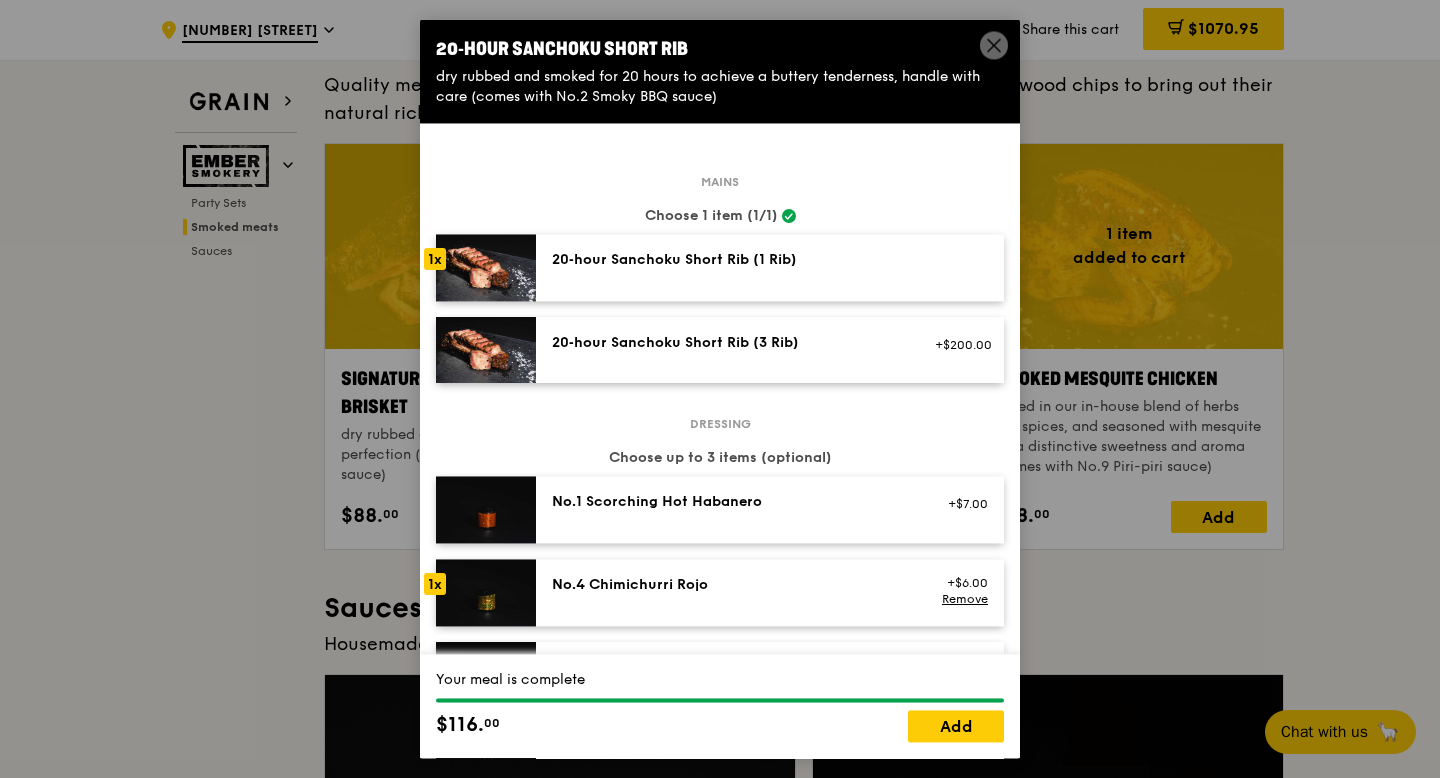 click on "No.1 Scorching Hot Habanero
+$7.00" at bounding box center (770, 510) 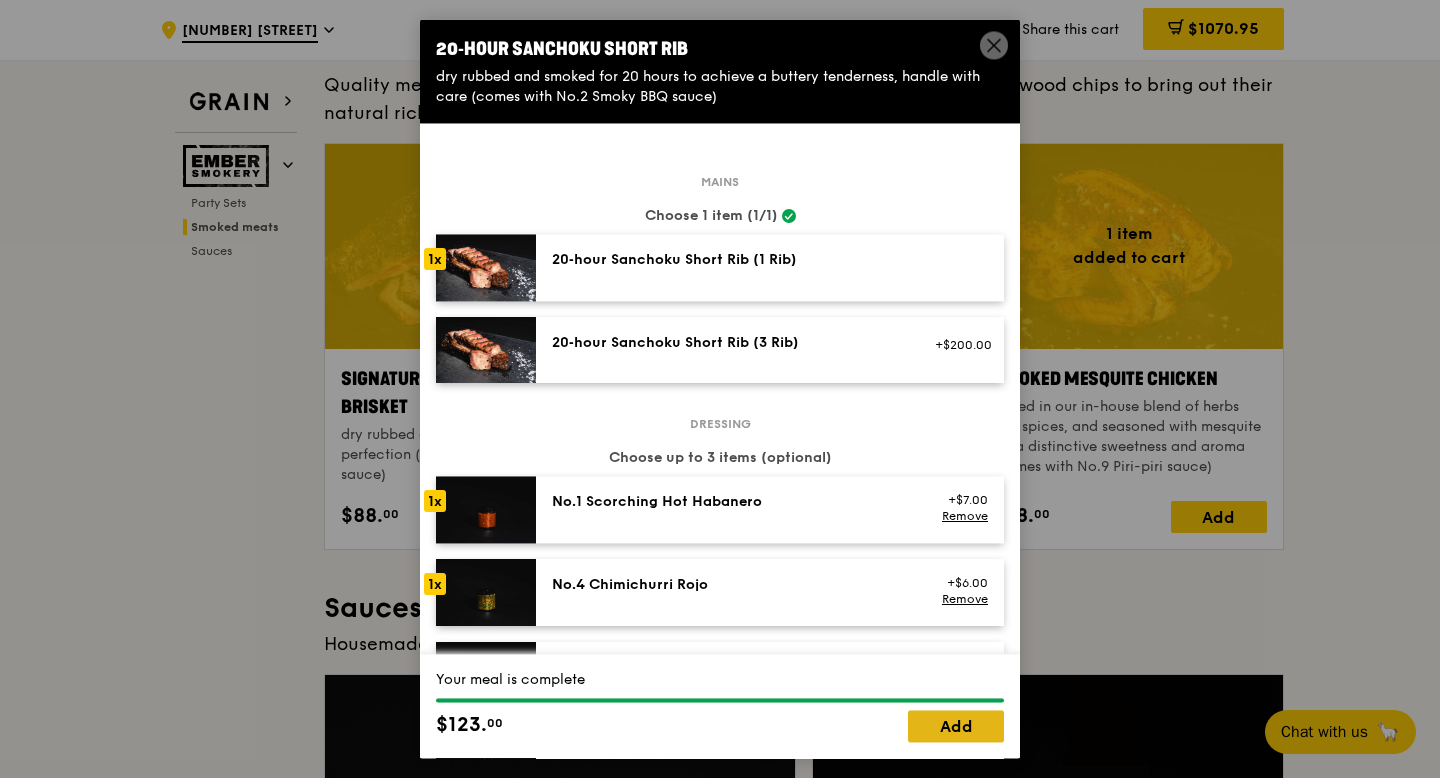click on "Add" at bounding box center (956, 727) 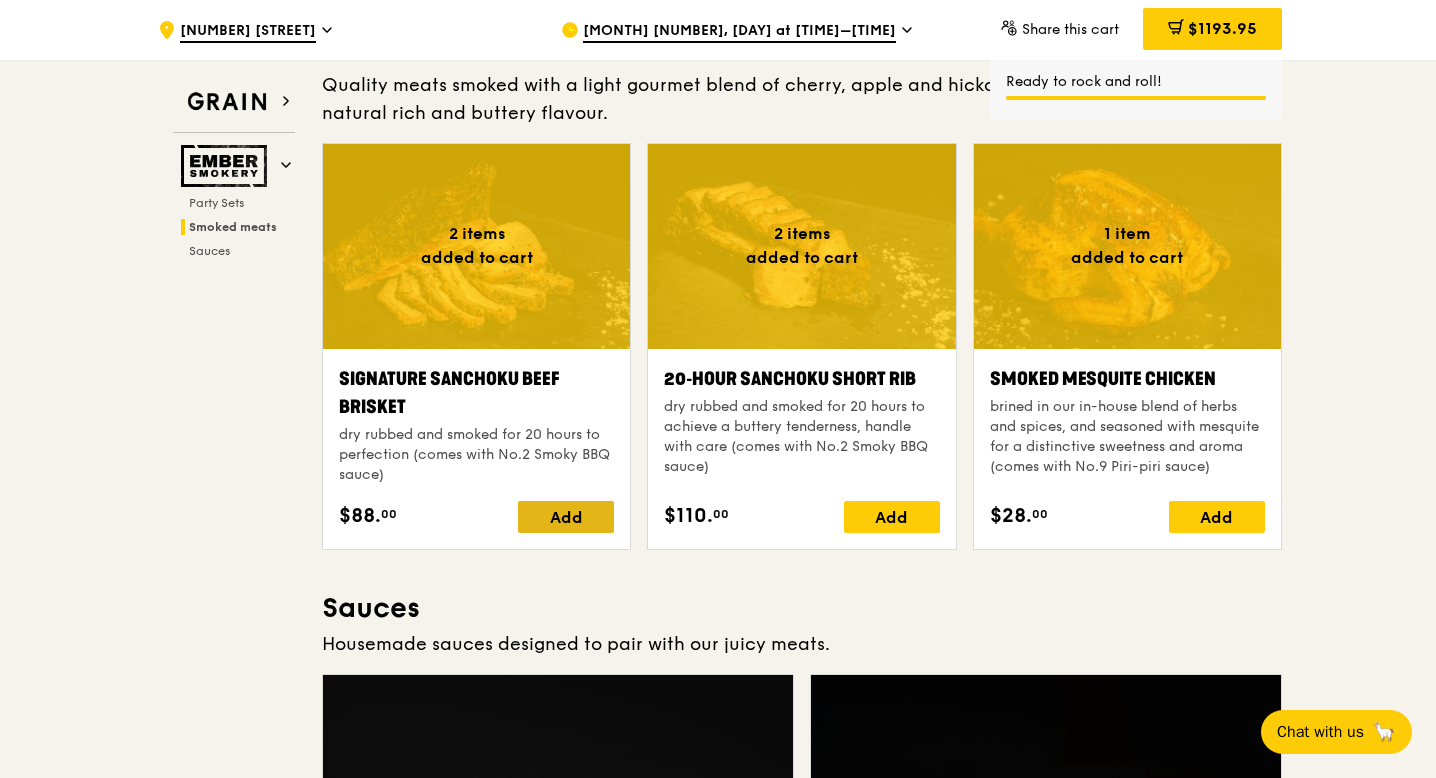 click on "Add" at bounding box center (566, 517) 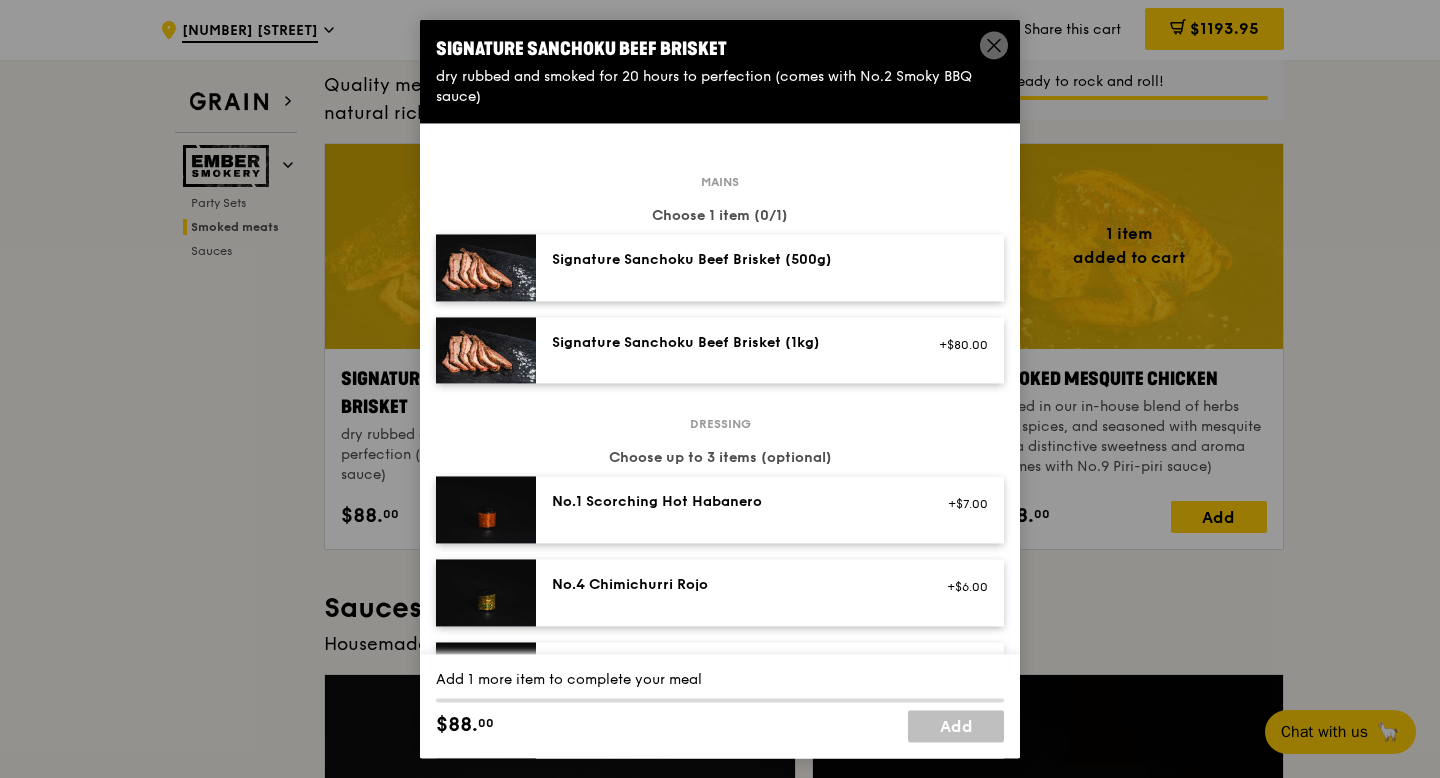 click on "Signature Sanchoku Beef Brisket (1kg)" at bounding box center (731, 343) 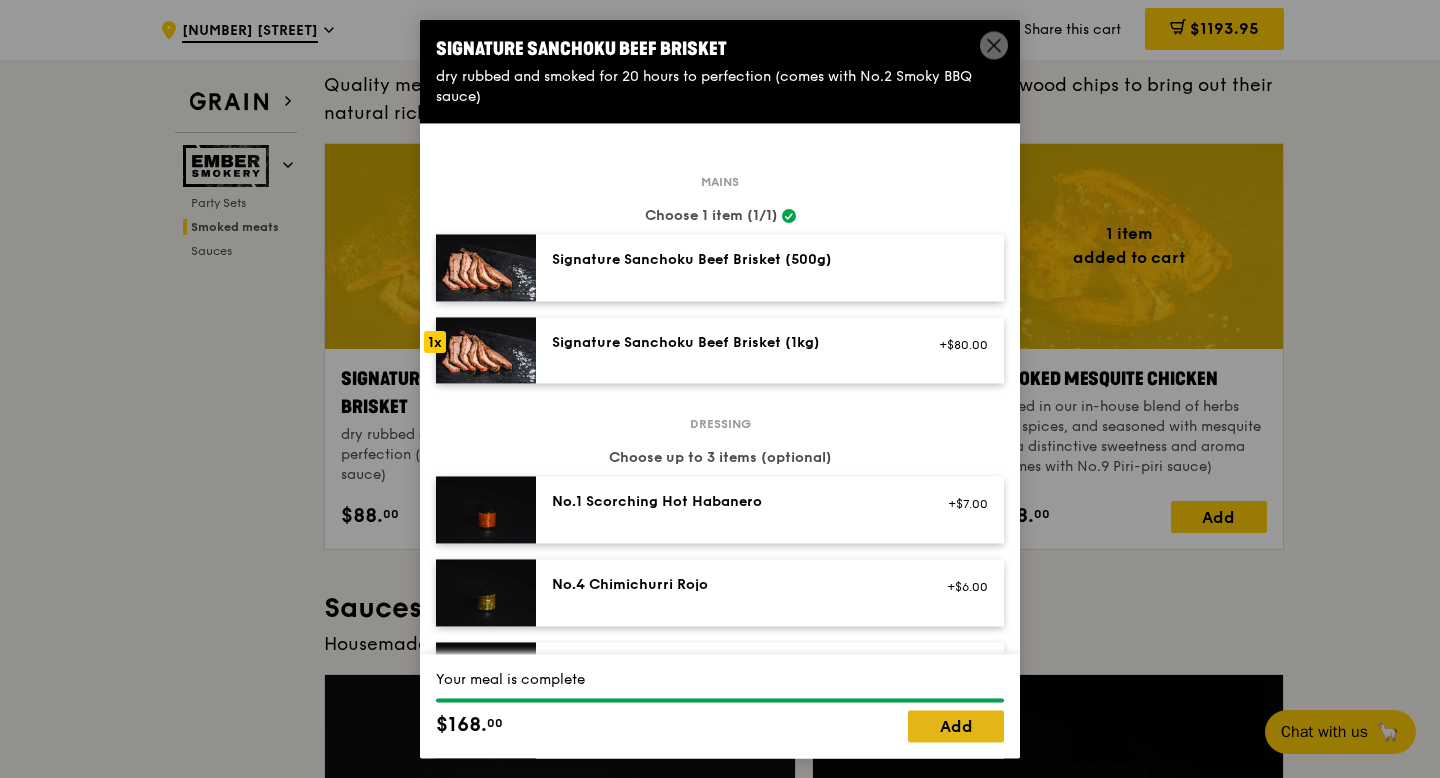 click on "Add" at bounding box center (956, 727) 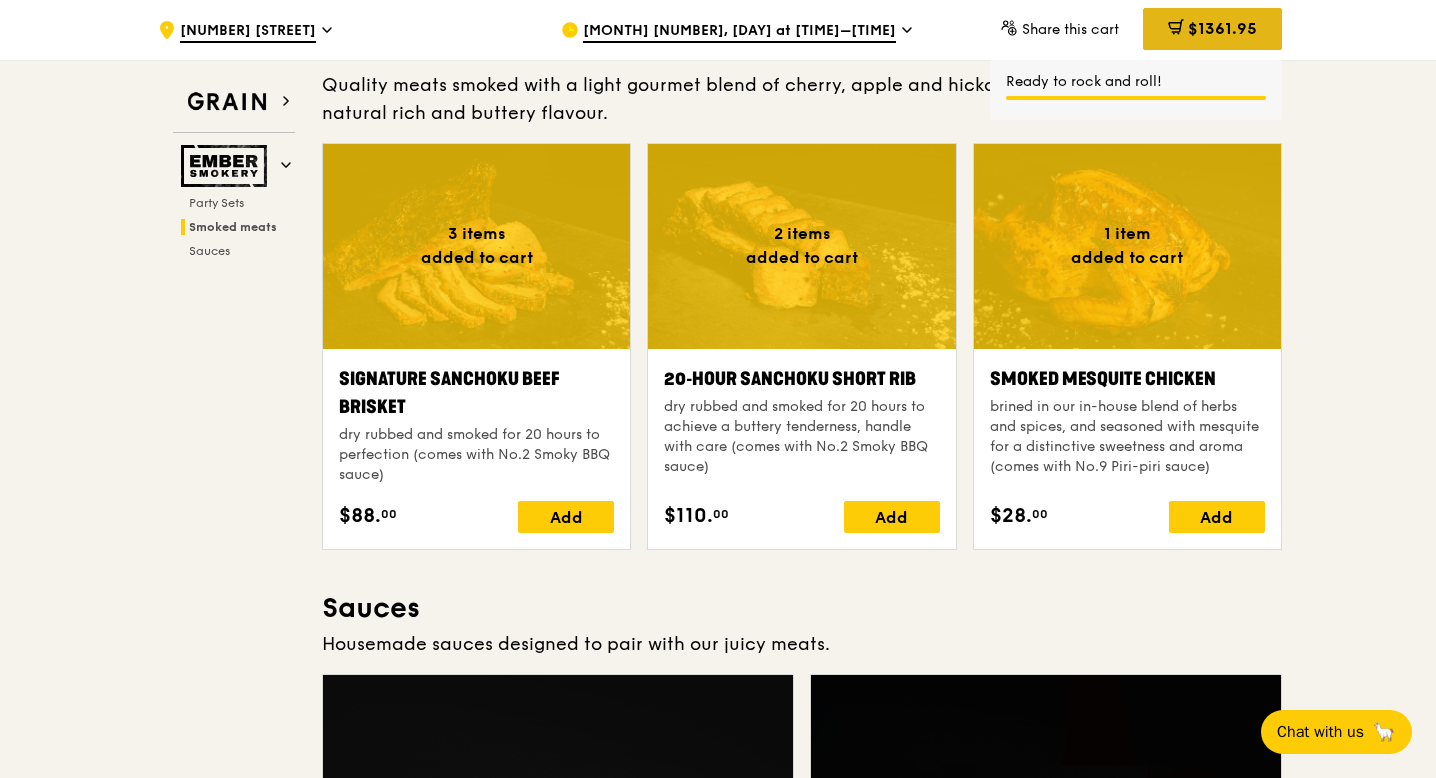 click on "$1361.95" at bounding box center (1212, 29) 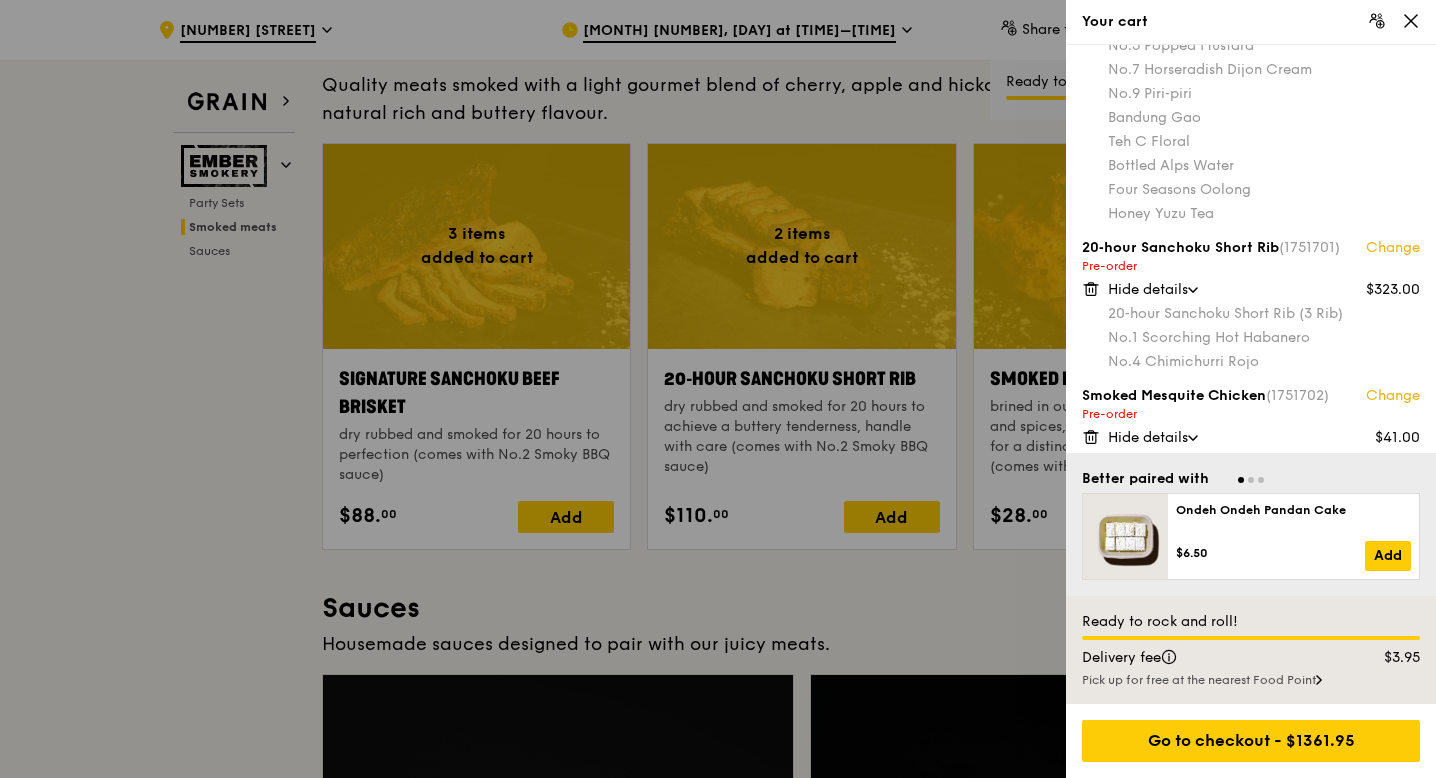 scroll, scrollTop: 1020, scrollLeft: 0, axis: vertical 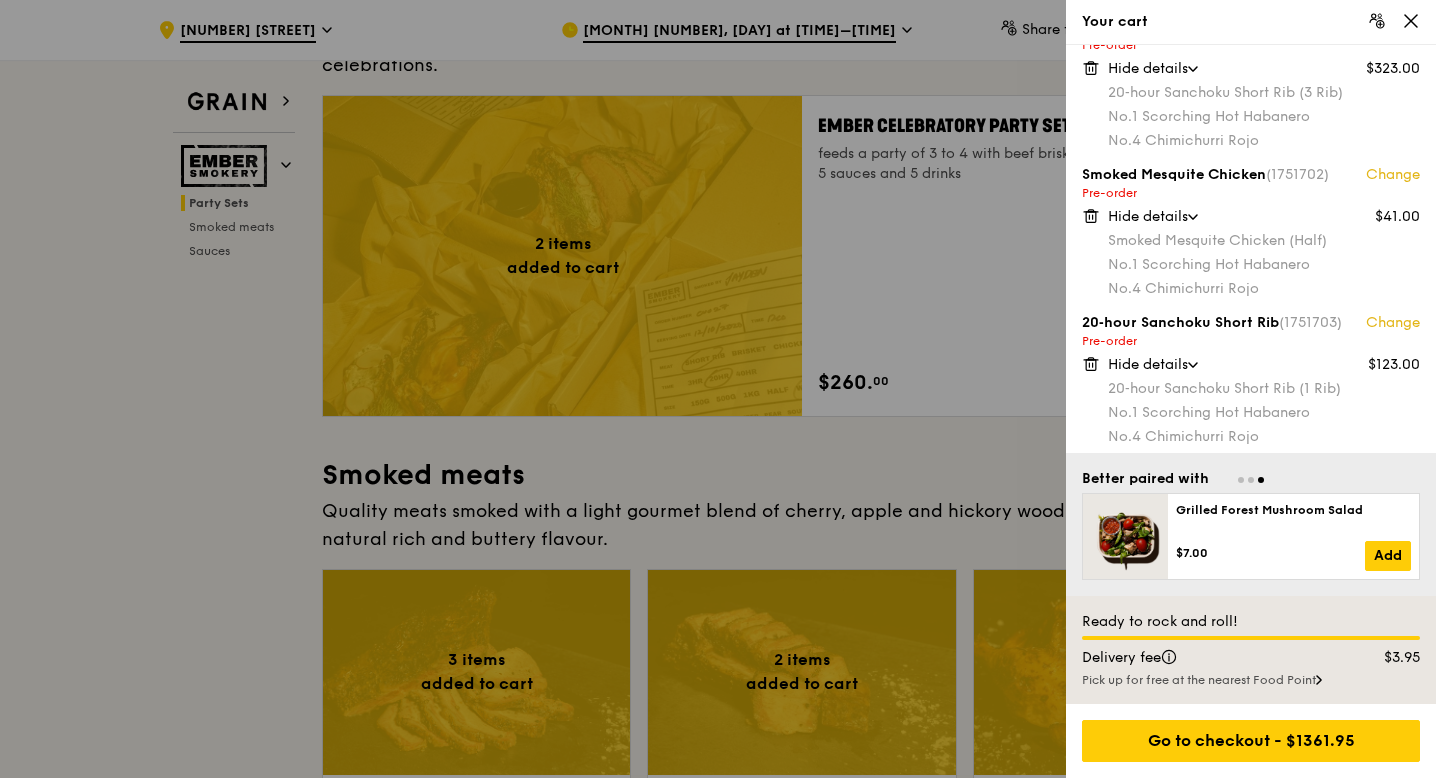 click at bounding box center [718, 389] 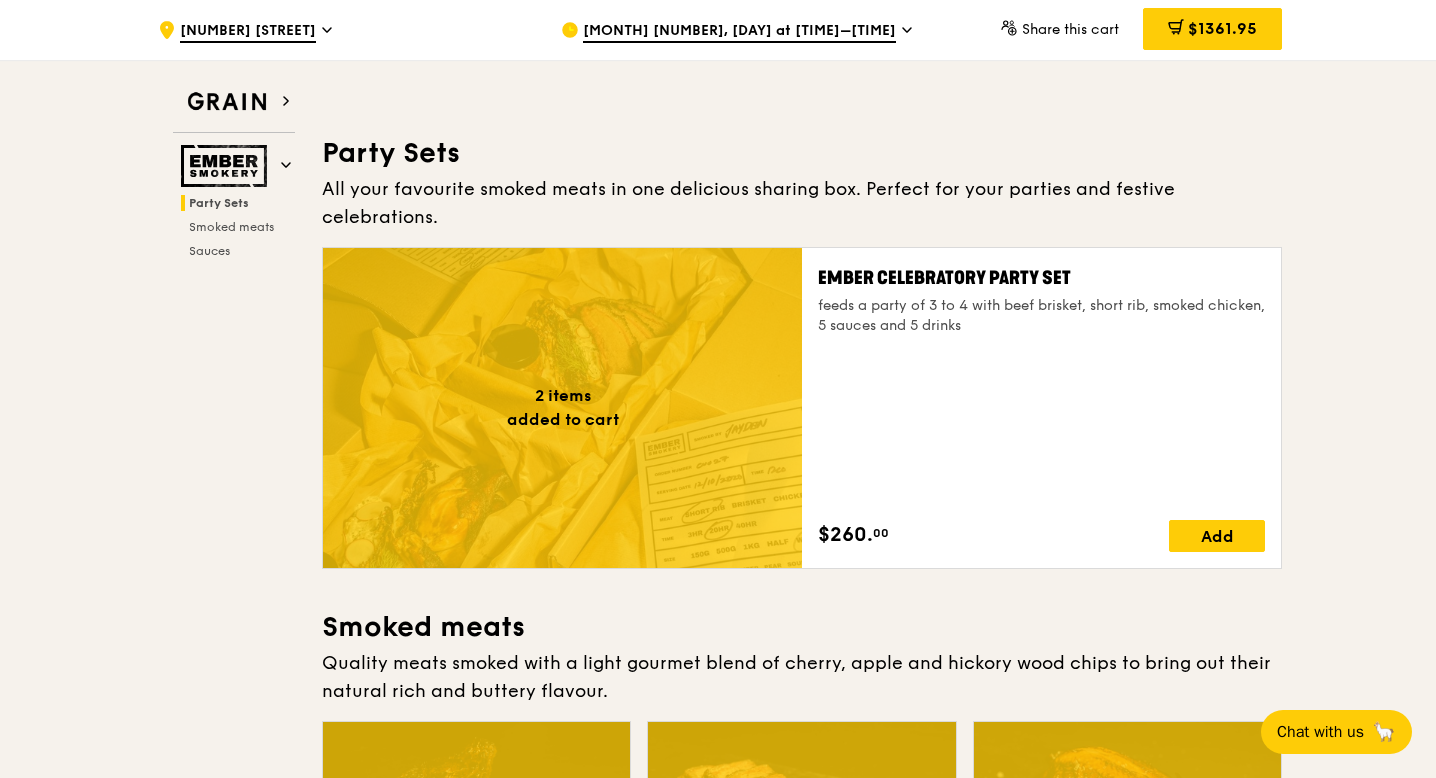 scroll, scrollTop: 0, scrollLeft: 0, axis: both 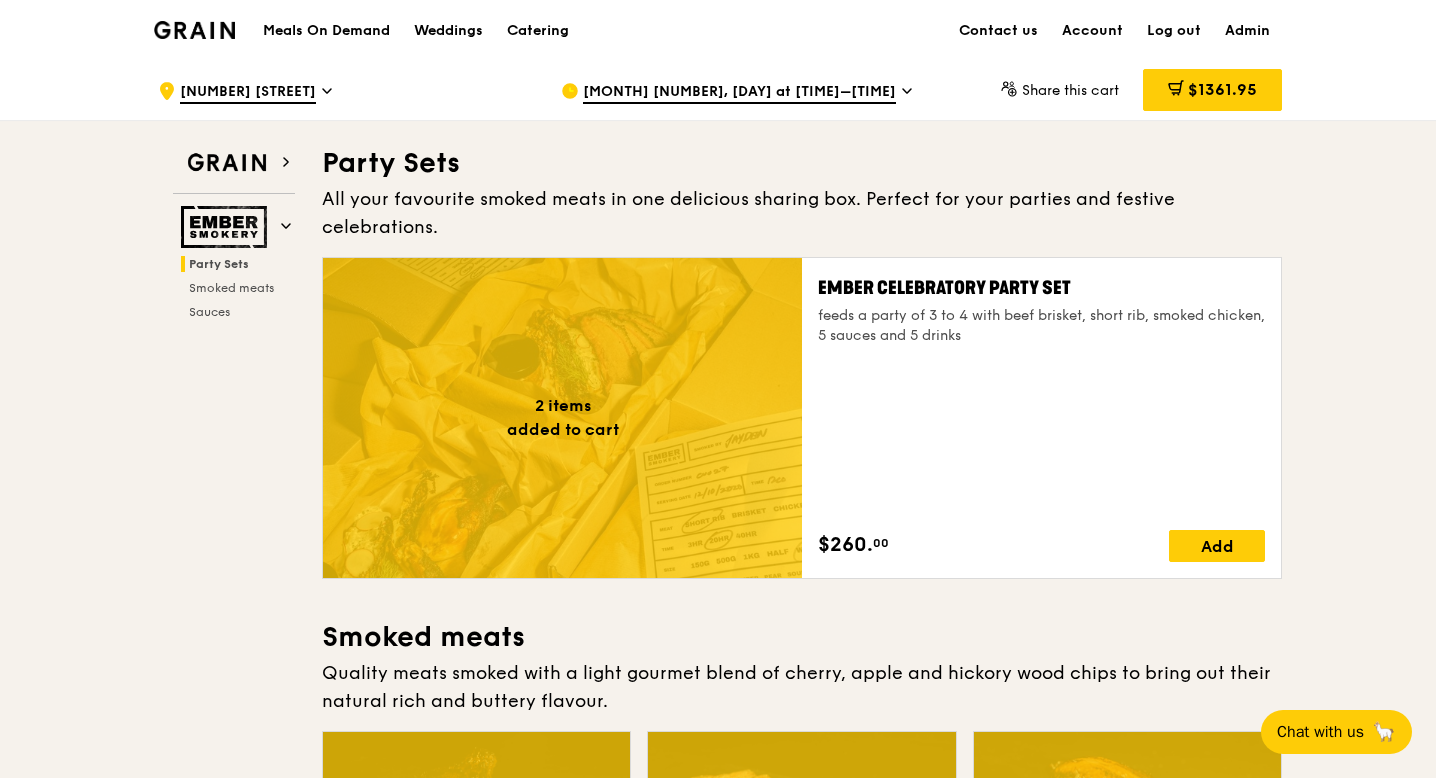 click on "Meals On Demand" at bounding box center (326, 31) 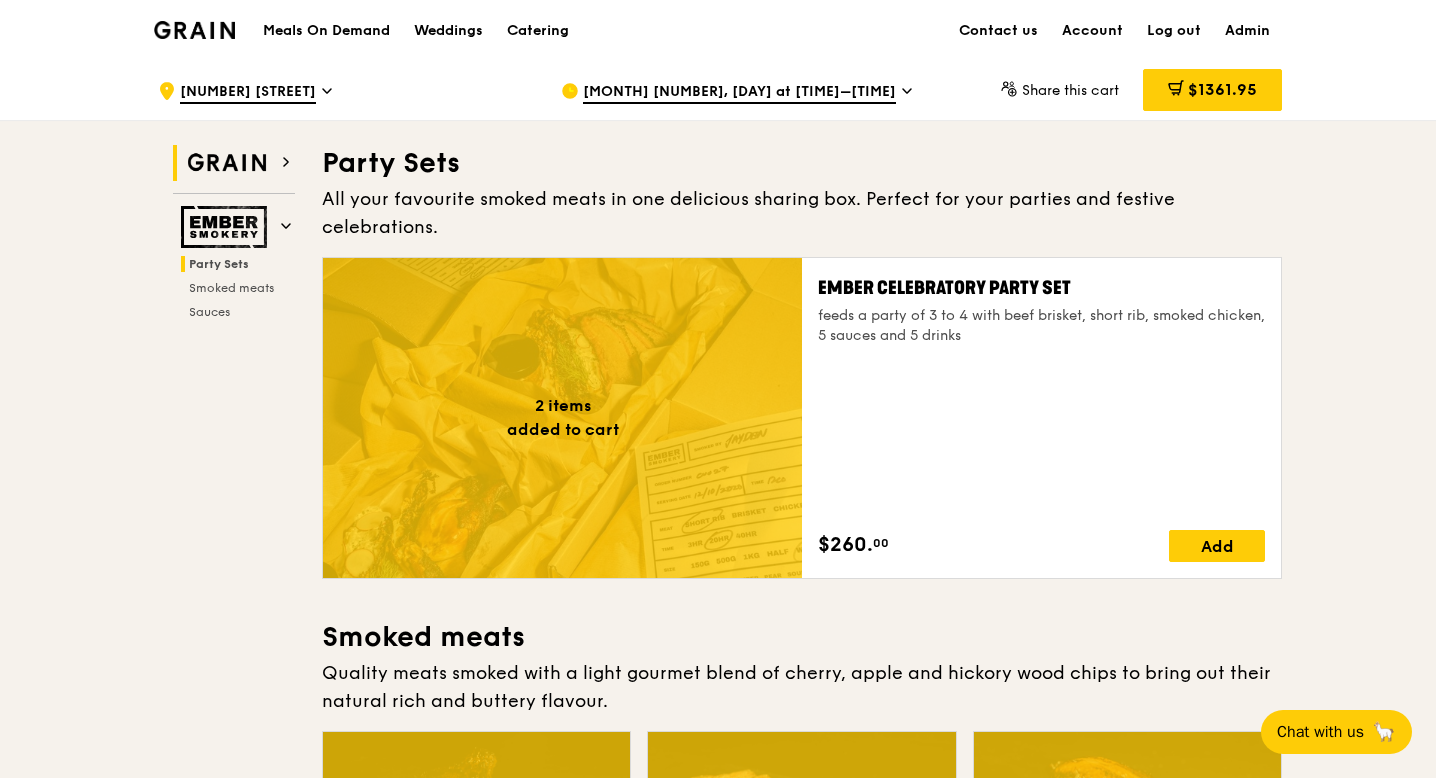 click at bounding box center [227, 163] 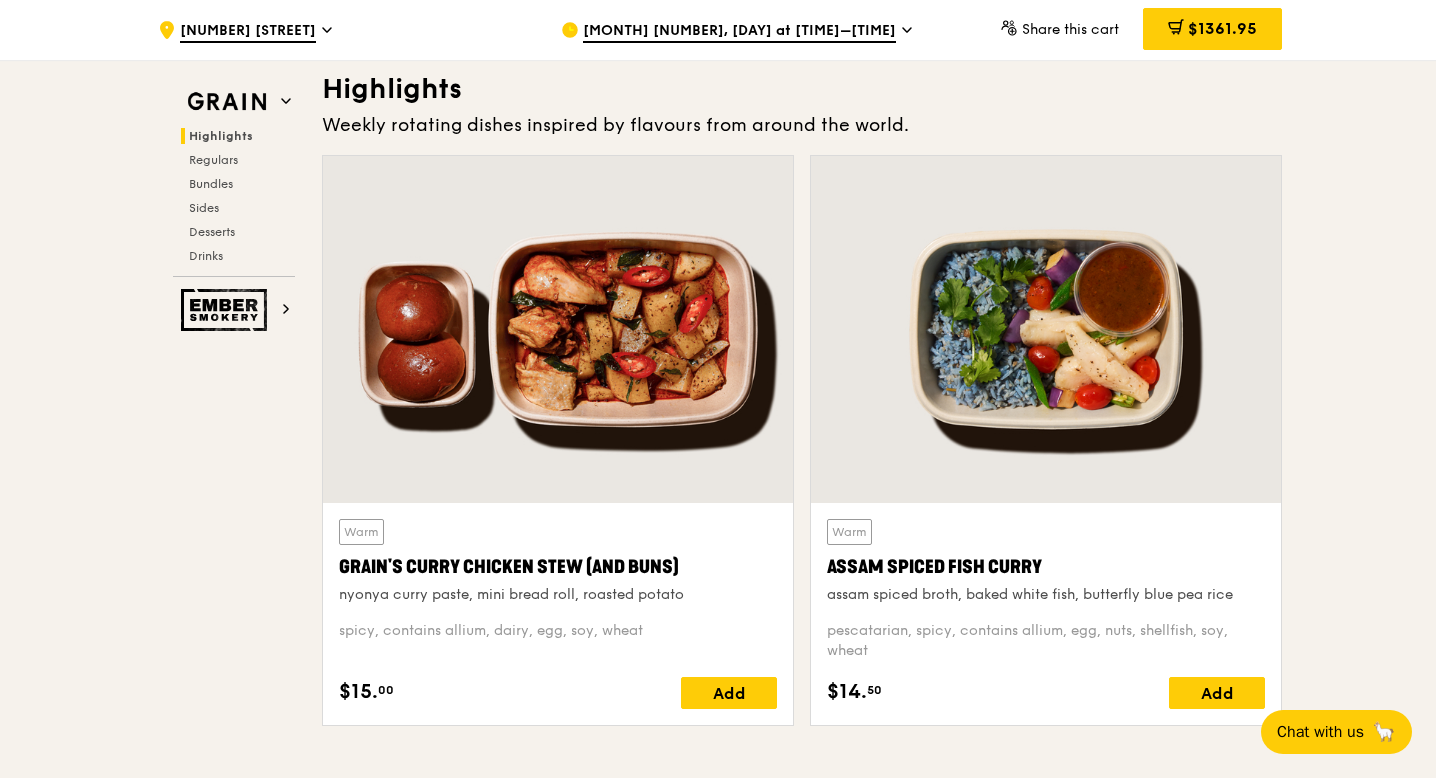 scroll, scrollTop: 0, scrollLeft: 0, axis: both 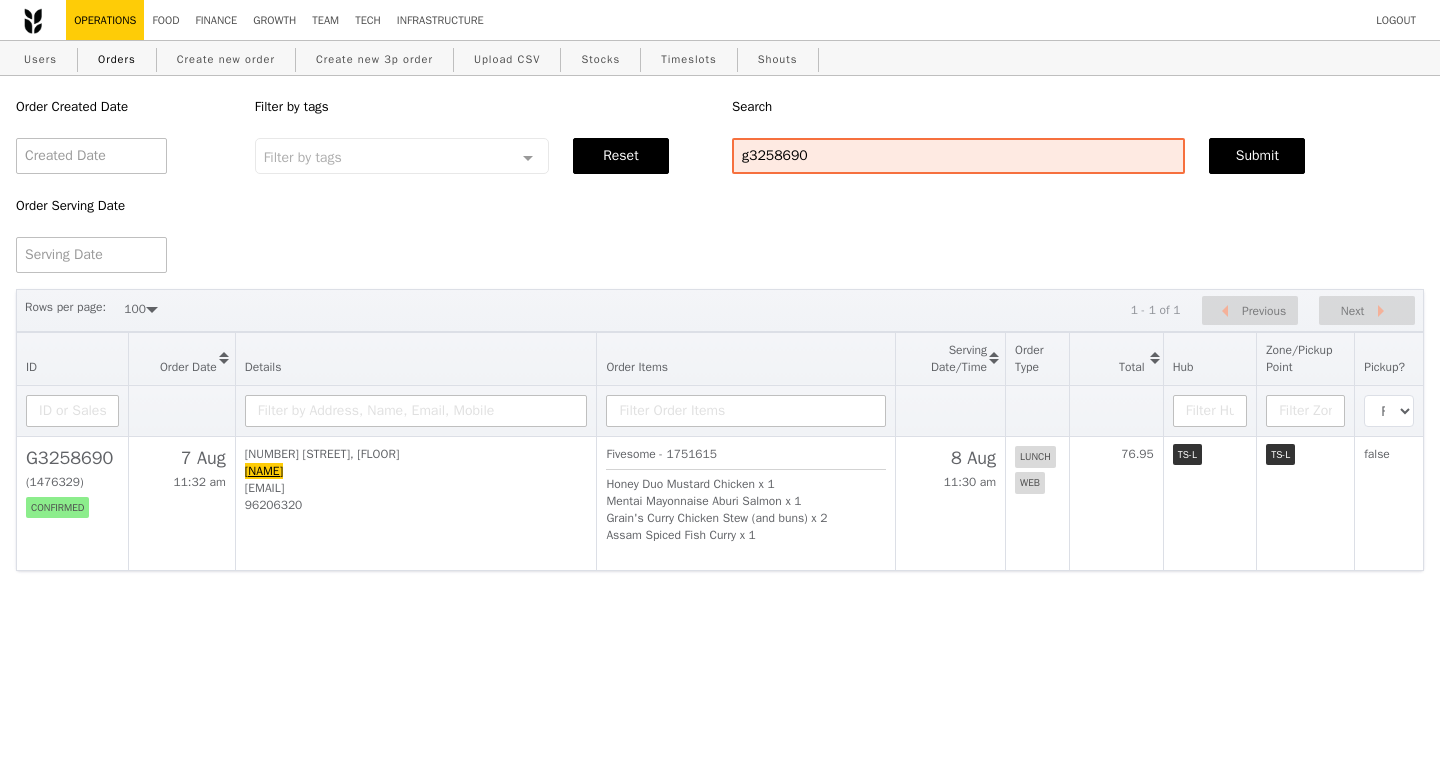 select on "100" 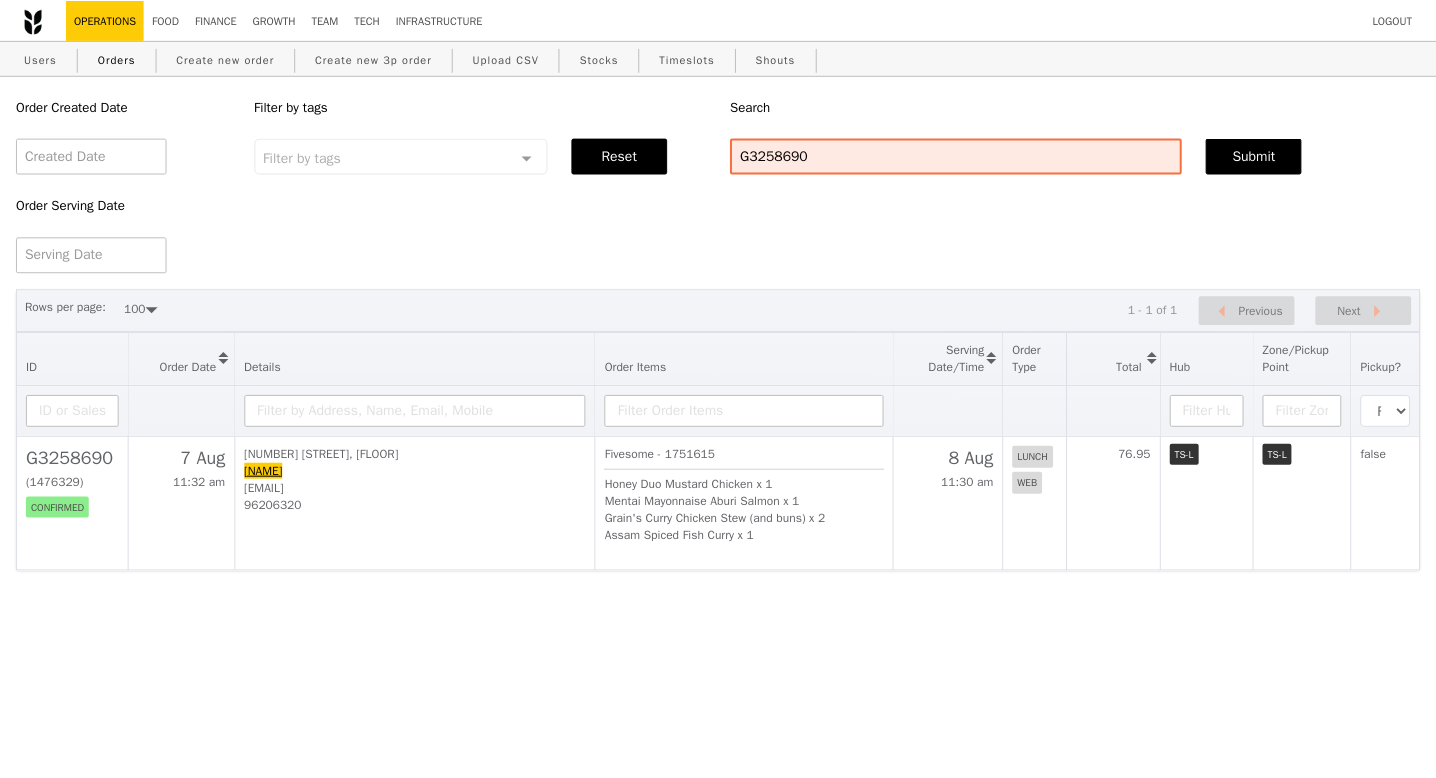 scroll, scrollTop: 0, scrollLeft: 0, axis: both 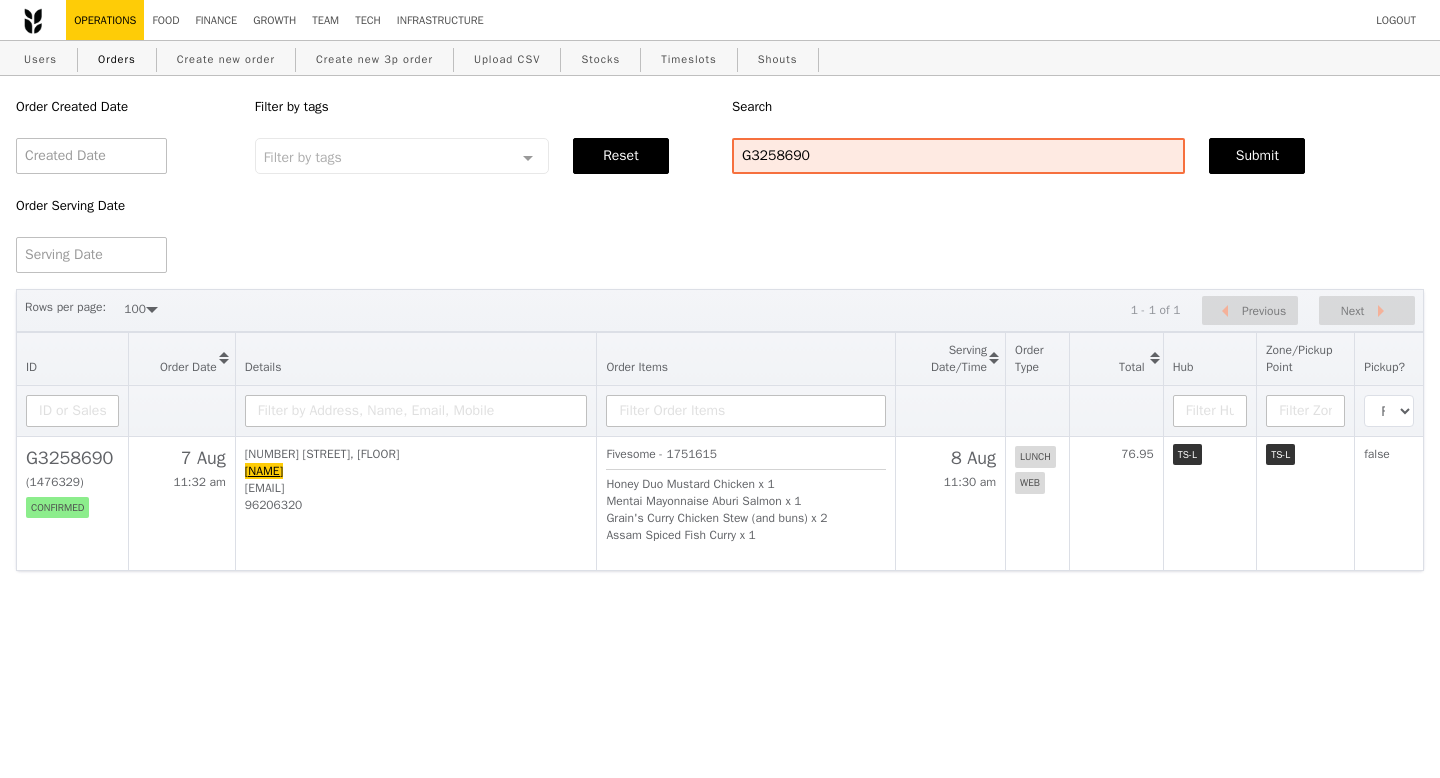 type on "G3258690" 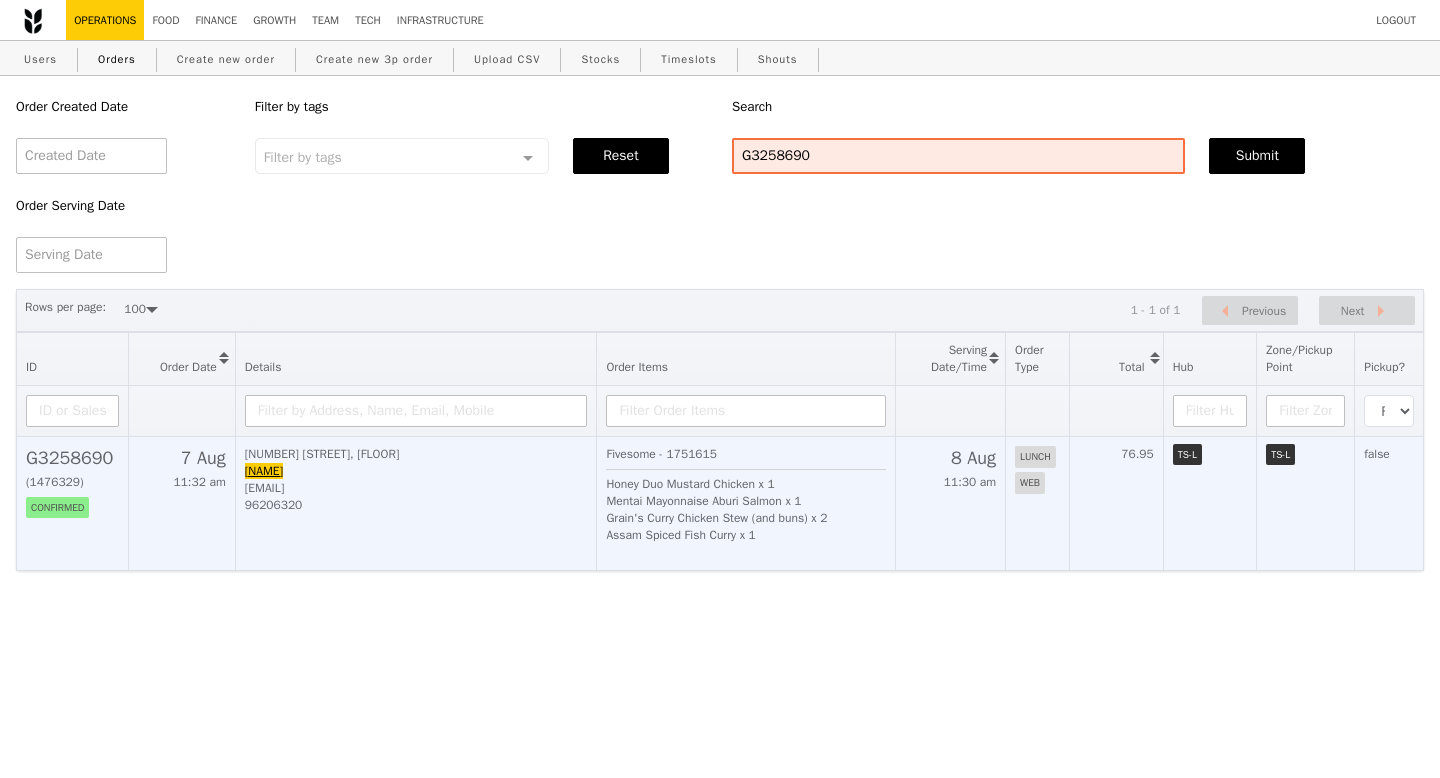 click on "G3258690" at bounding box center [72, 458] 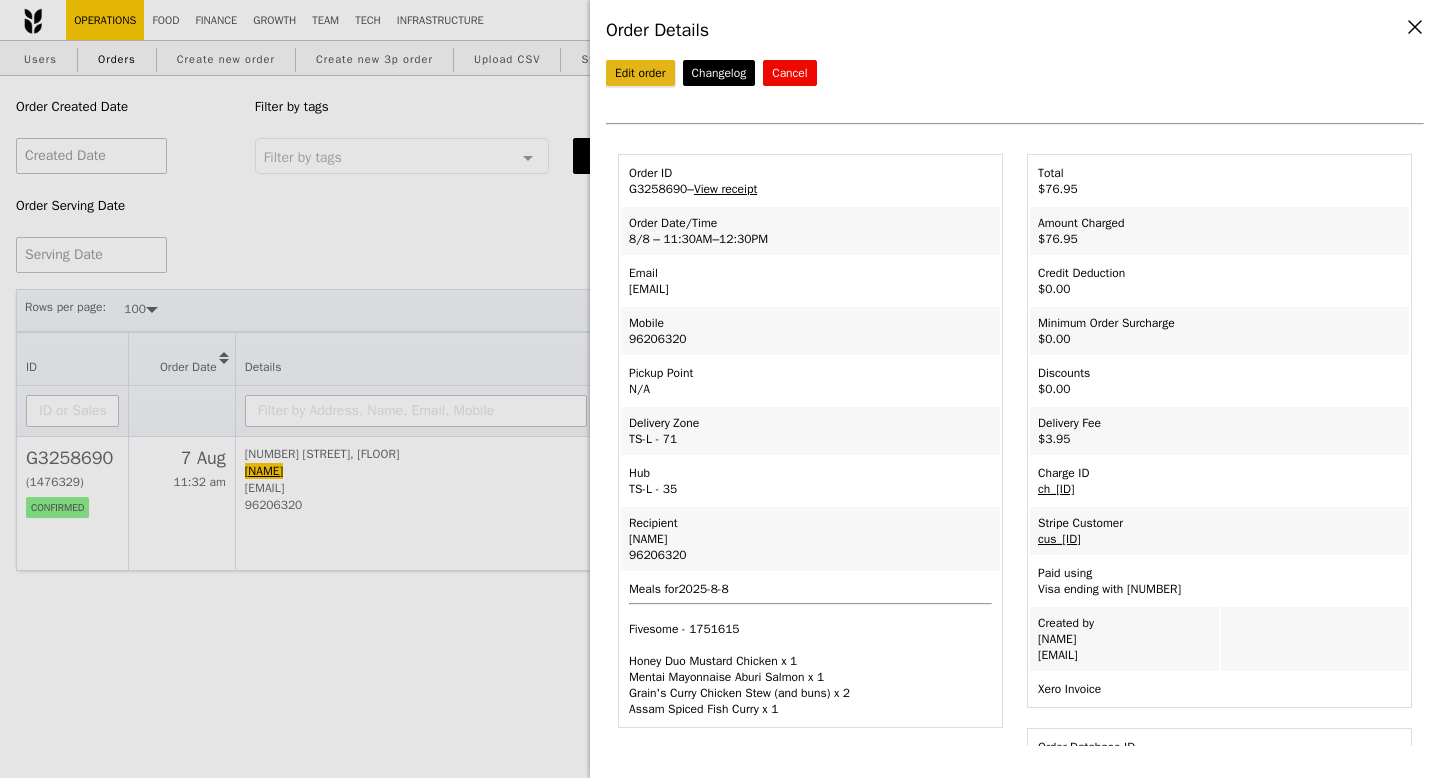 click on "Edit order" at bounding box center [640, 73] 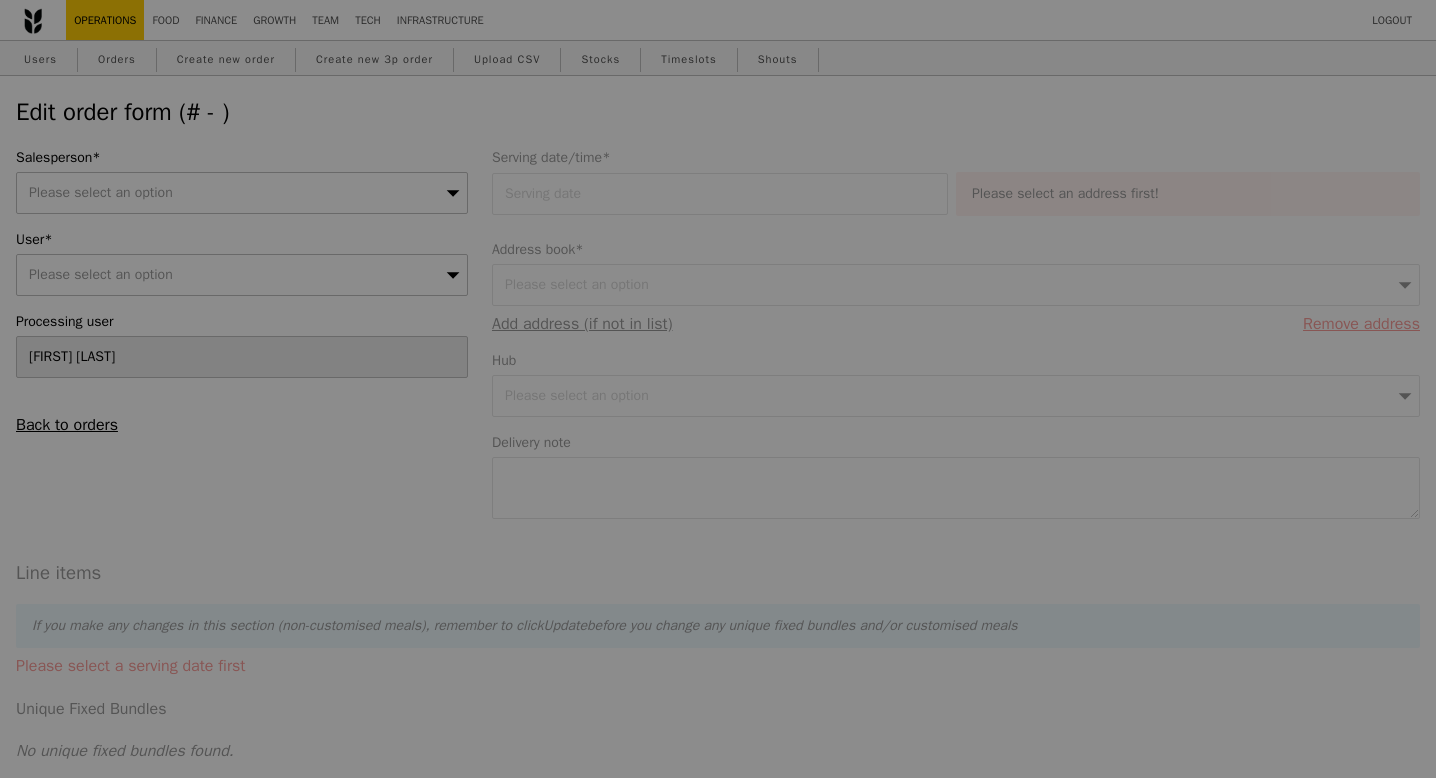type on "08 Aug 2025" 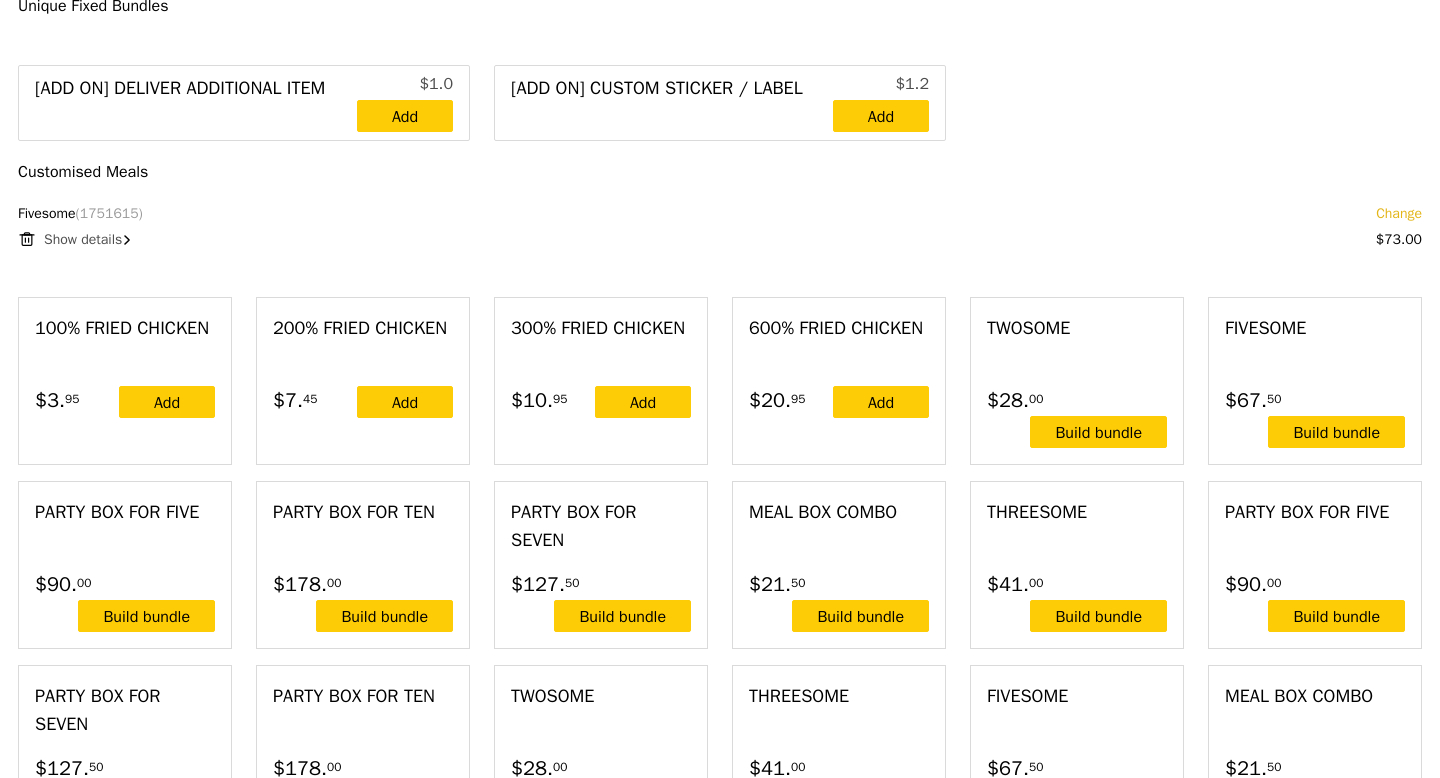 scroll, scrollTop: 975, scrollLeft: 0, axis: vertical 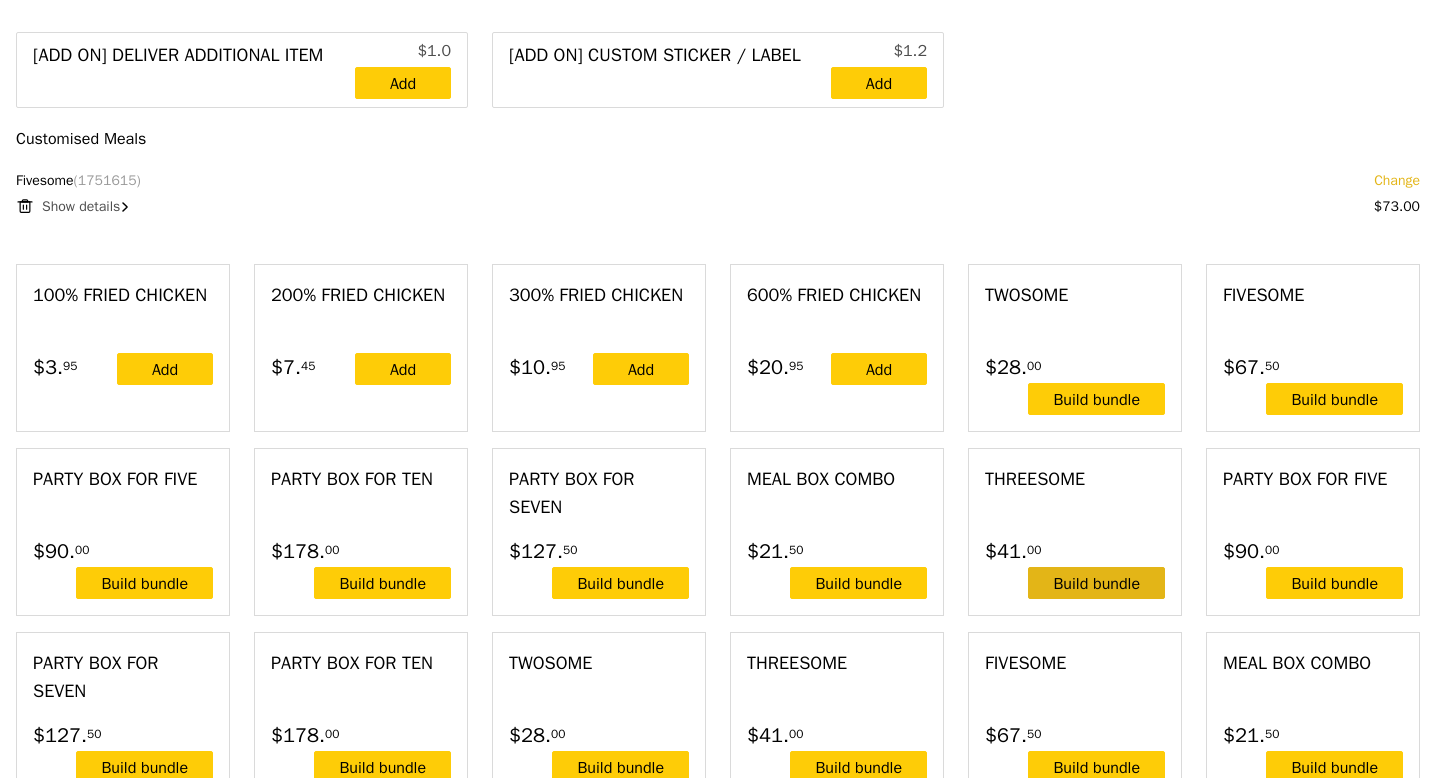click on "Build bundle" at bounding box center [1096, 583] 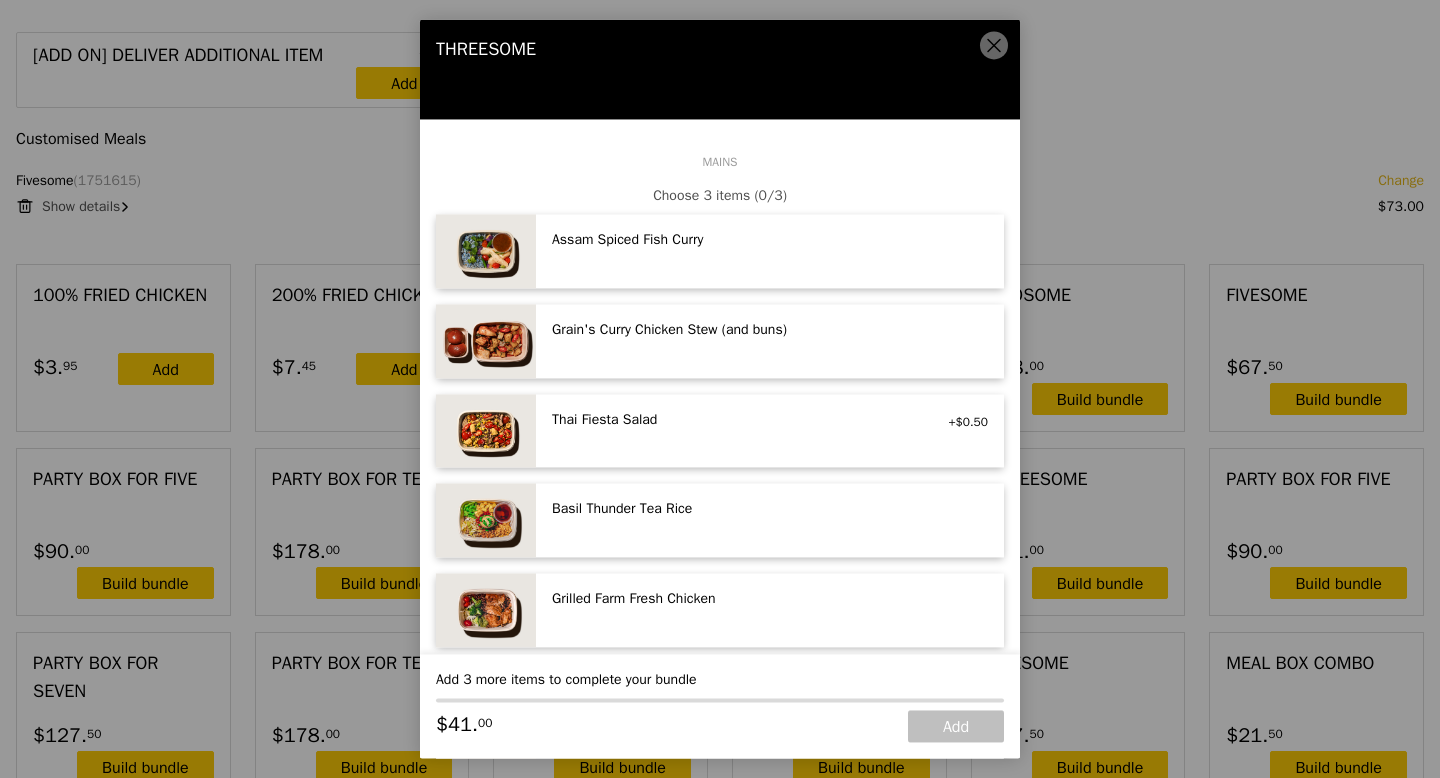 click on "Grain's Curry Chicken Stew (and buns)
spicy, contains allium, dairy, egg, soy, wheat" at bounding box center (770, 341) 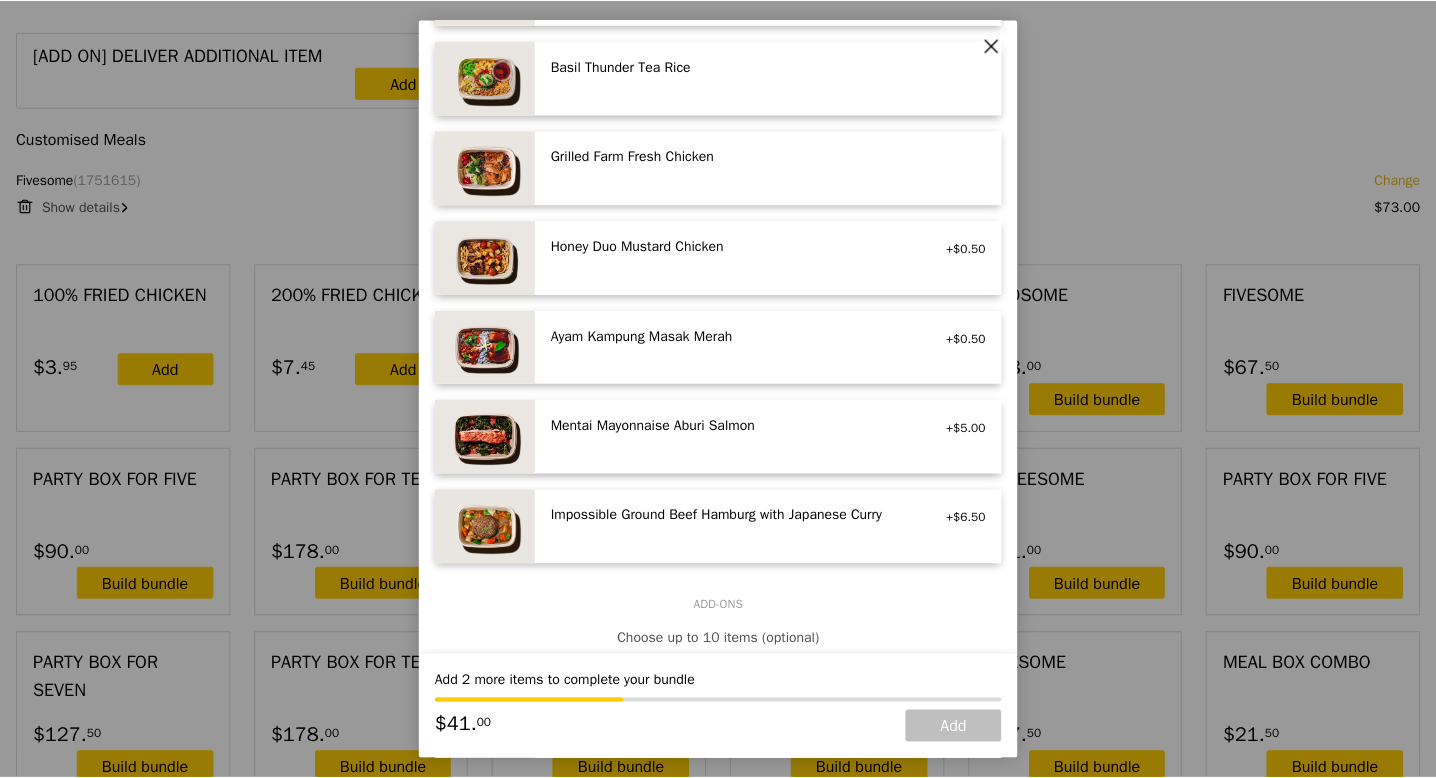scroll, scrollTop: 478, scrollLeft: 0, axis: vertical 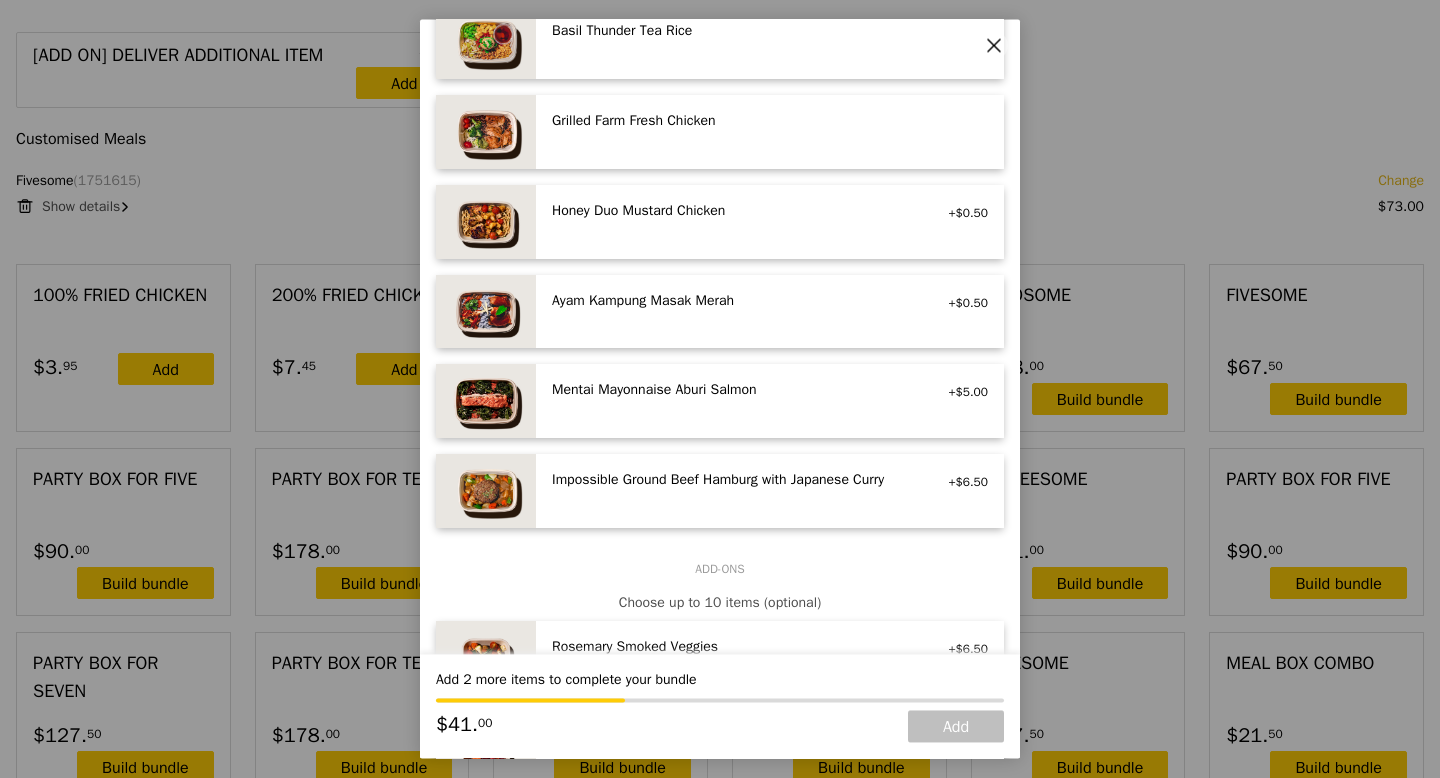click on "Honey Duo Mustard Chicken" at bounding box center (731, 211) 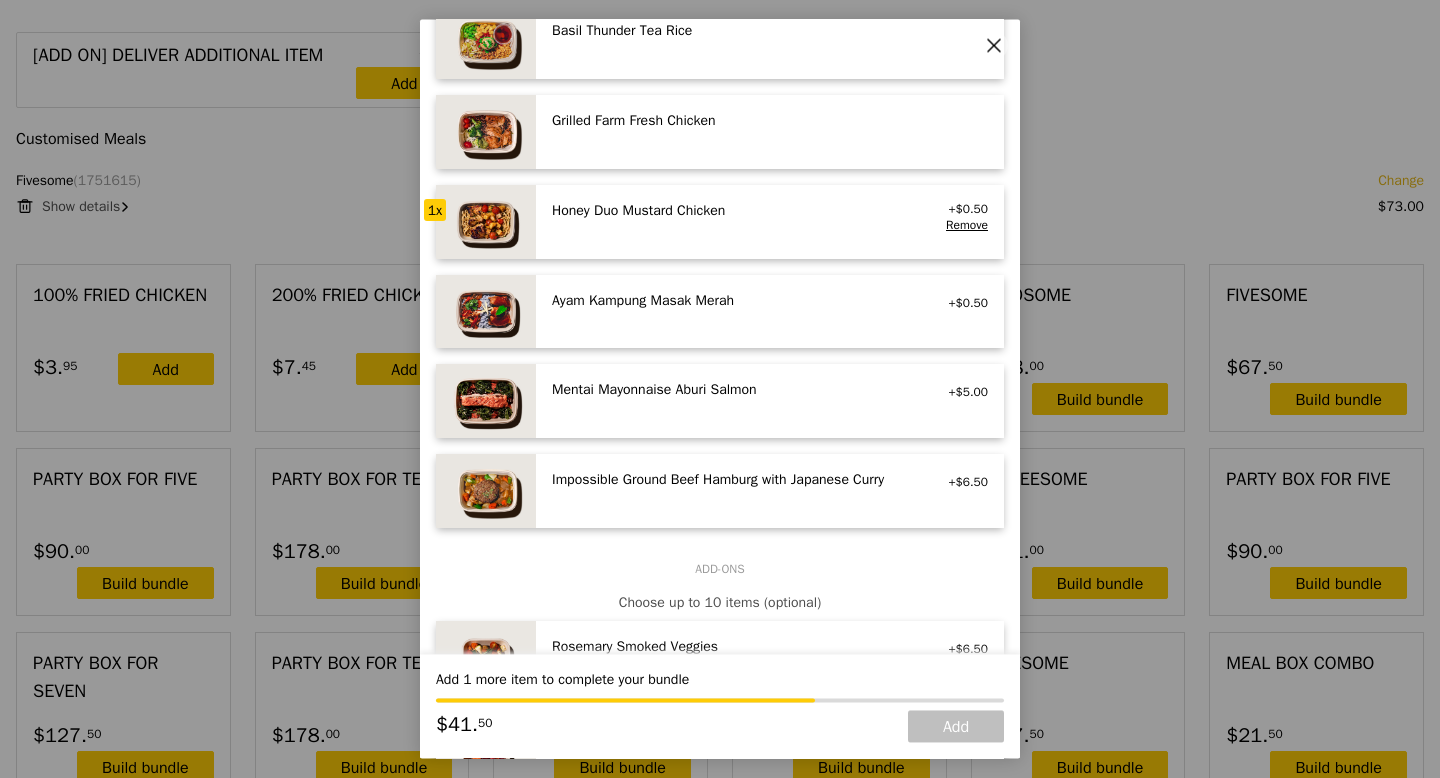 click on "Mentai Mayonnaise Aburi Salmon
pescatarian, contains egg, soy, wheat" at bounding box center (731, 393) 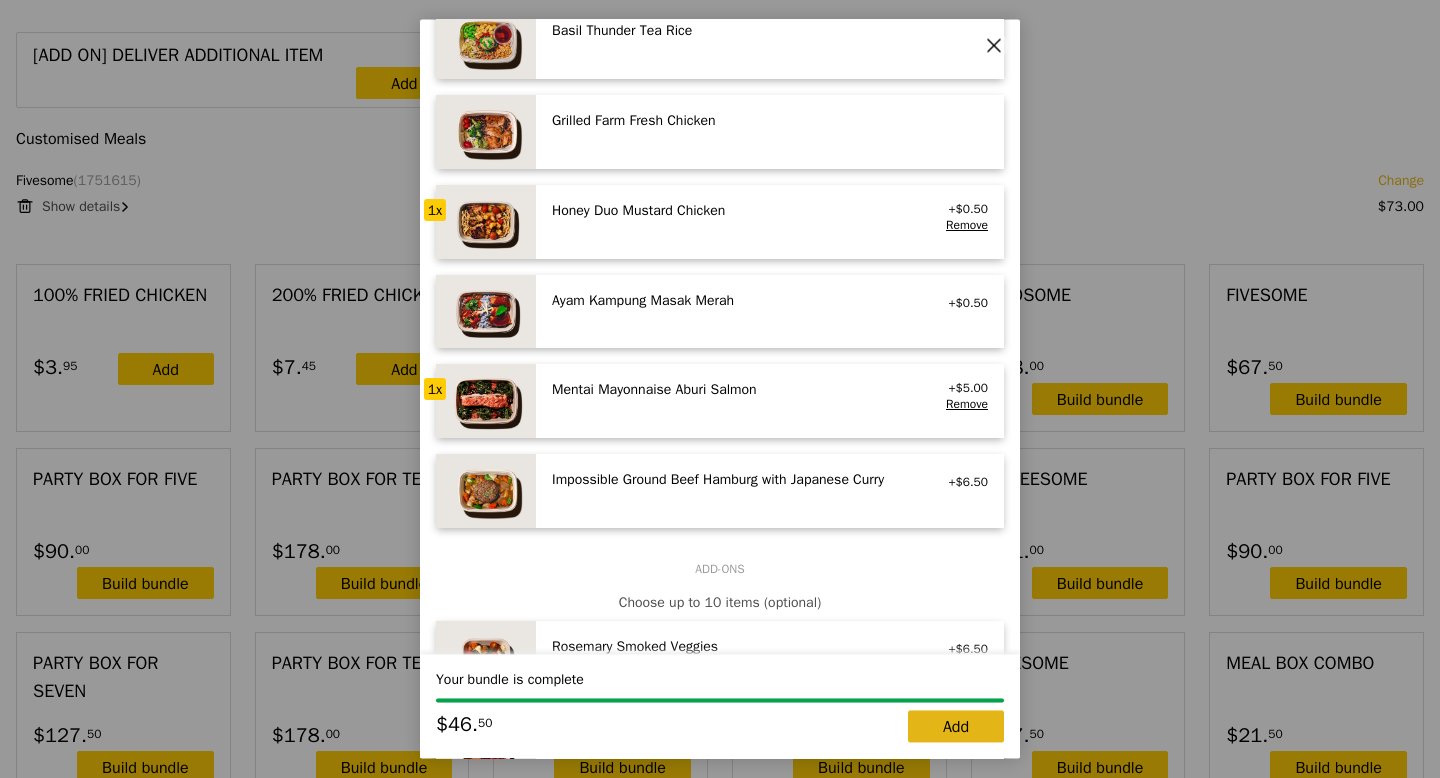 click on "Add" at bounding box center [956, 727] 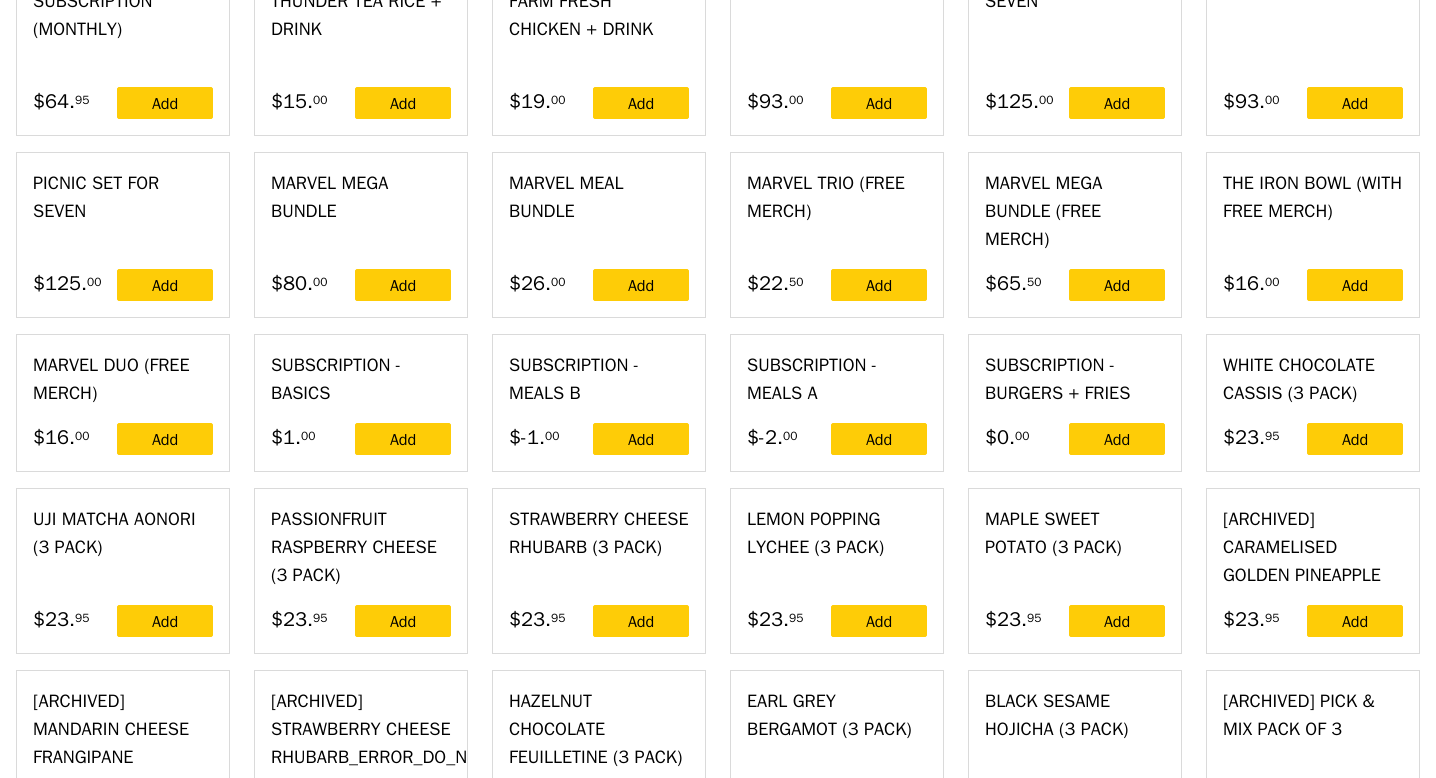scroll, scrollTop: 5533, scrollLeft: 0, axis: vertical 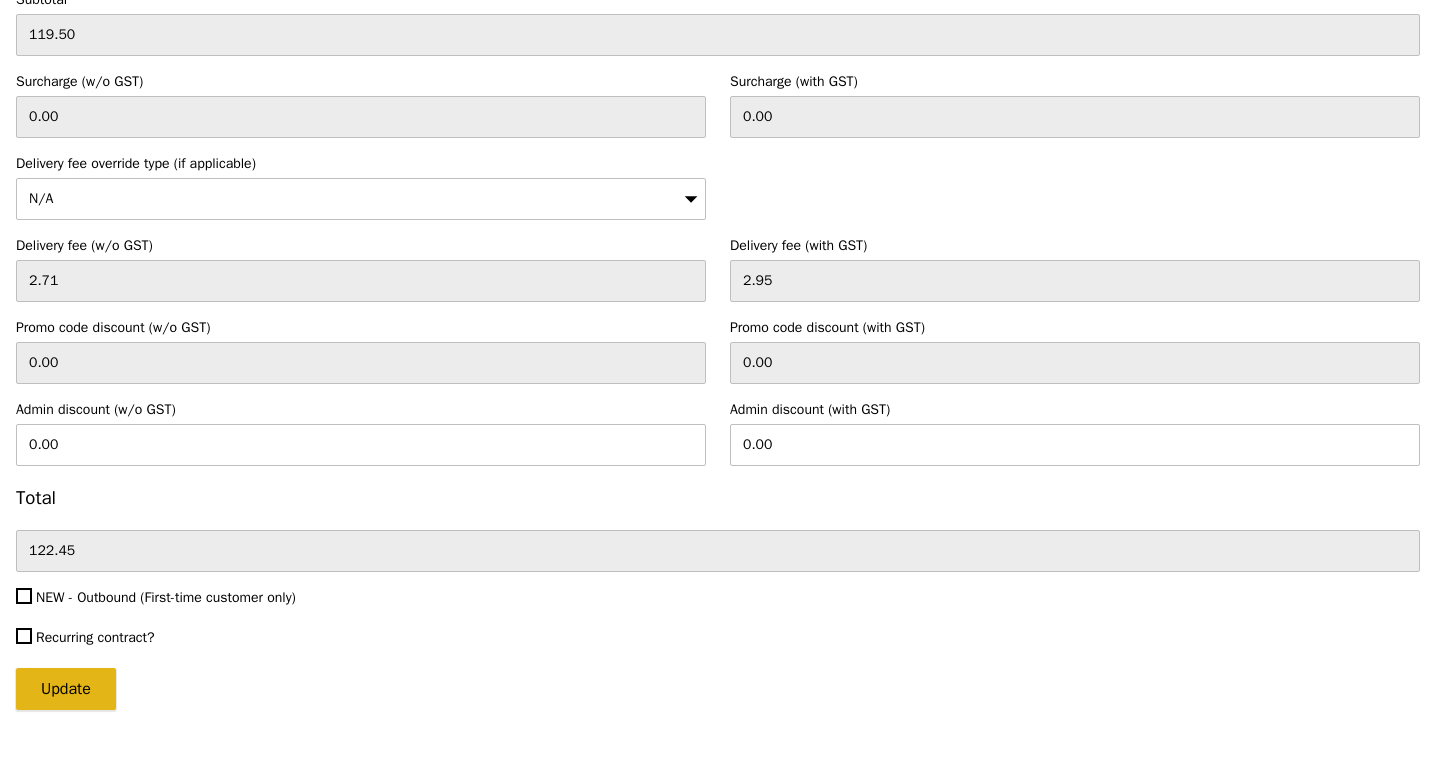 click on "Update" at bounding box center (66, 689) 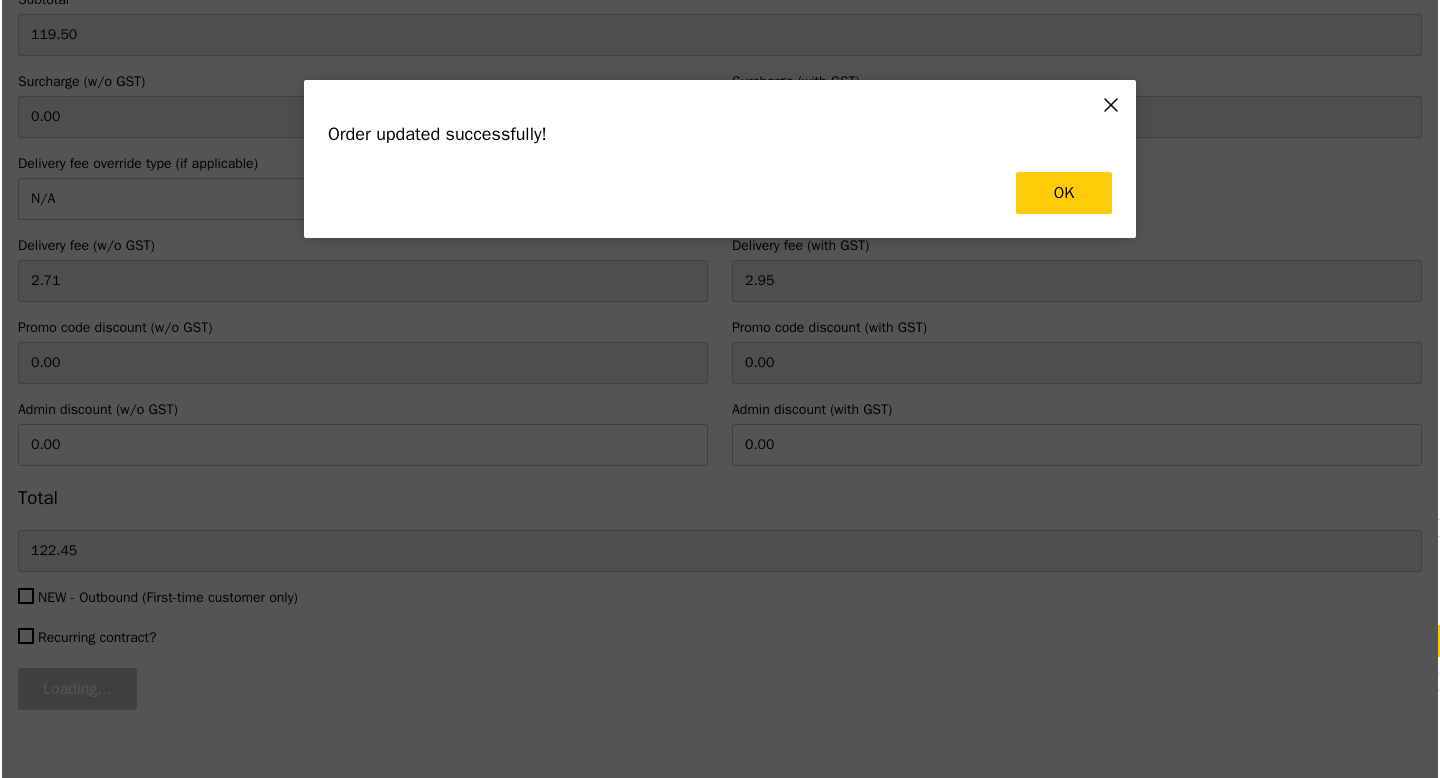scroll, scrollTop: 0, scrollLeft: 0, axis: both 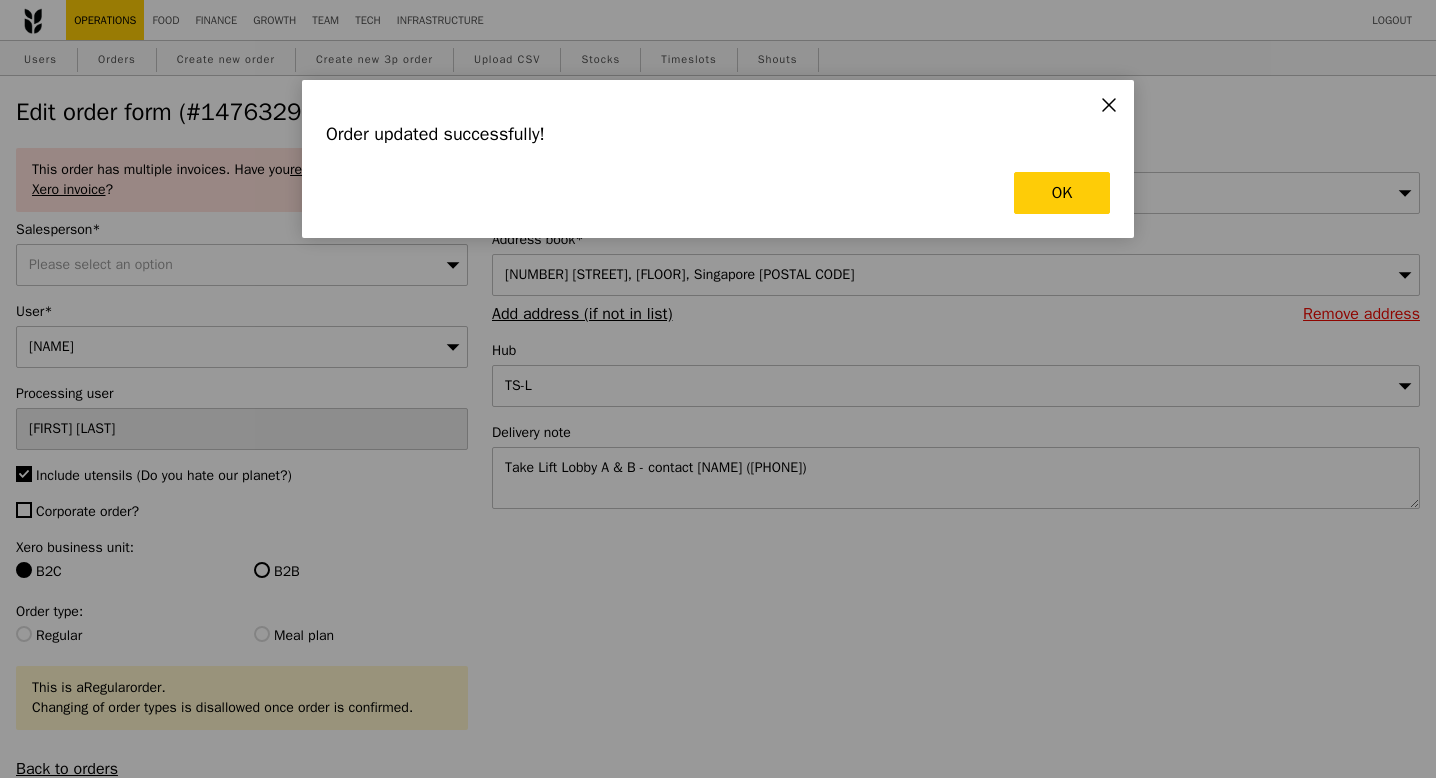 type on "Update" 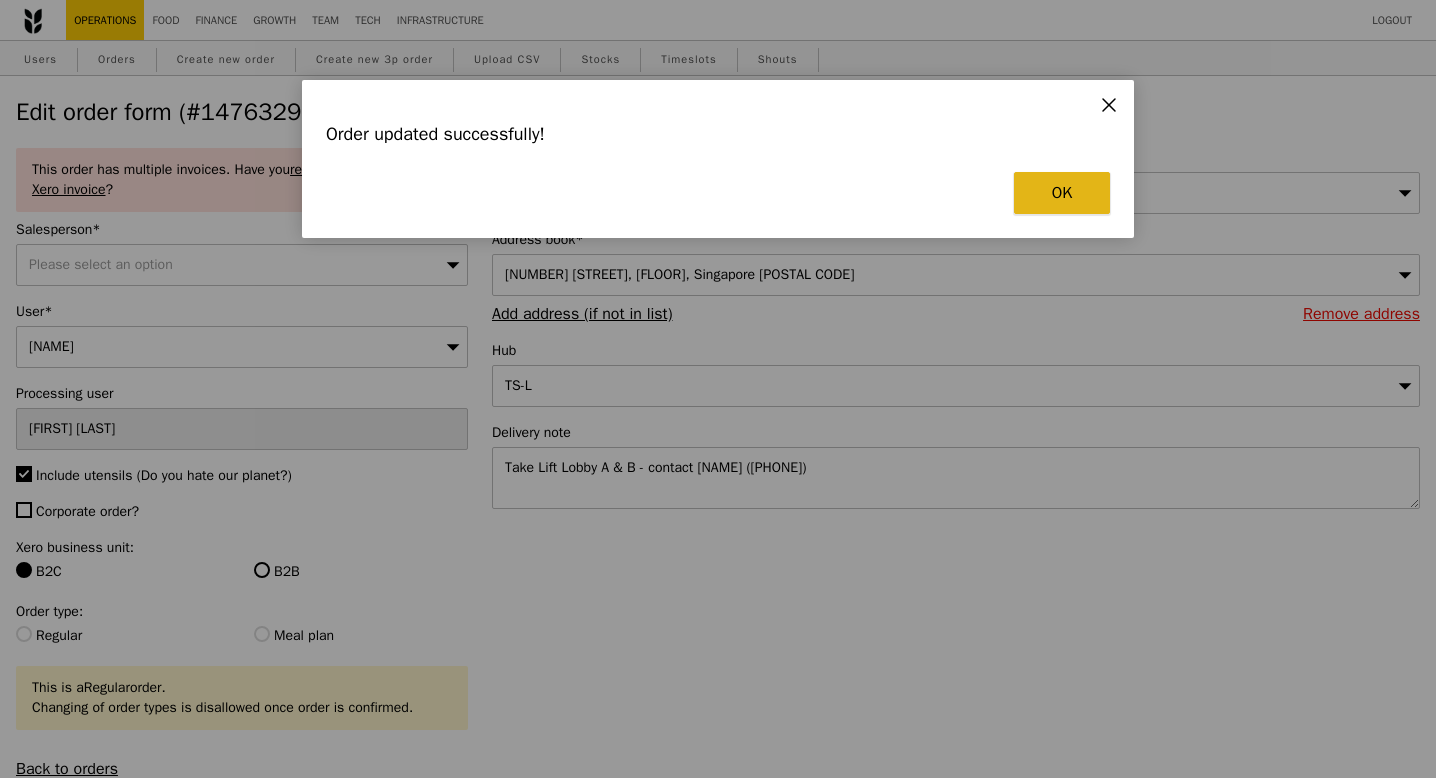 click on "OK" at bounding box center [1062, 193] 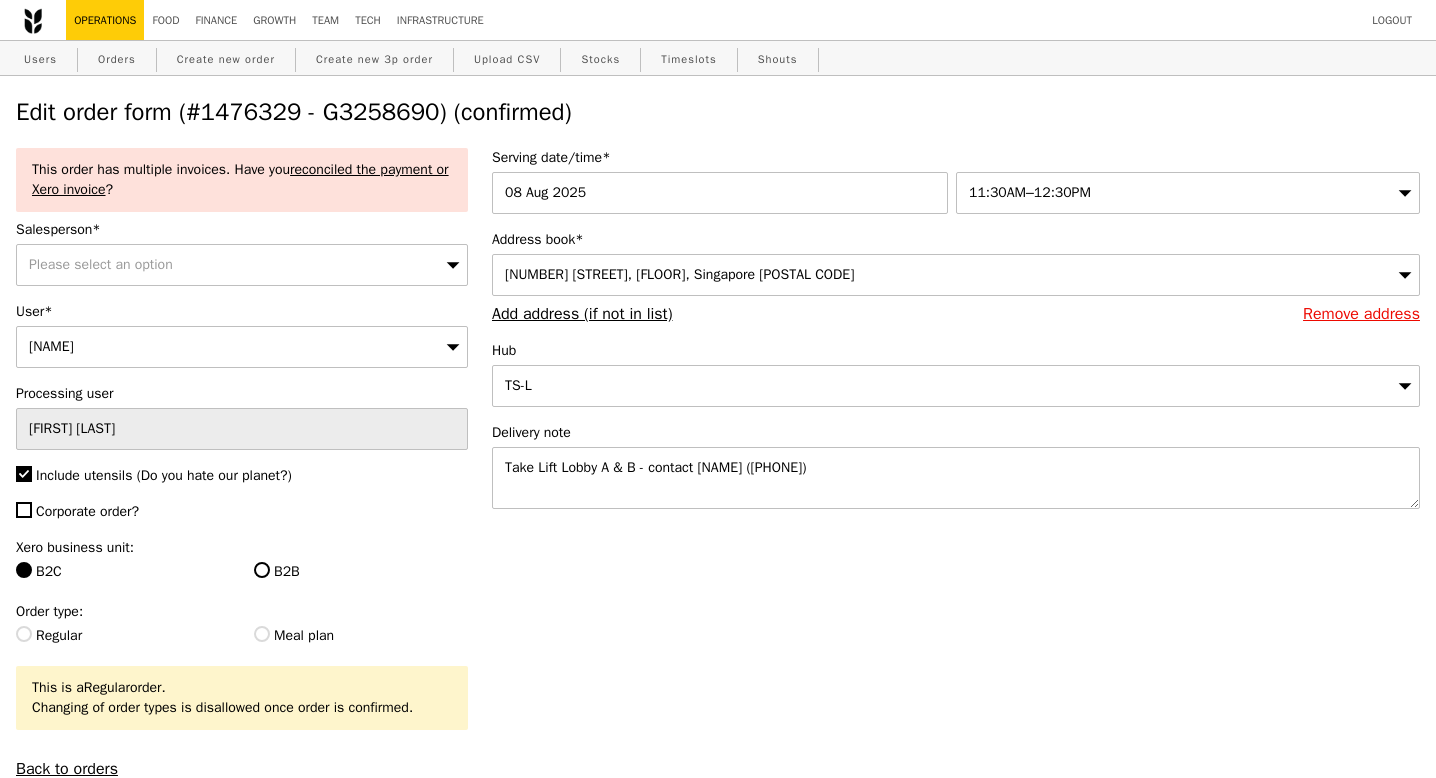 click on "Edit order form (#1476329 - G3258690)
(confirmed)" at bounding box center (718, 112) 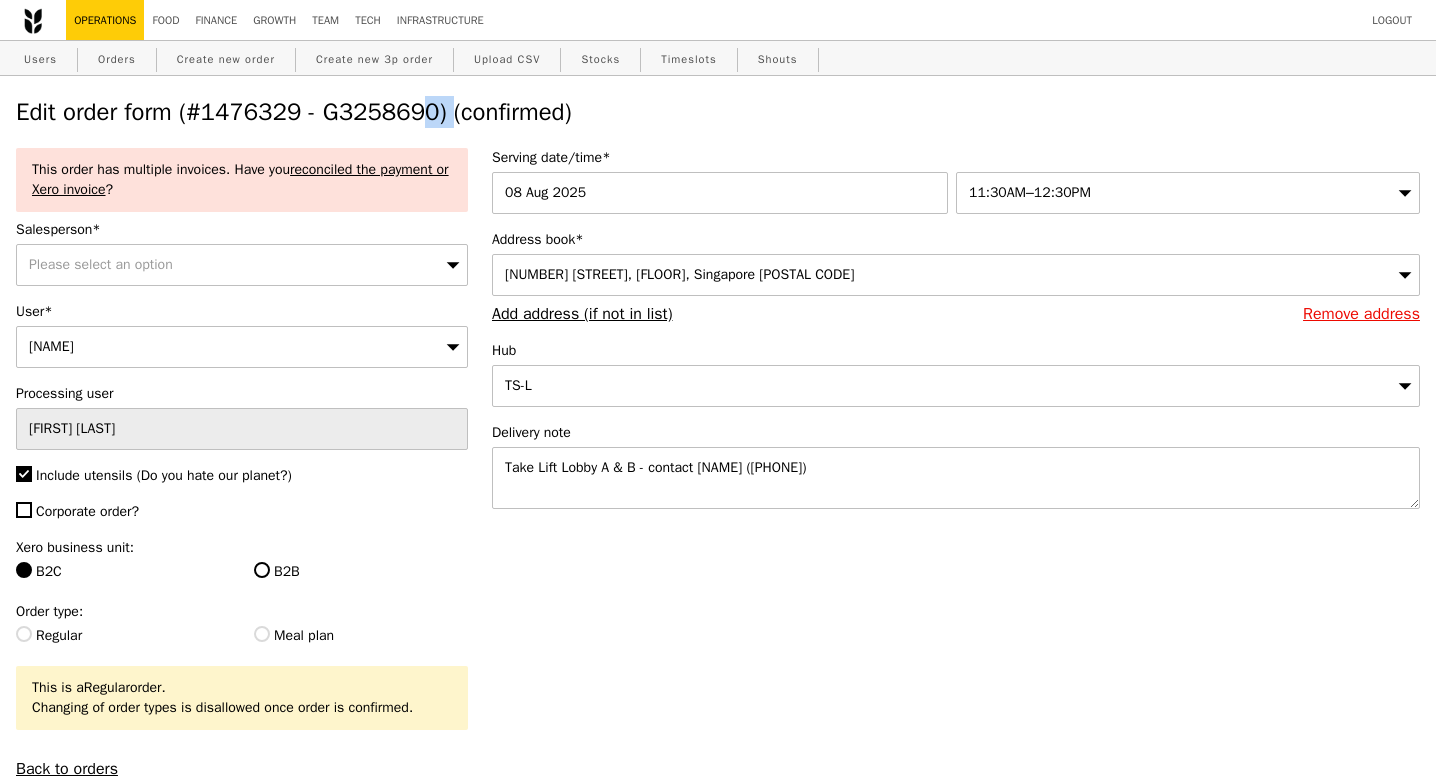 click on "Edit order form (#1476329 - G3258690)
(confirmed)" at bounding box center (718, 112) 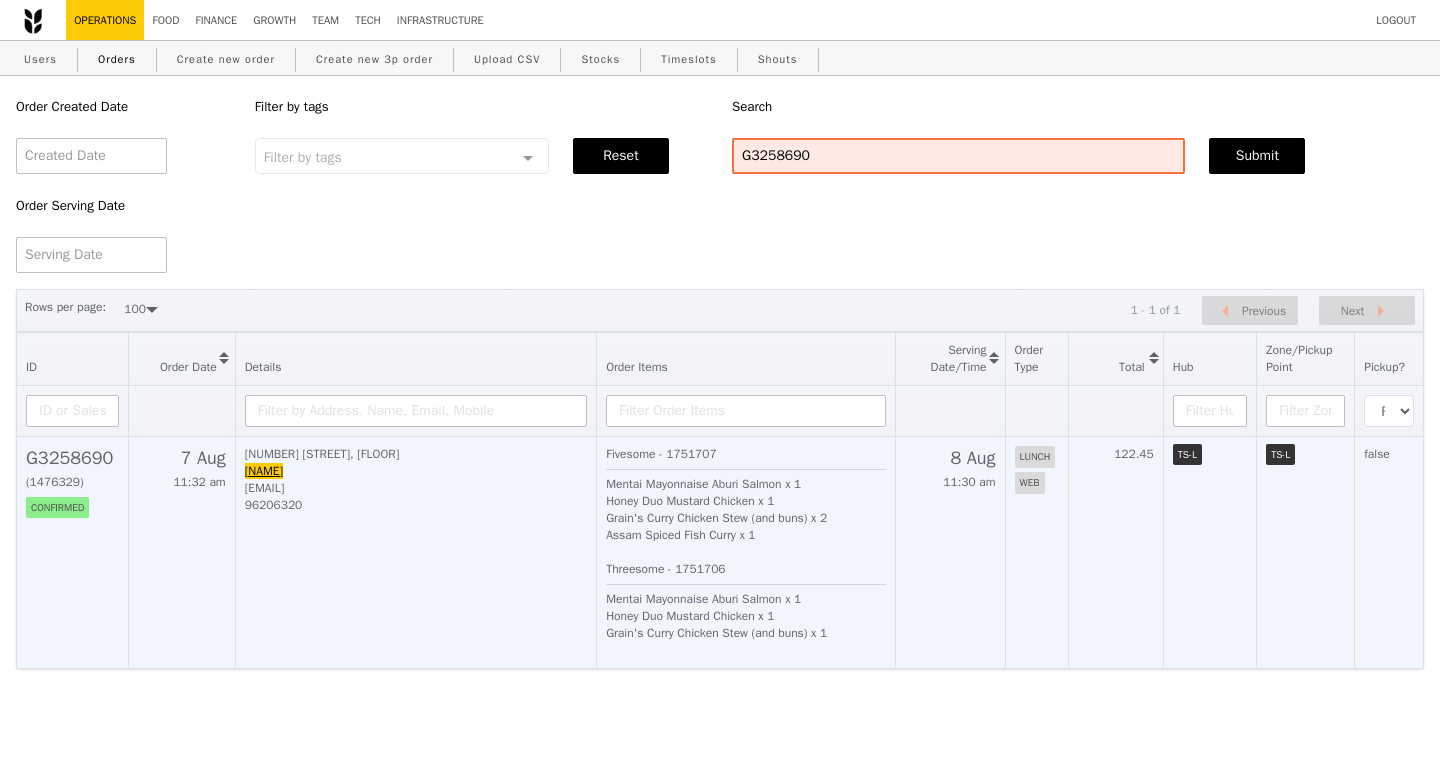 drag, startPoint x: 392, startPoint y: 472, endPoint x: 246, endPoint y: 474, distance: 146.0137 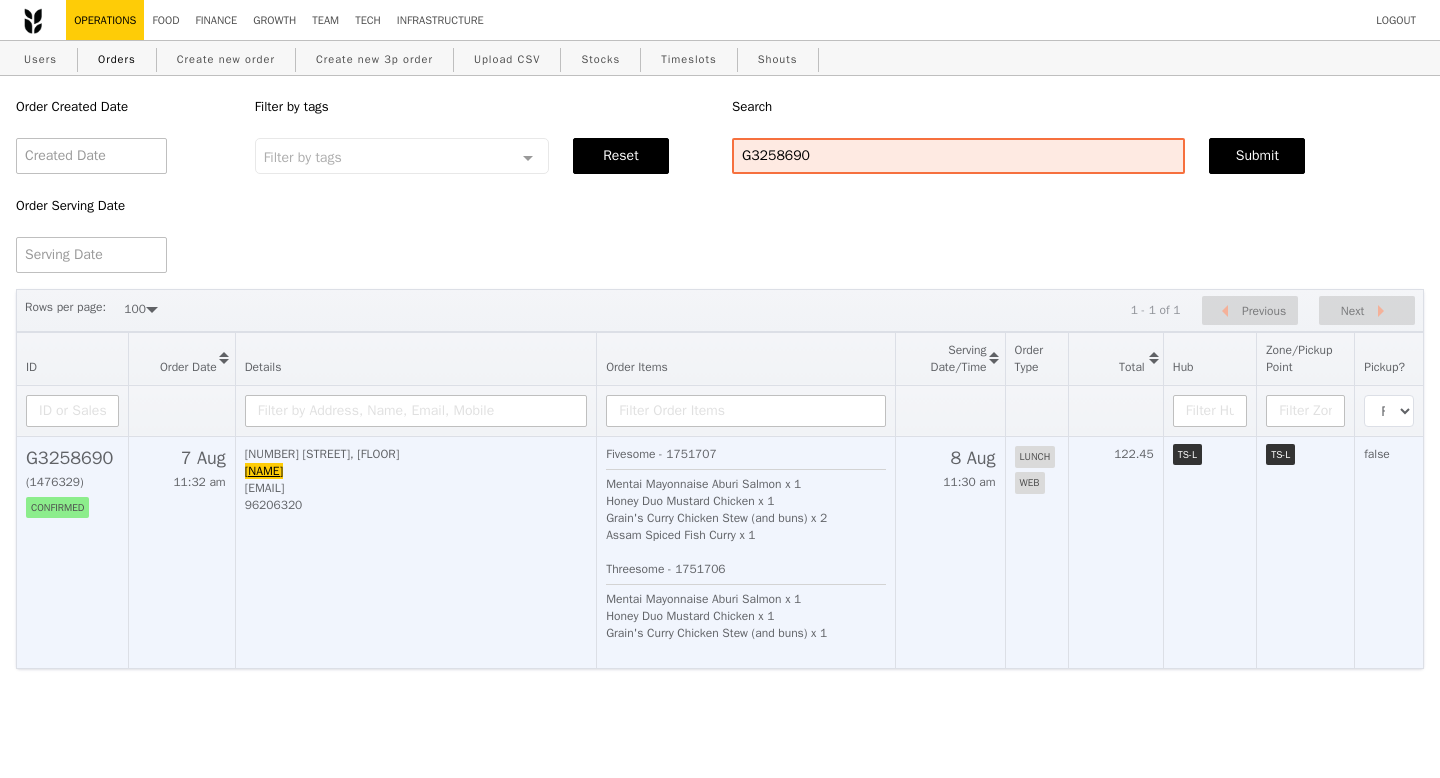 click on "corin.tan@coherent.com" at bounding box center (416, 488) 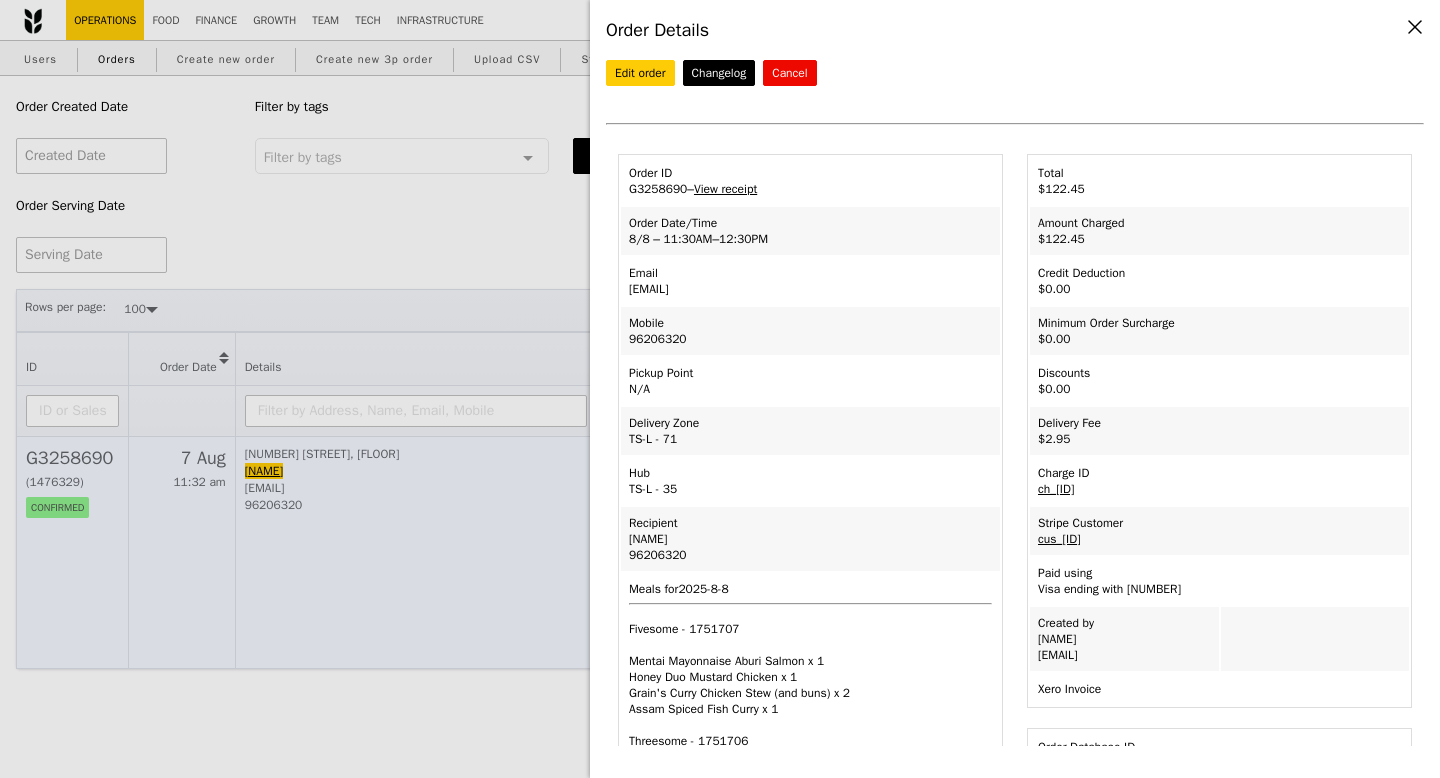 copy on "corin.tan@coherent.com" 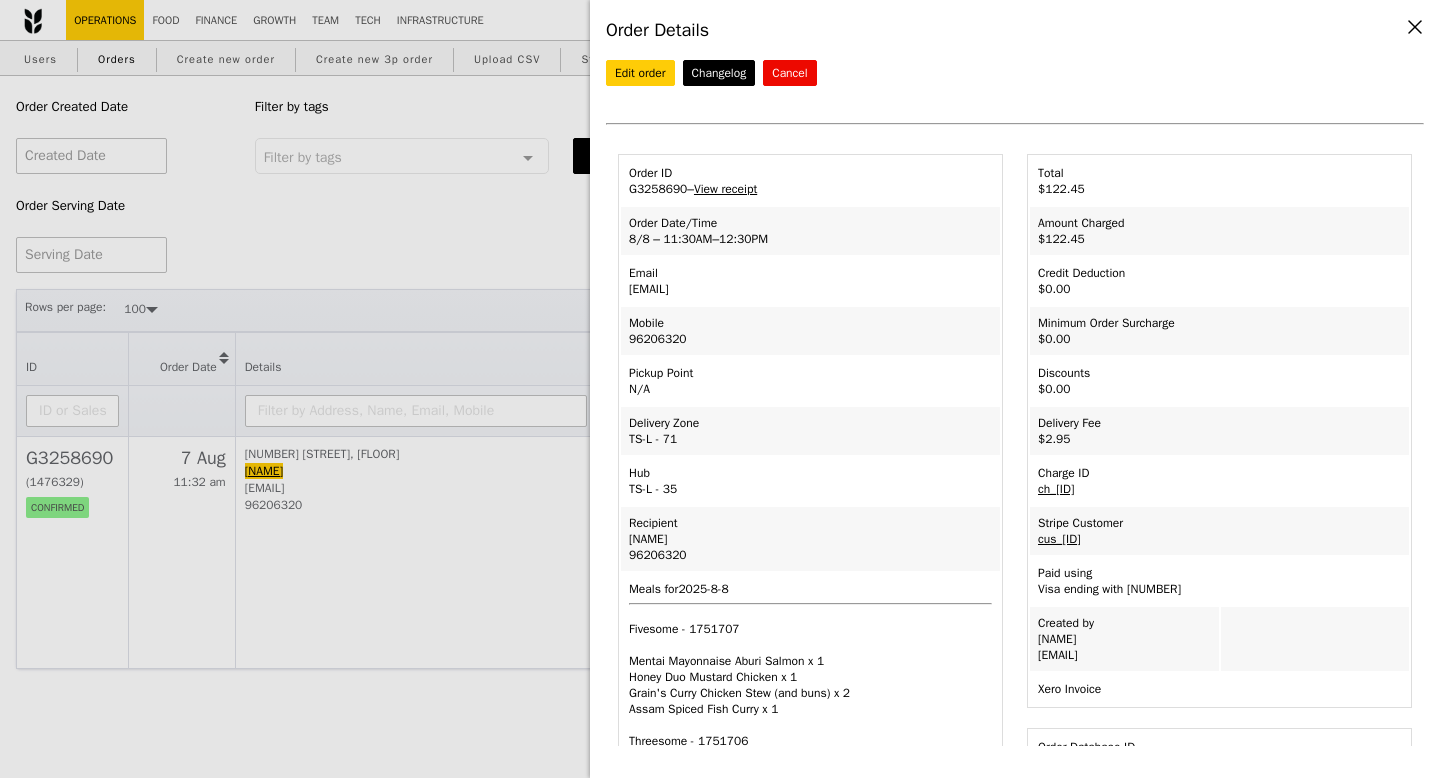 click on "Email
corin.tan@coherent.com" at bounding box center [810, 281] 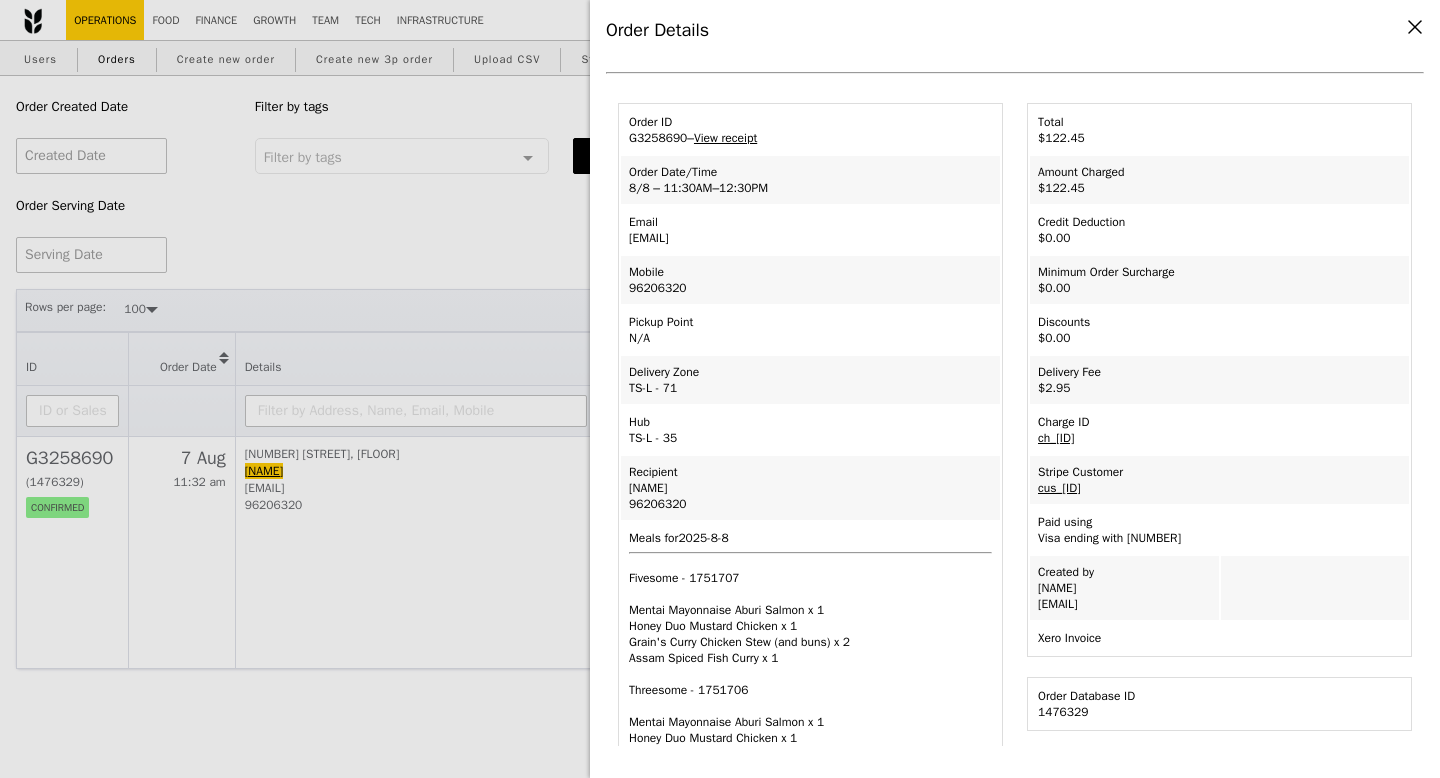 scroll, scrollTop: 47, scrollLeft: 0, axis: vertical 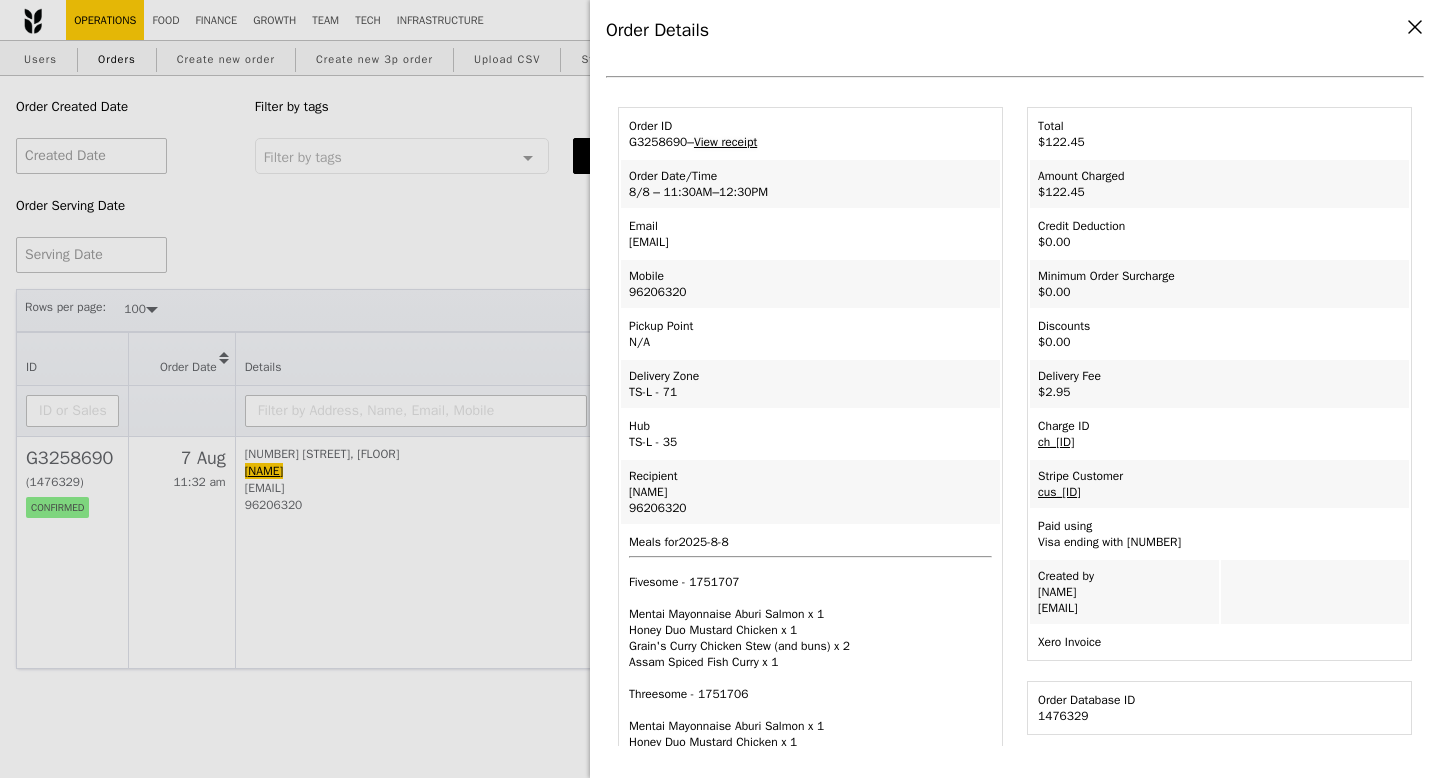 click on "View receipt" at bounding box center [725, 142] 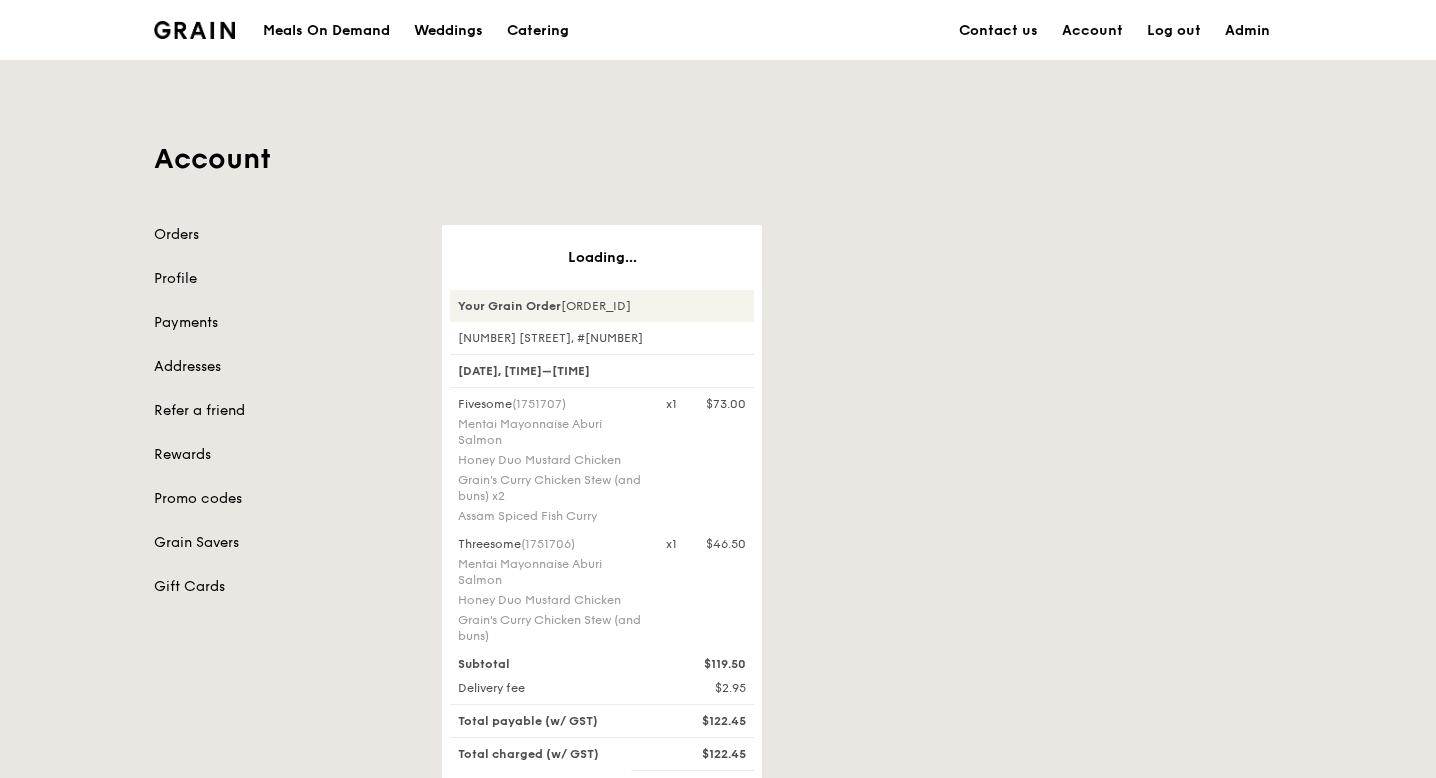 scroll, scrollTop: 0, scrollLeft: 0, axis: both 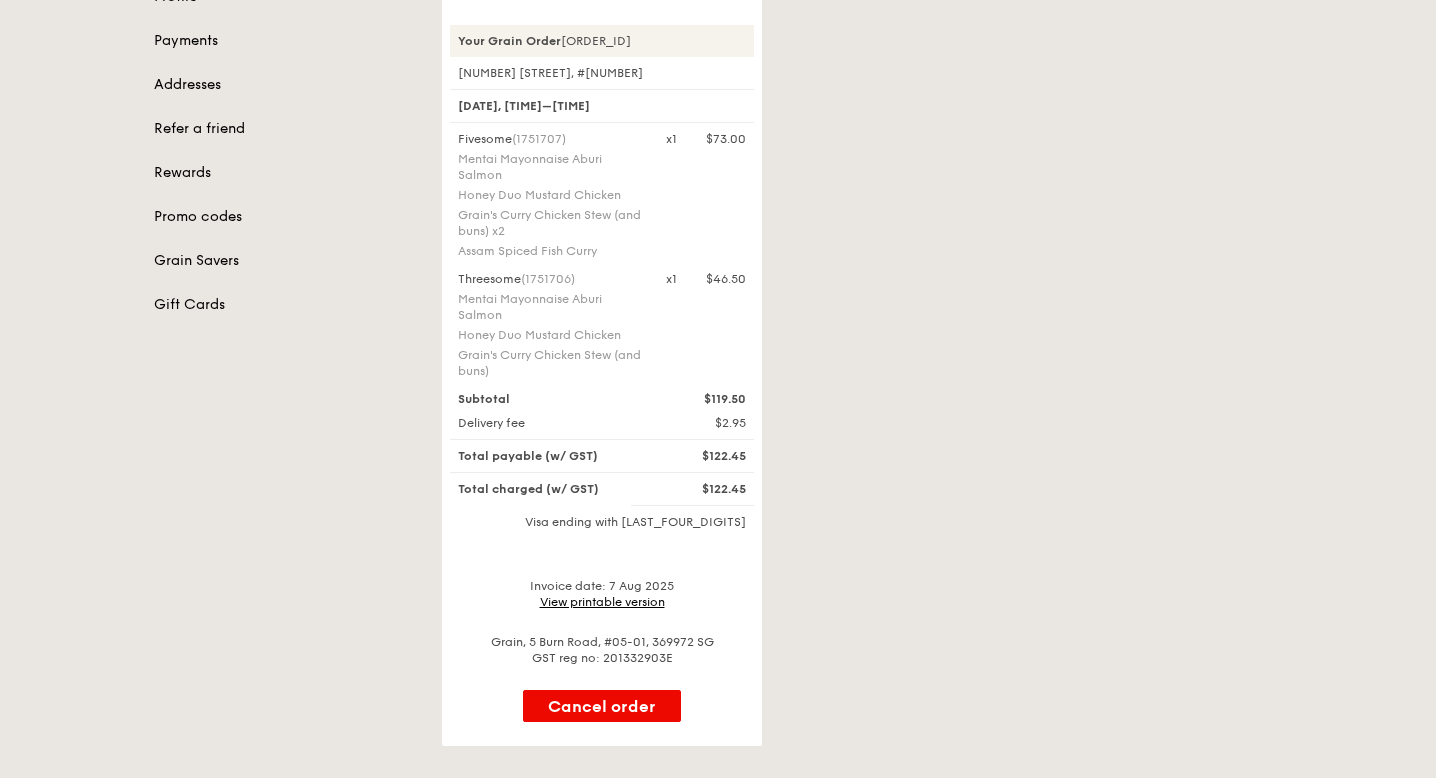 drag, startPoint x: 460, startPoint y: 276, endPoint x: 593, endPoint y: 366, distance: 160.58954 